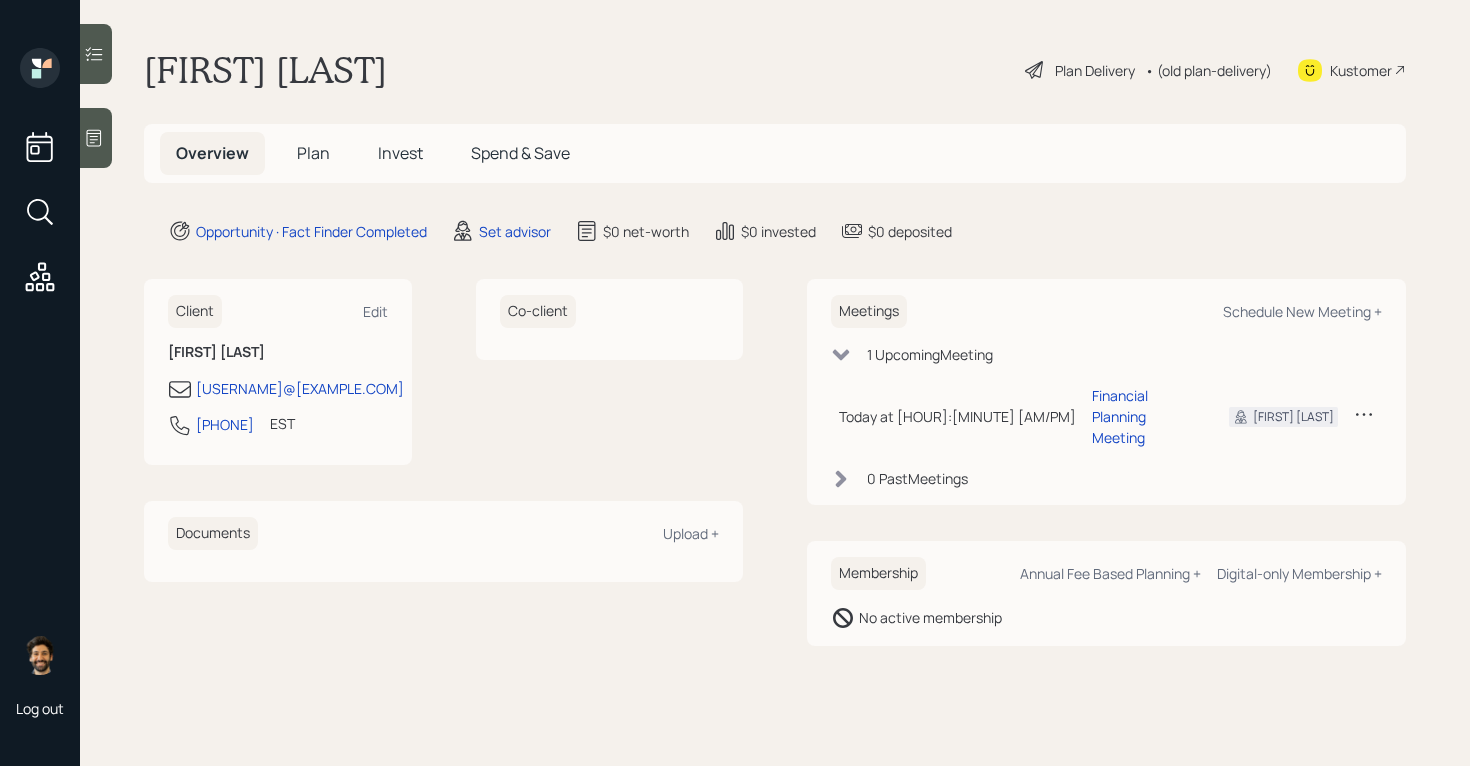 scroll, scrollTop: 0, scrollLeft: 0, axis: both 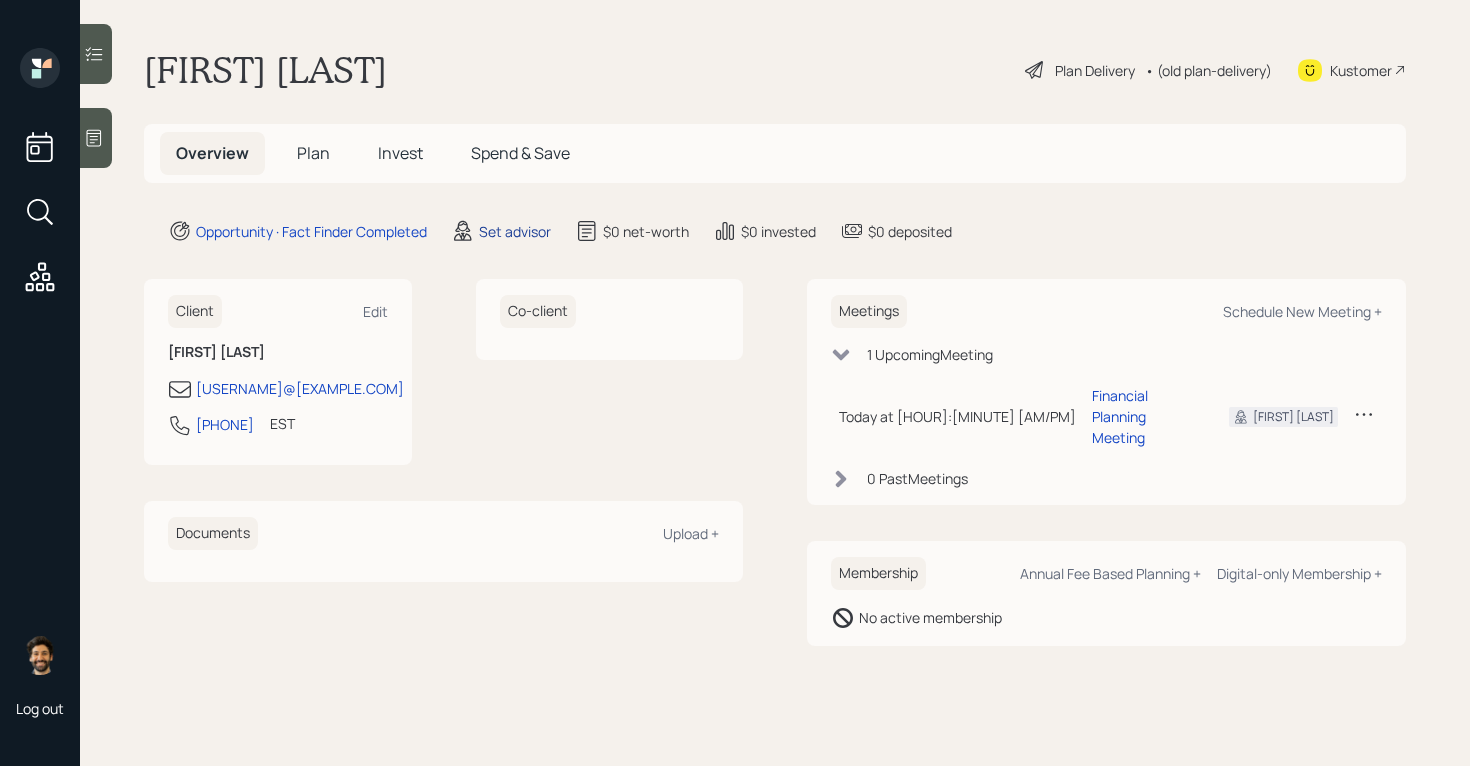 click on "Set advisor" at bounding box center (515, 231) 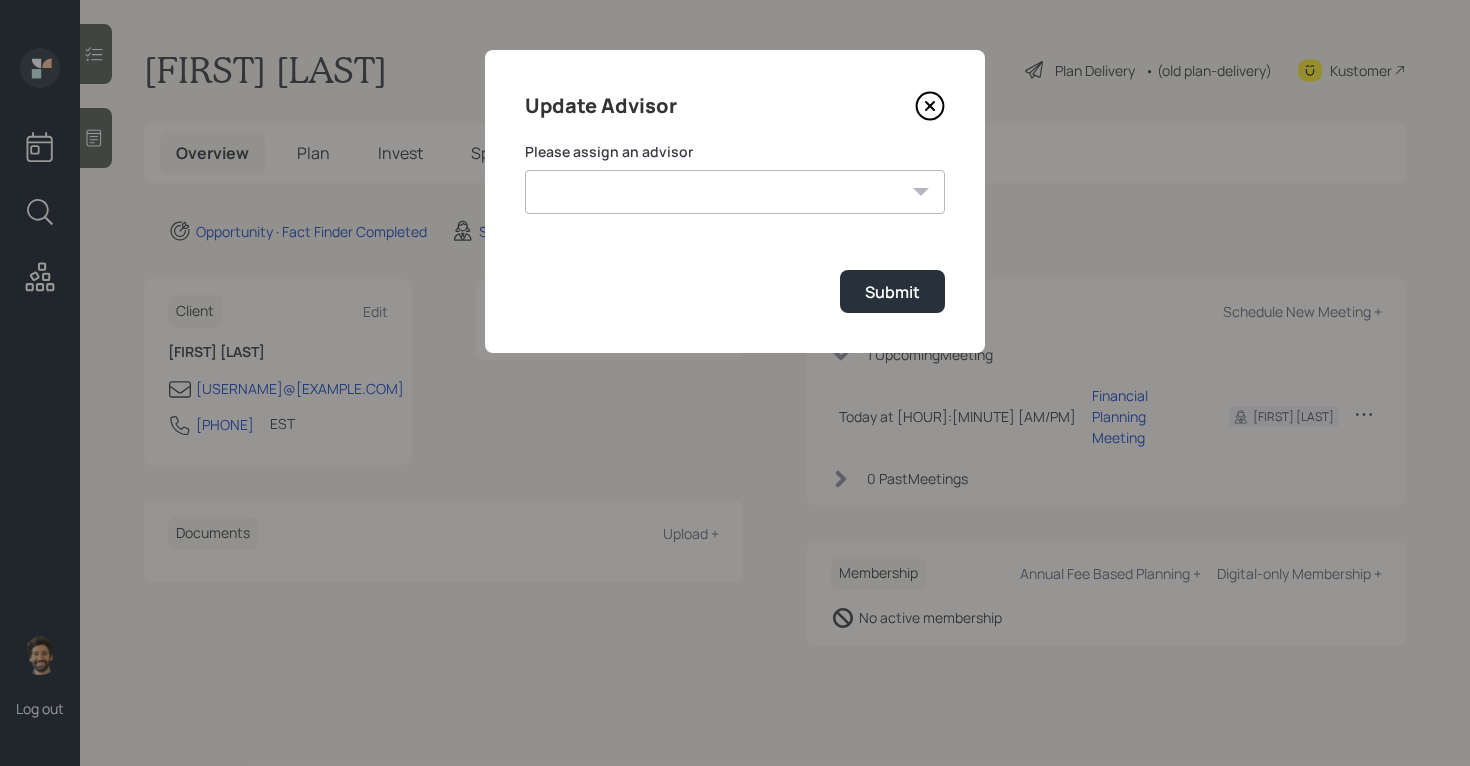 click on "Jonah Coleman Tyler End Michael Russo Treva Nostdahl Eric Schwartz James DiStasi Hunter Neumayer Sami Boghos Harrison Schaefer" at bounding box center [735, 192] 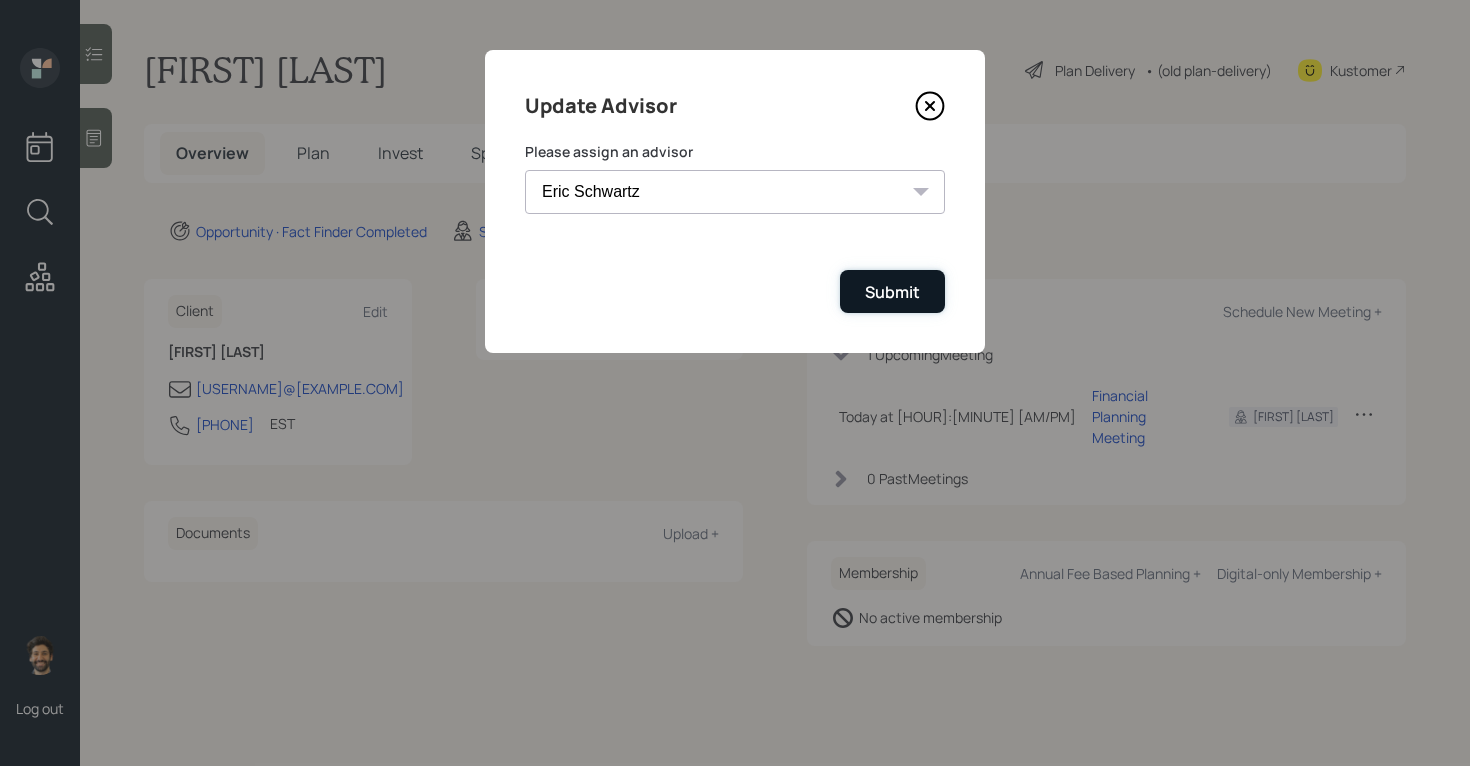 click on "Submit" at bounding box center [892, 292] 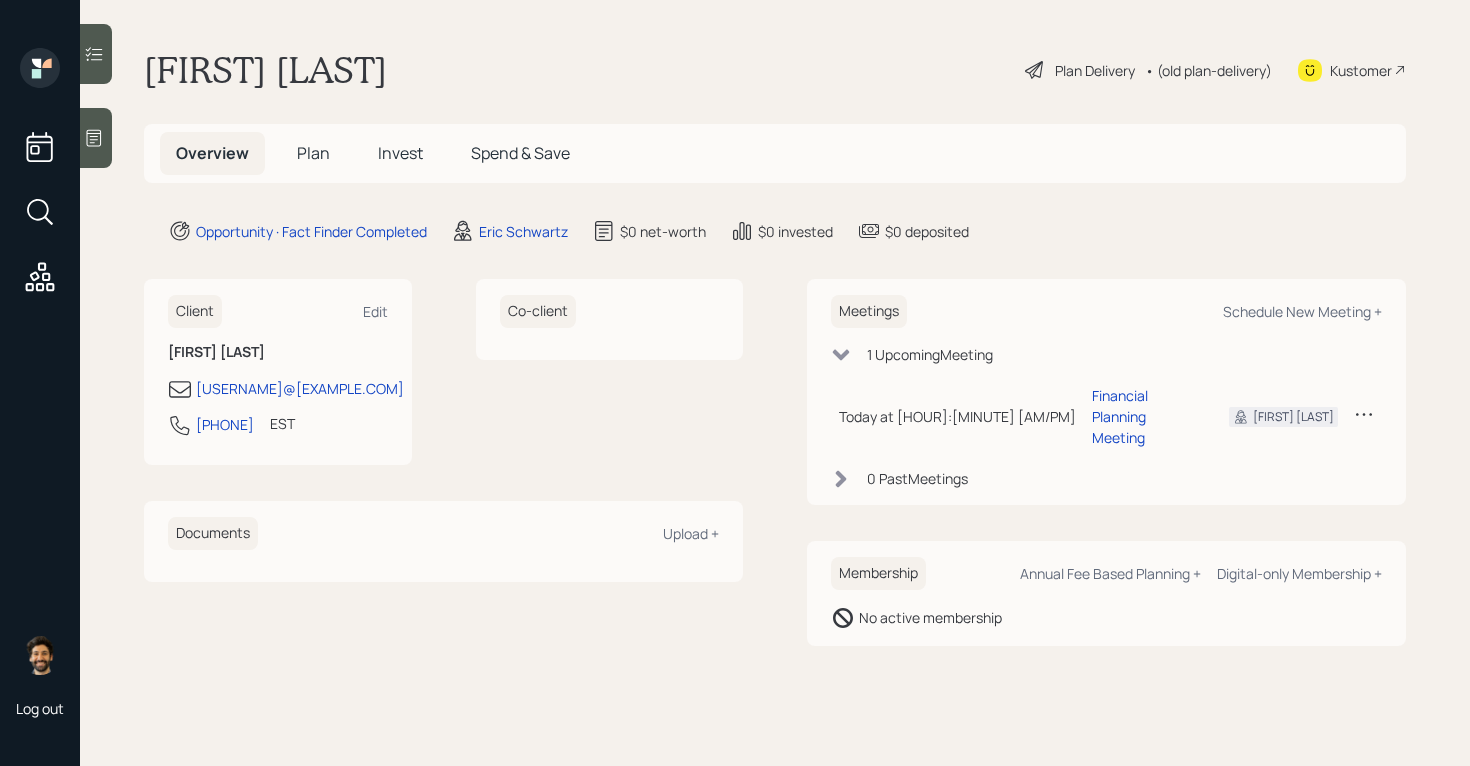 click on "Plan" at bounding box center (313, 153) 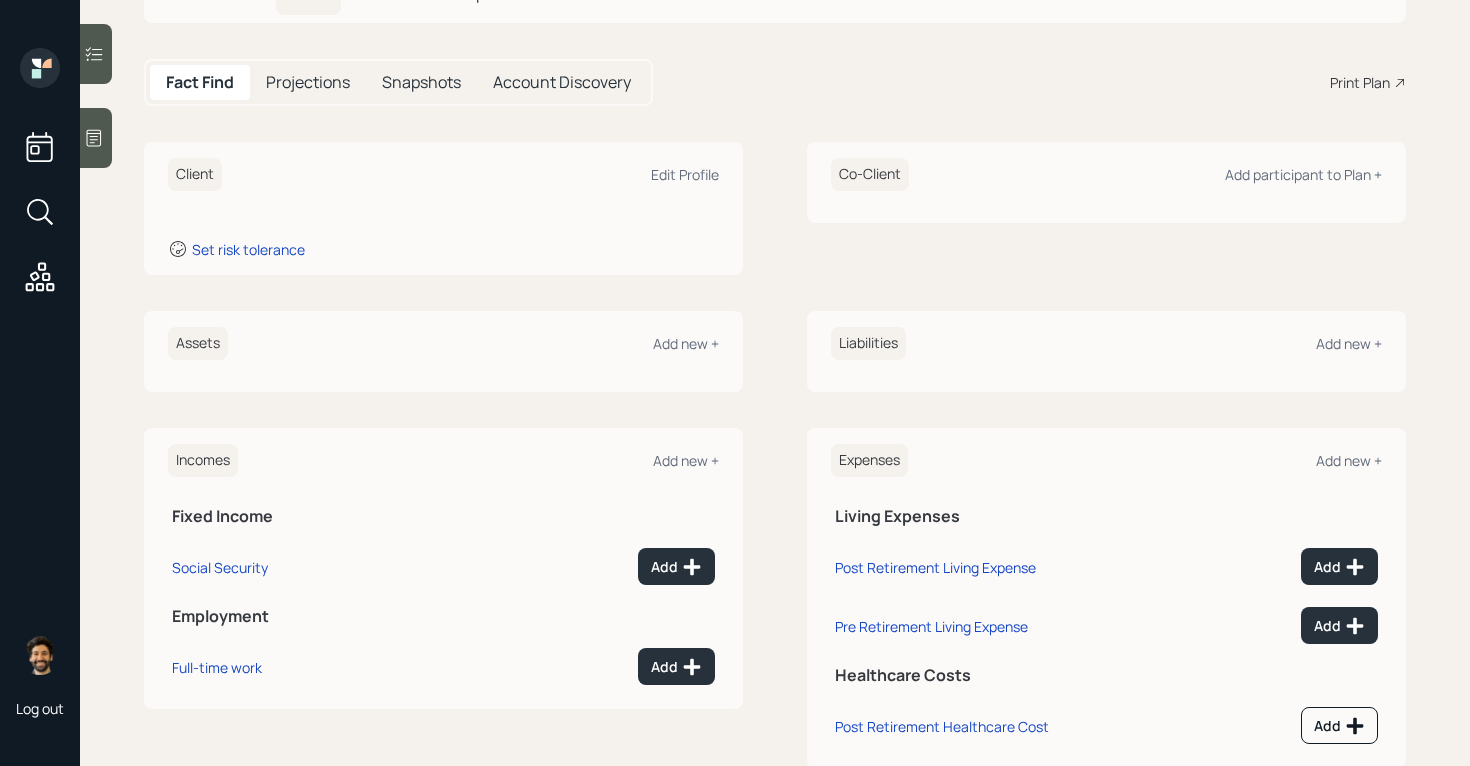 scroll, scrollTop: 175, scrollLeft: 0, axis: vertical 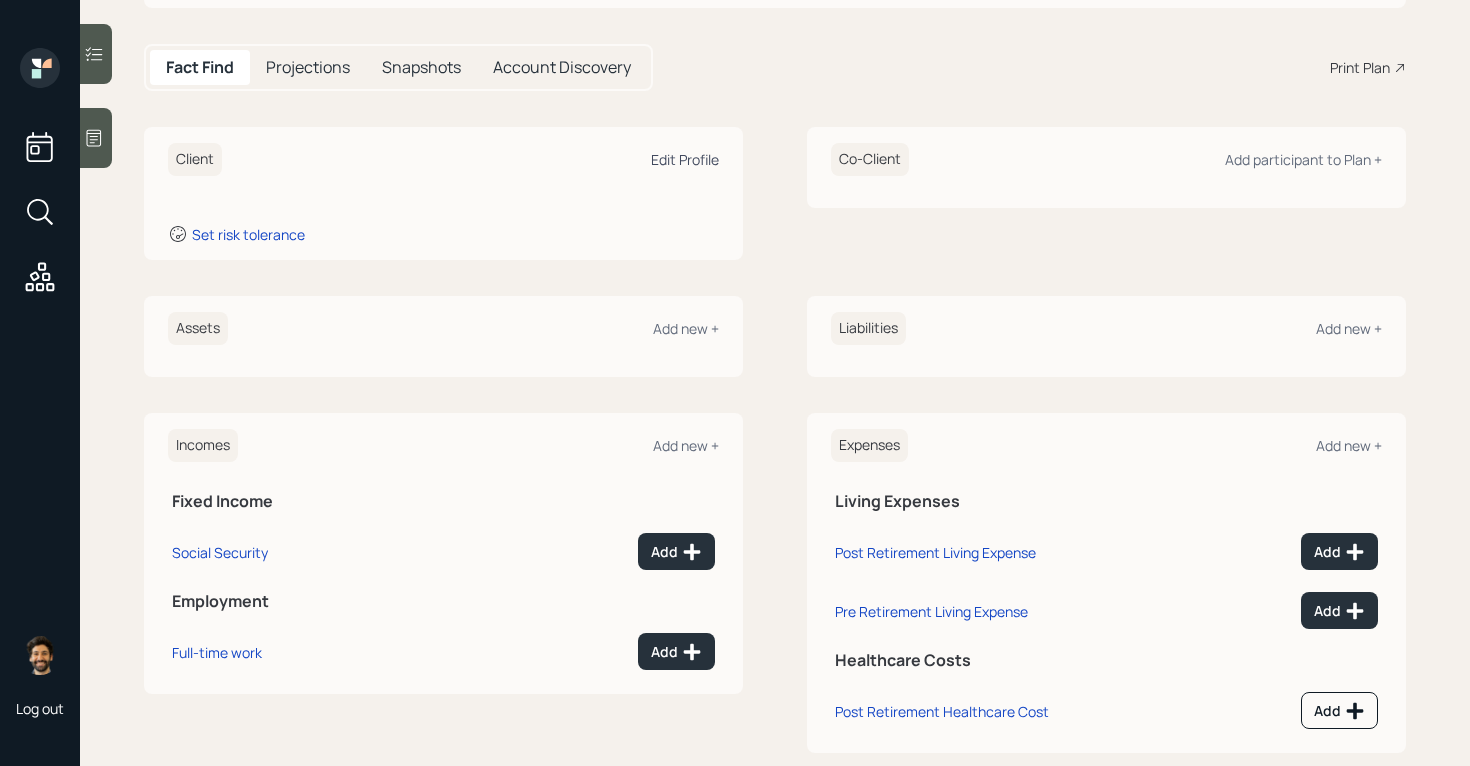 click on "Edit Profile" at bounding box center [685, 159] 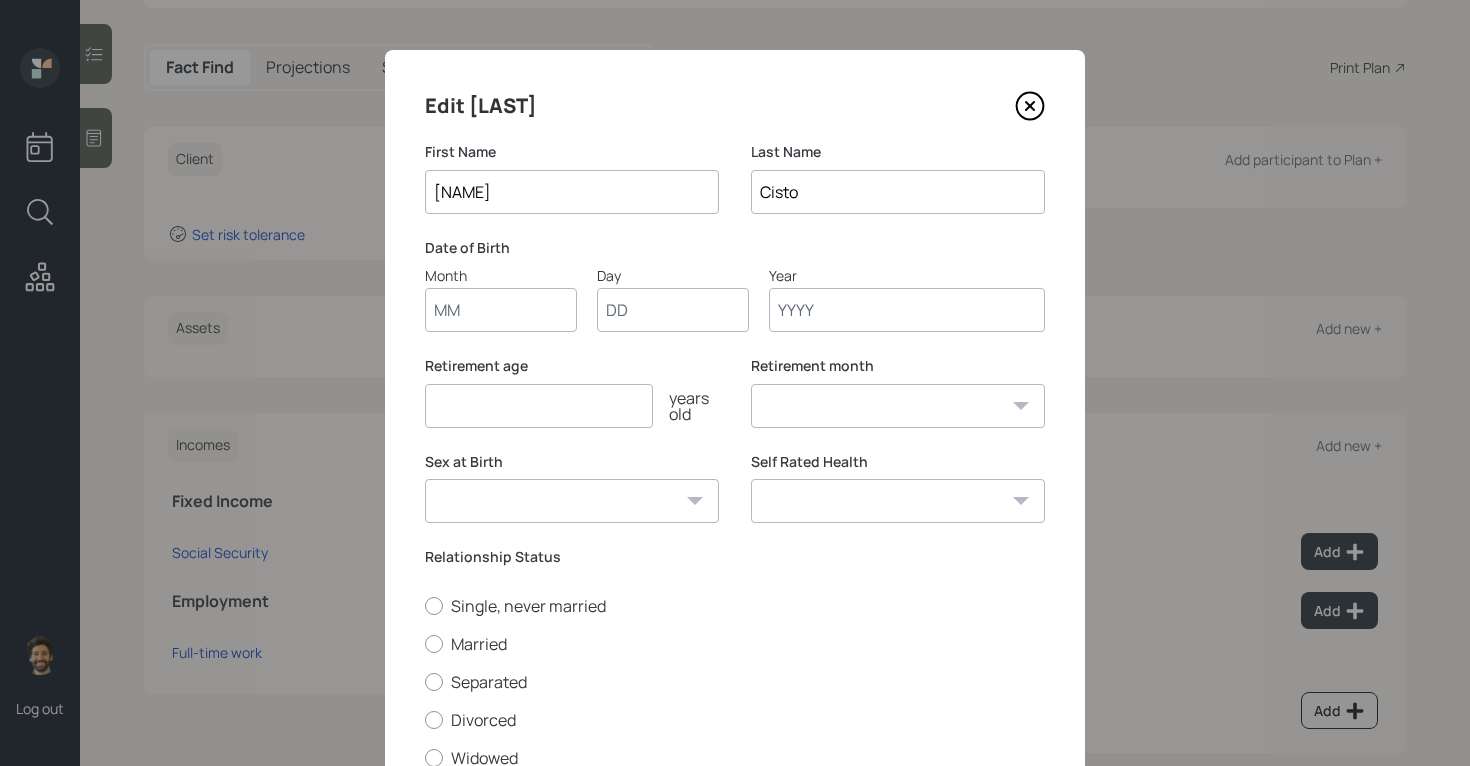 click on "Month" at bounding box center [501, 310] 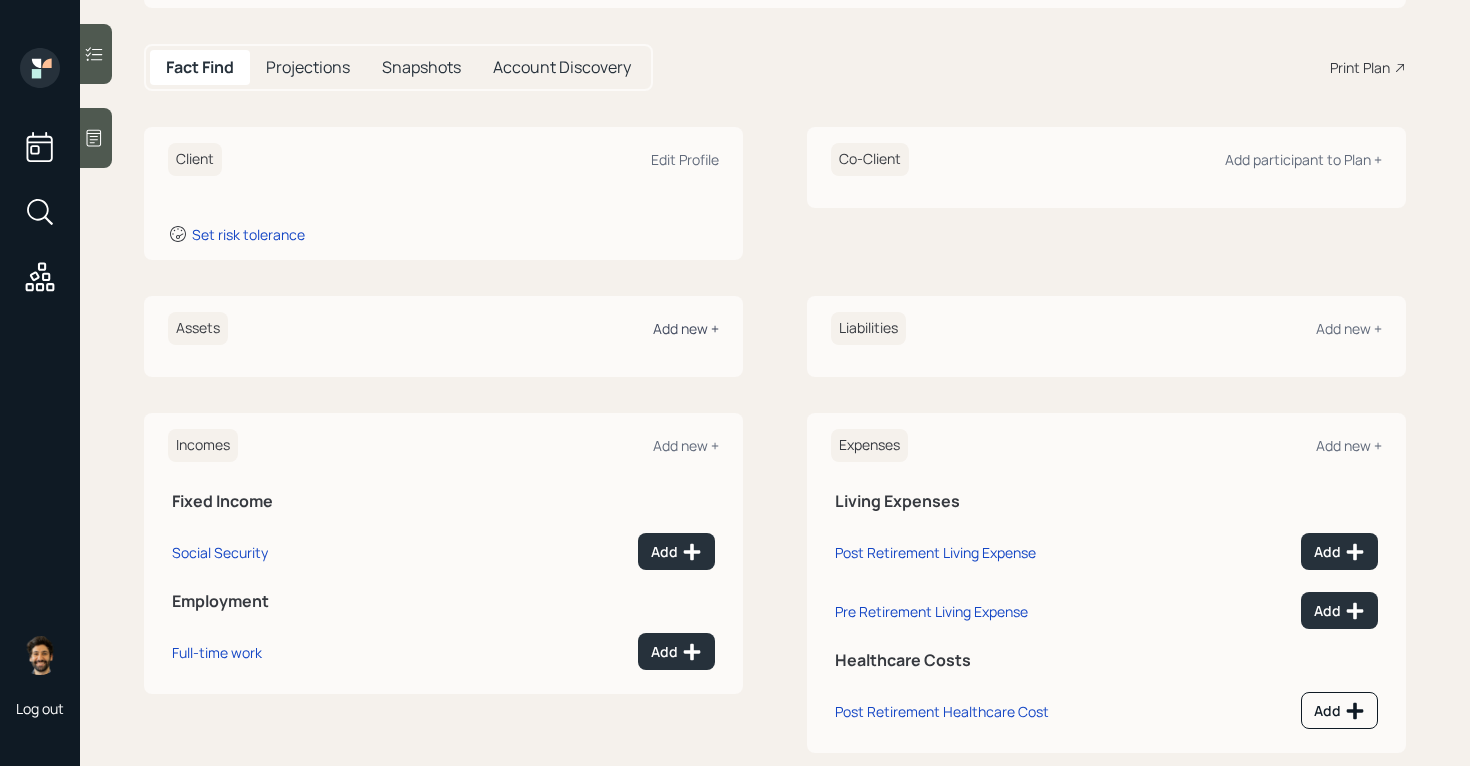 click on "Add new +" at bounding box center (686, 328) 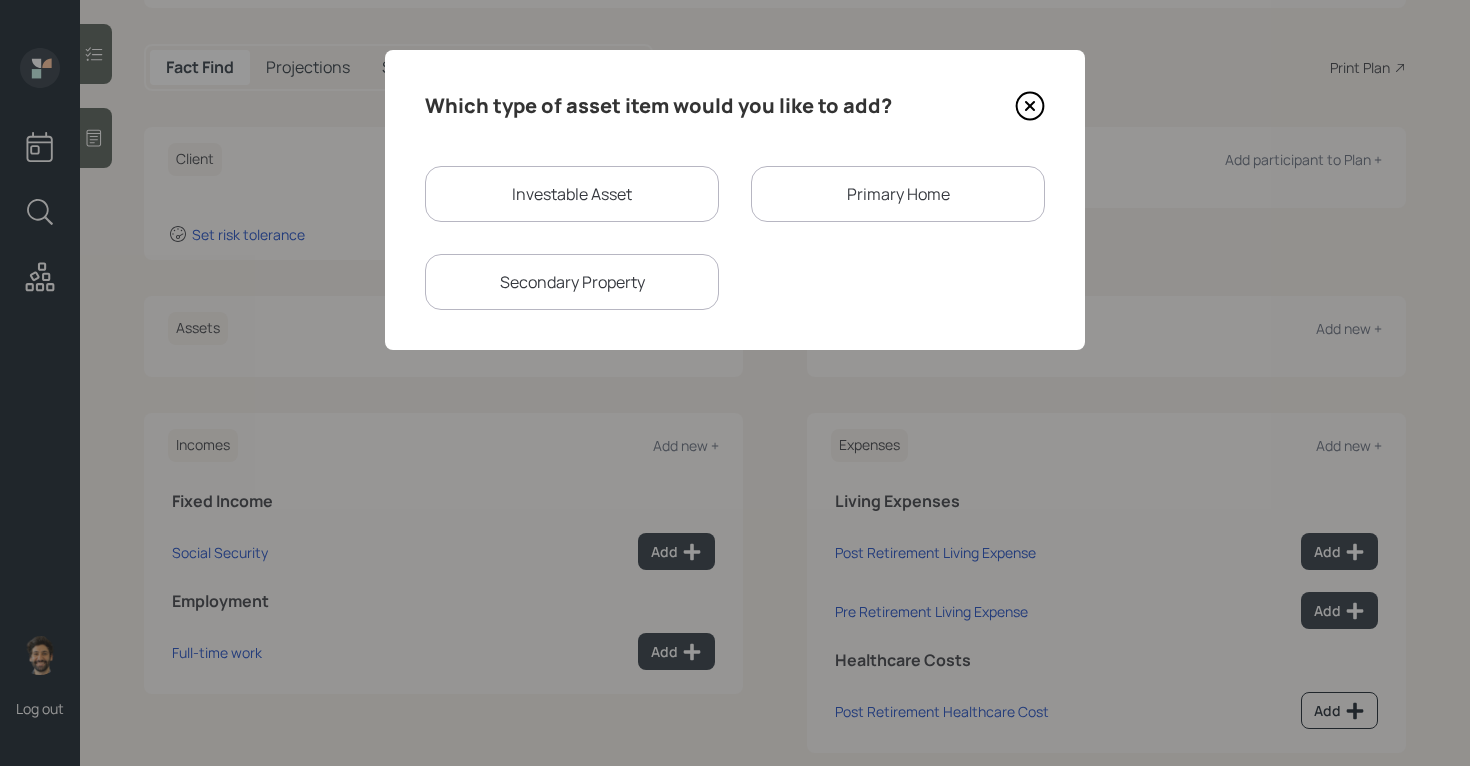click on "Investable Asset" at bounding box center (572, 194) 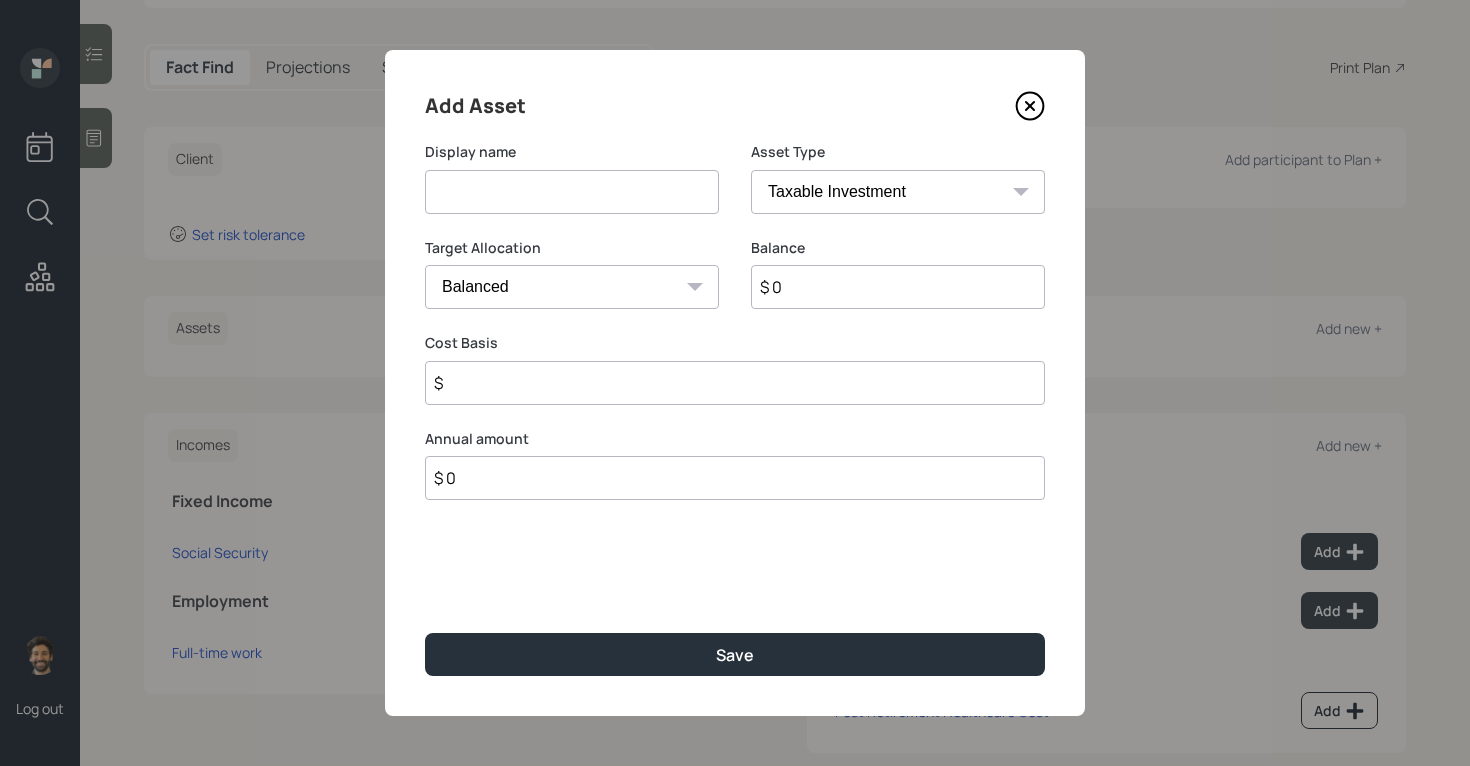 click at bounding box center (572, 192) 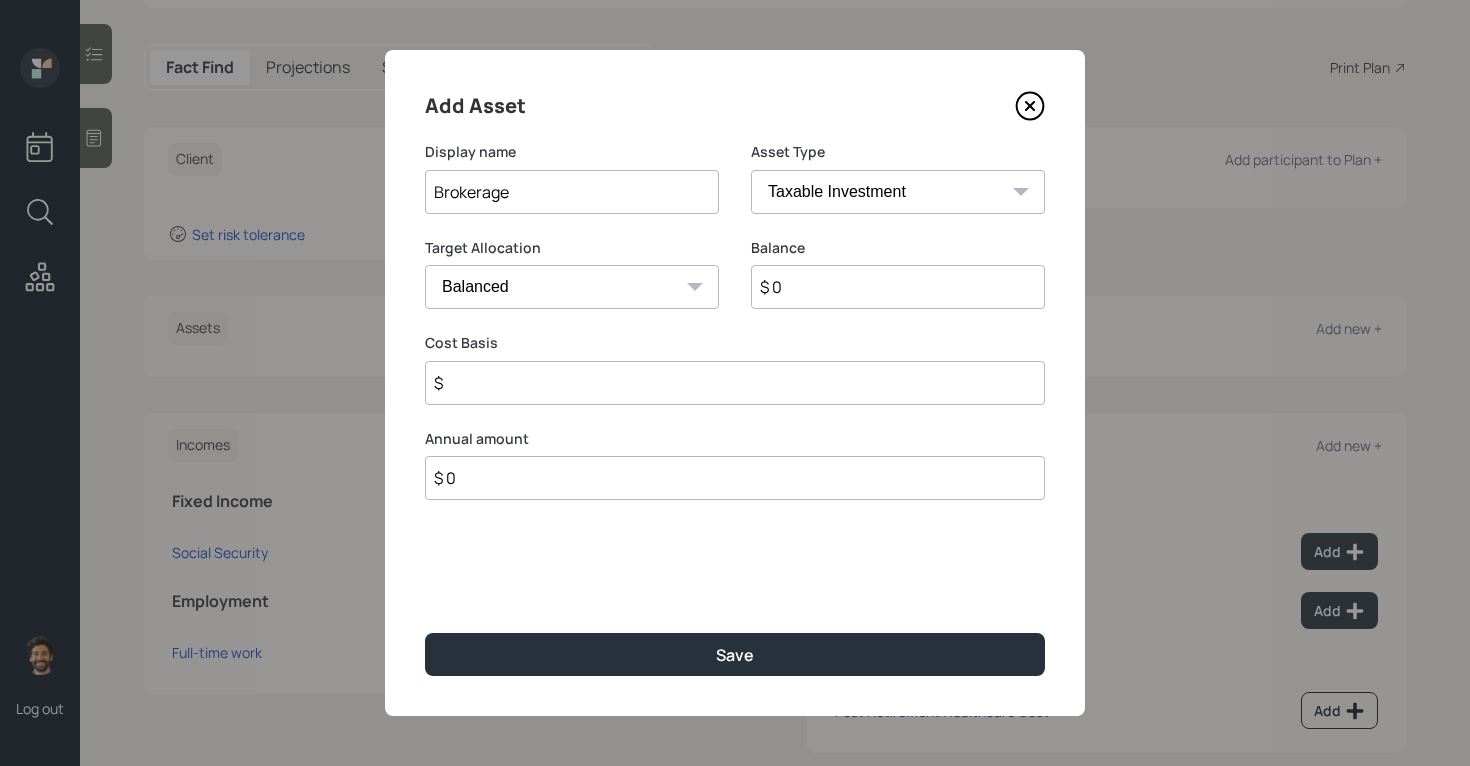 type on "Brokerage" 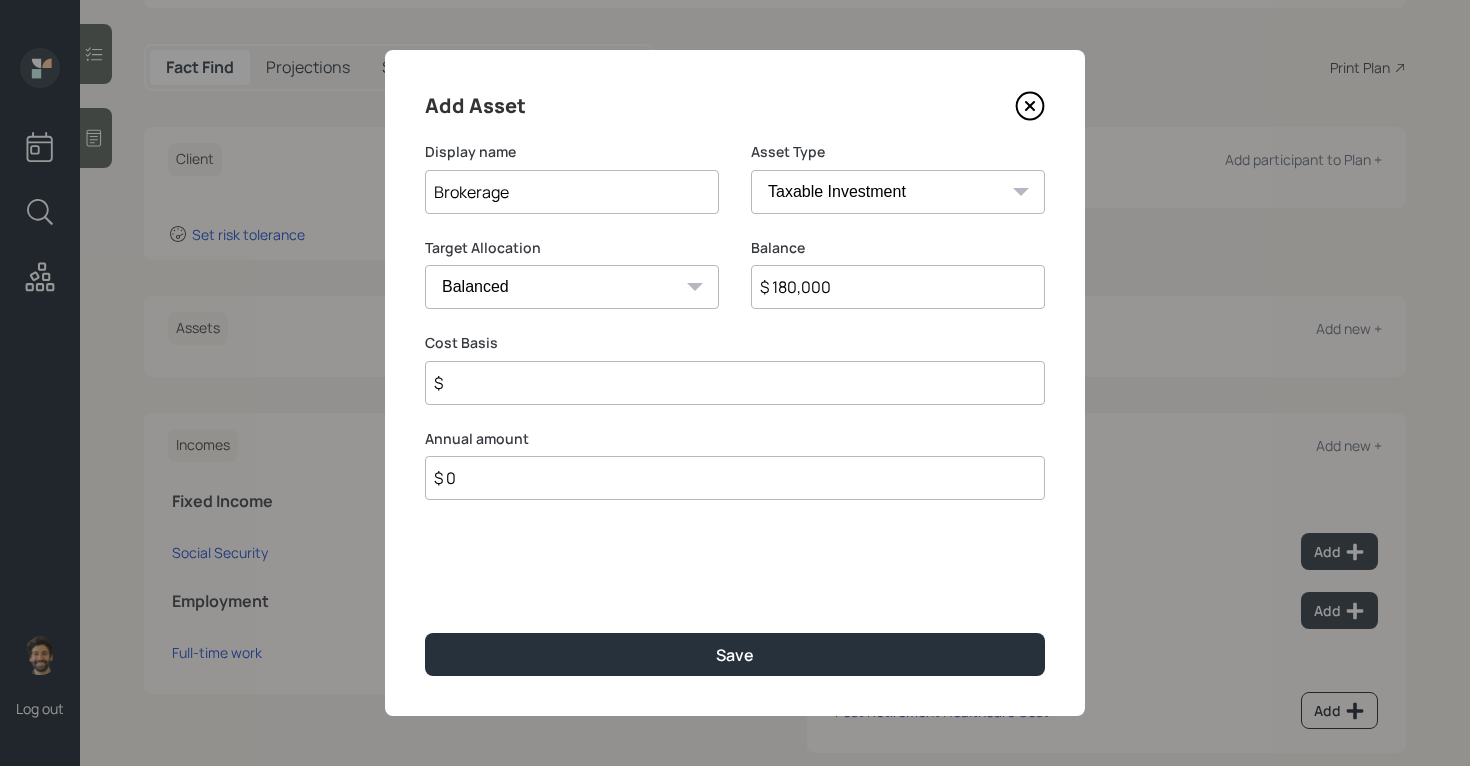 type on "$ 180,000" 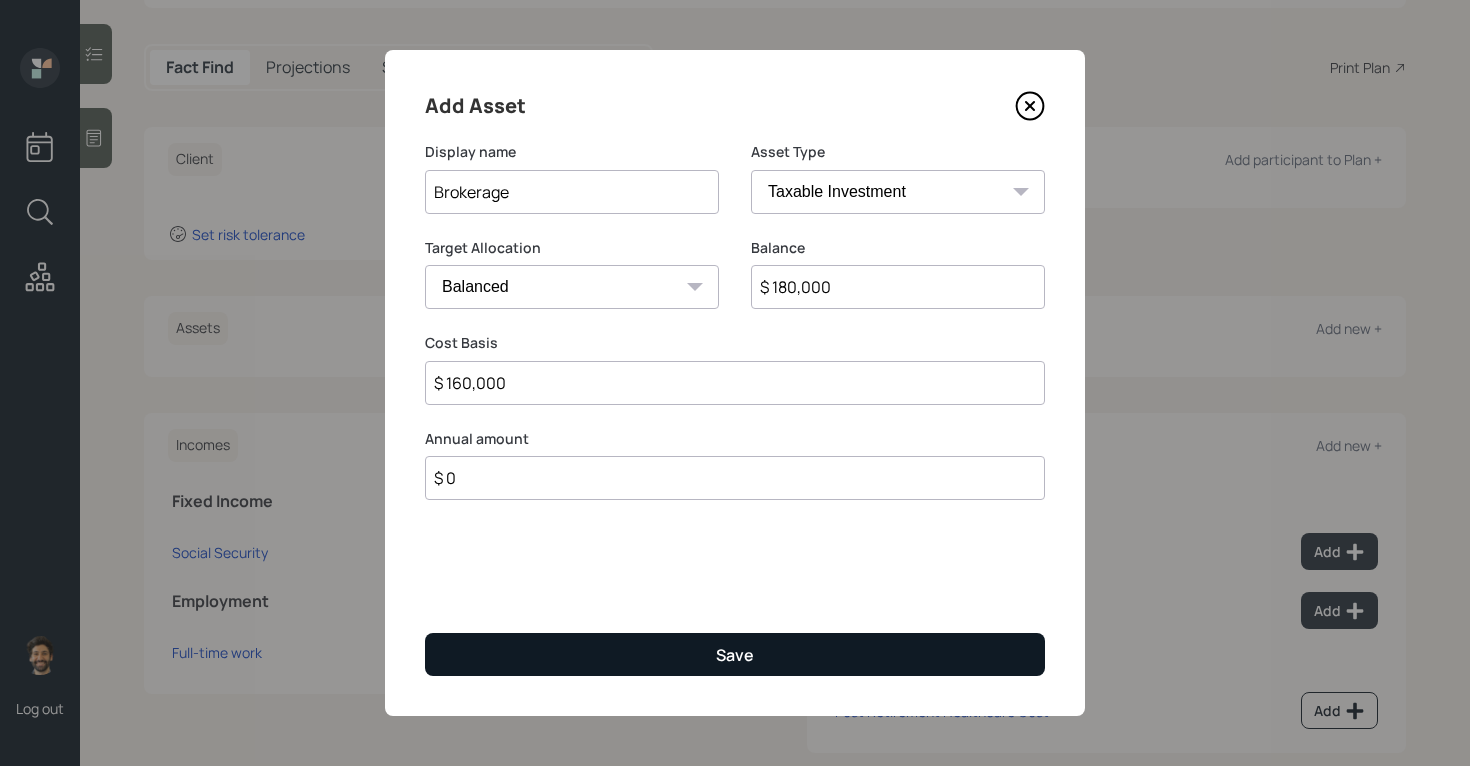 type on "$ 160,000" 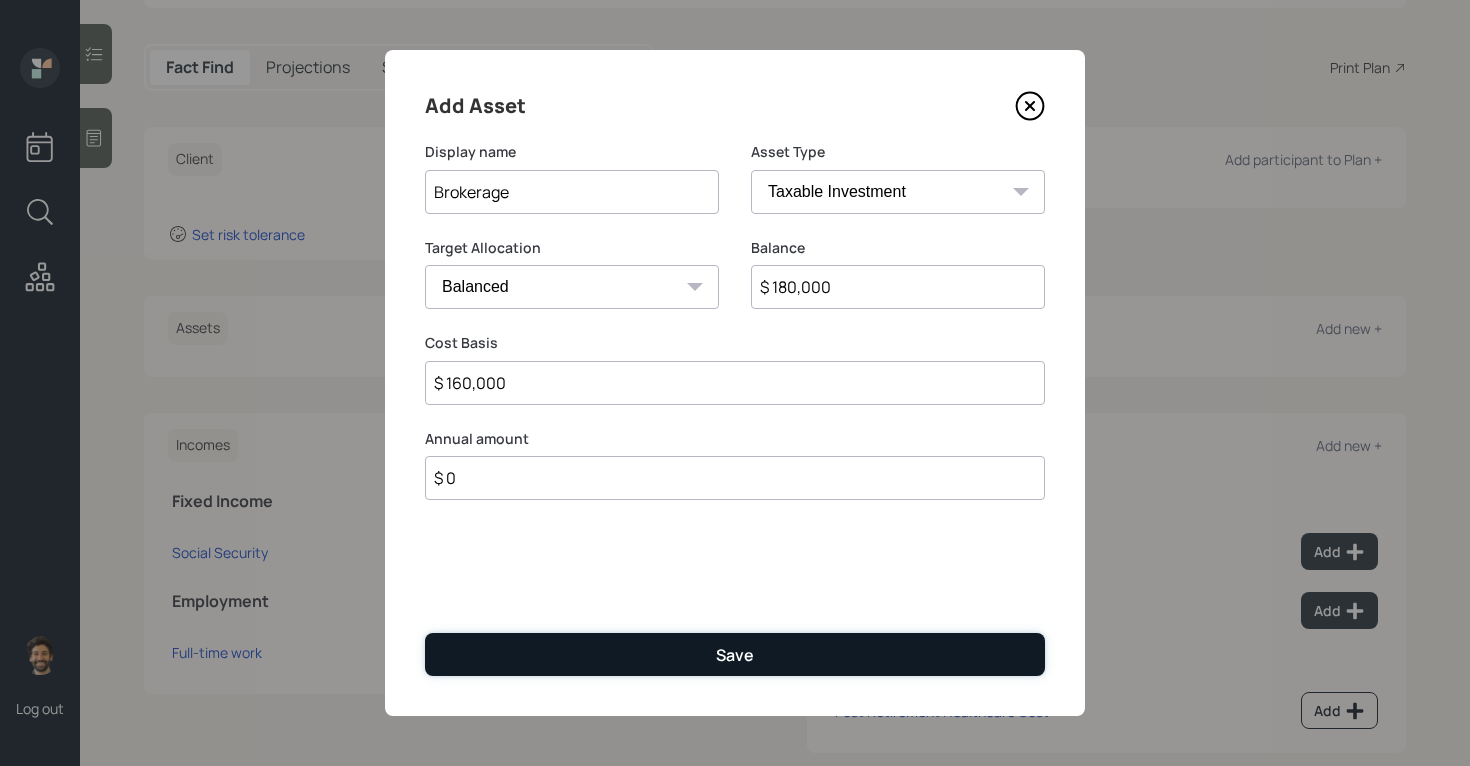 click on "Save" at bounding box center (735, 654) 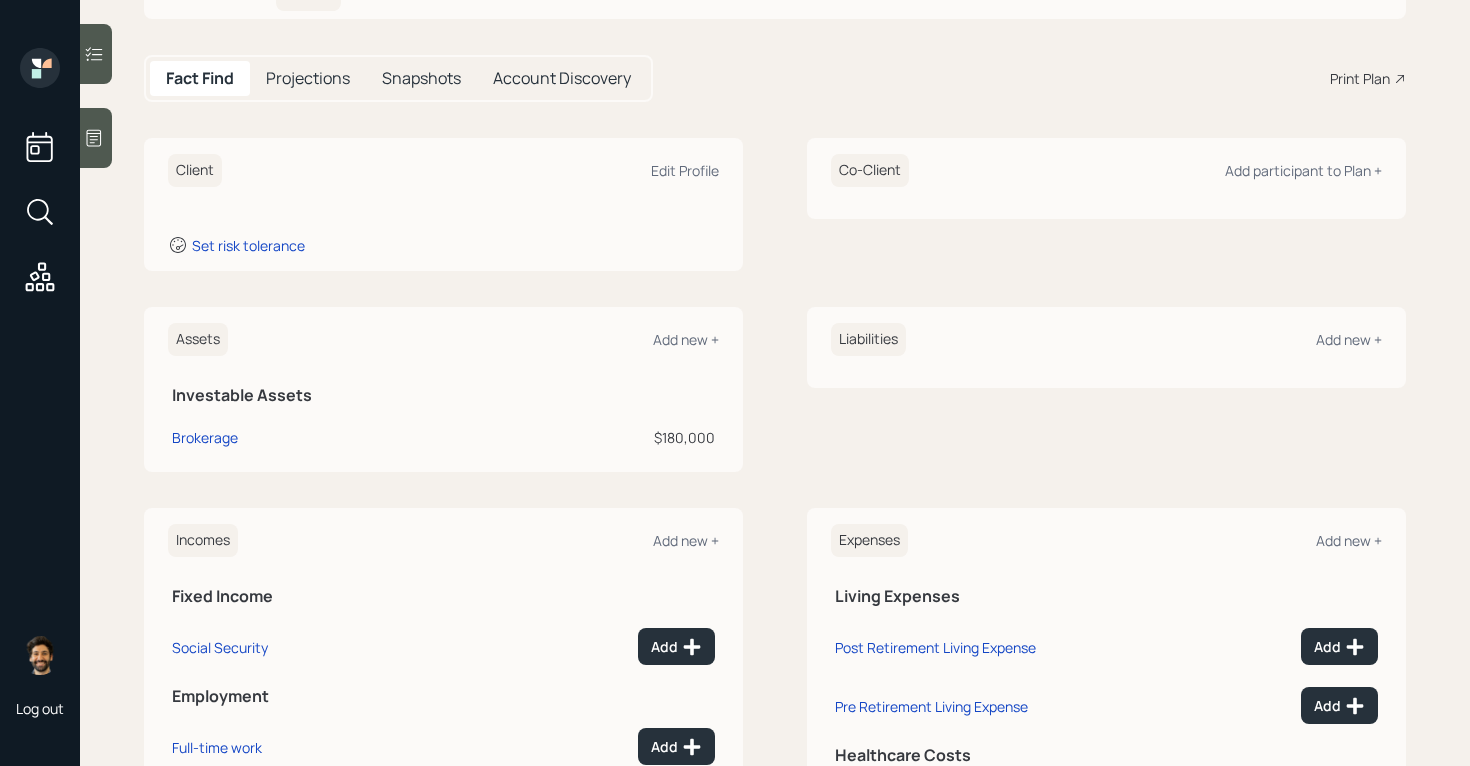 scroll, scrollTop: 96, scrollLeft: 0, axis: vertical 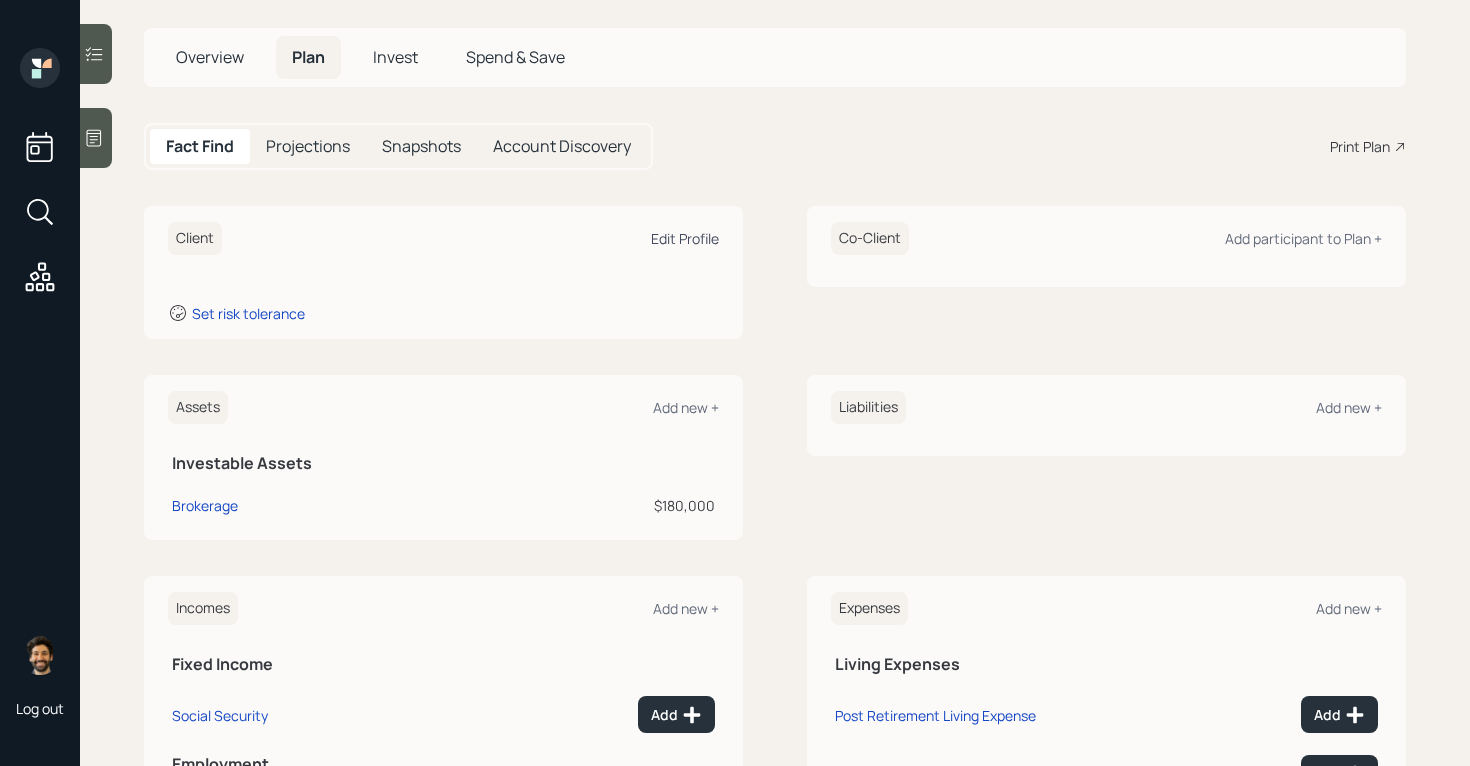 click on "Edit Profile" at bounding box center (685, 238) 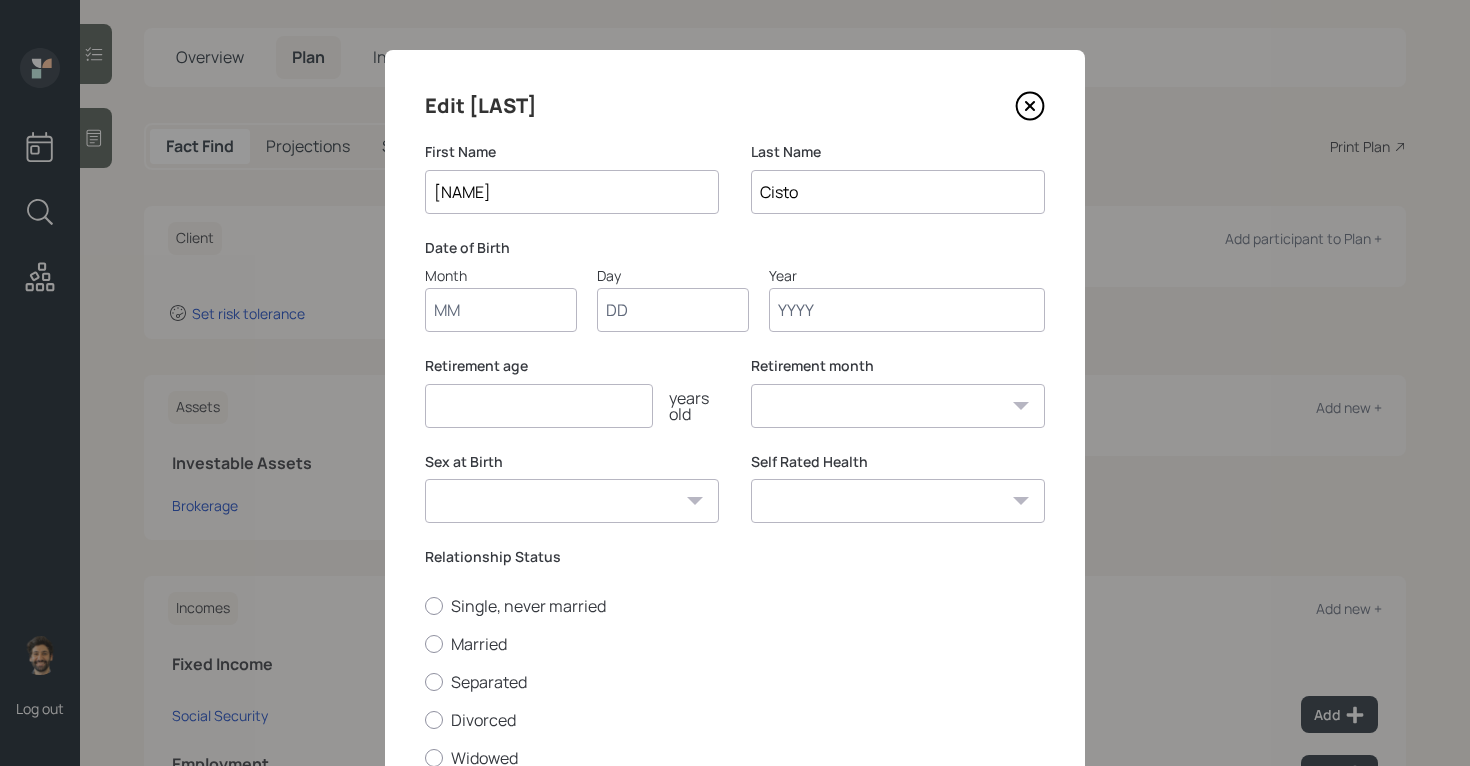 click on "Month" at bounding box center [501, 275] 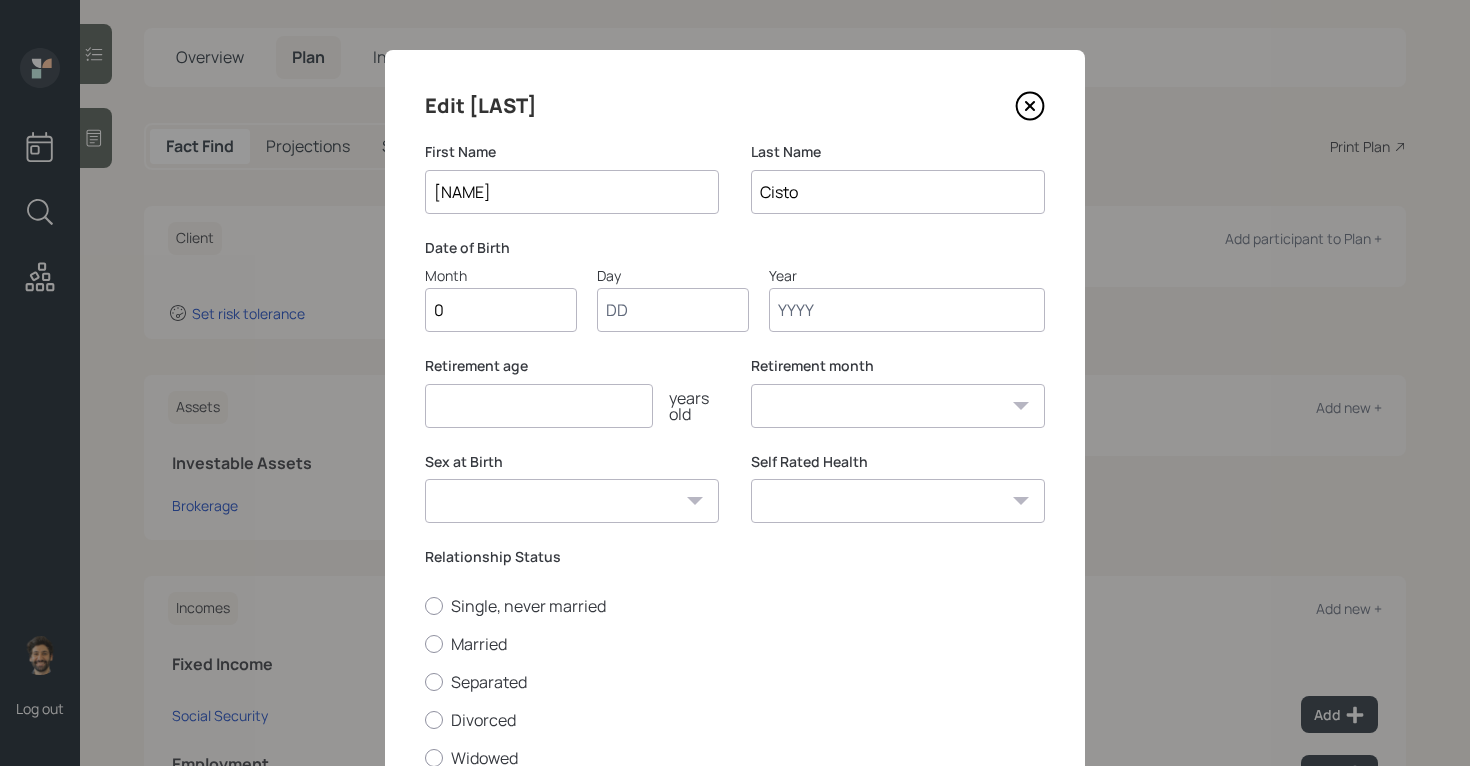 type on "03" 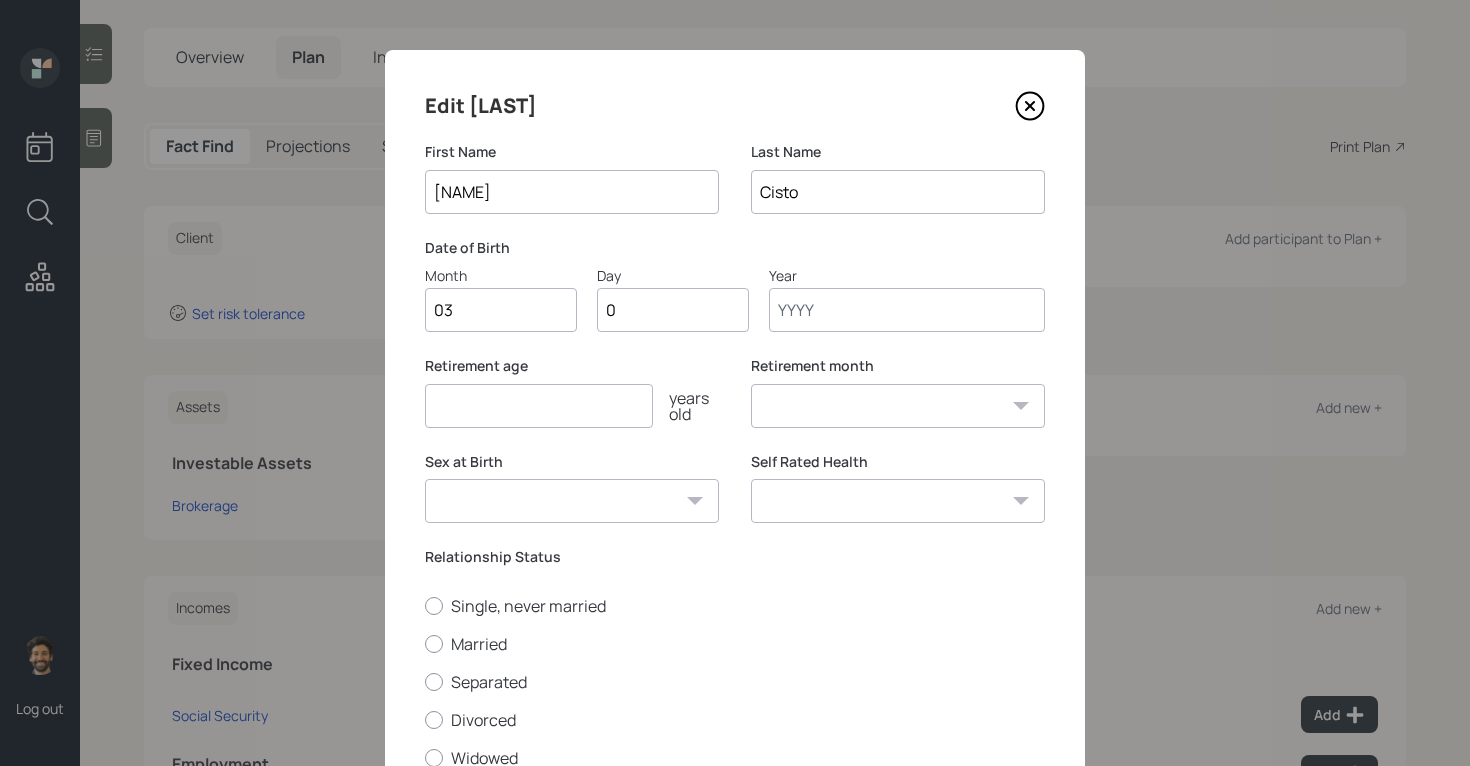type on "09" 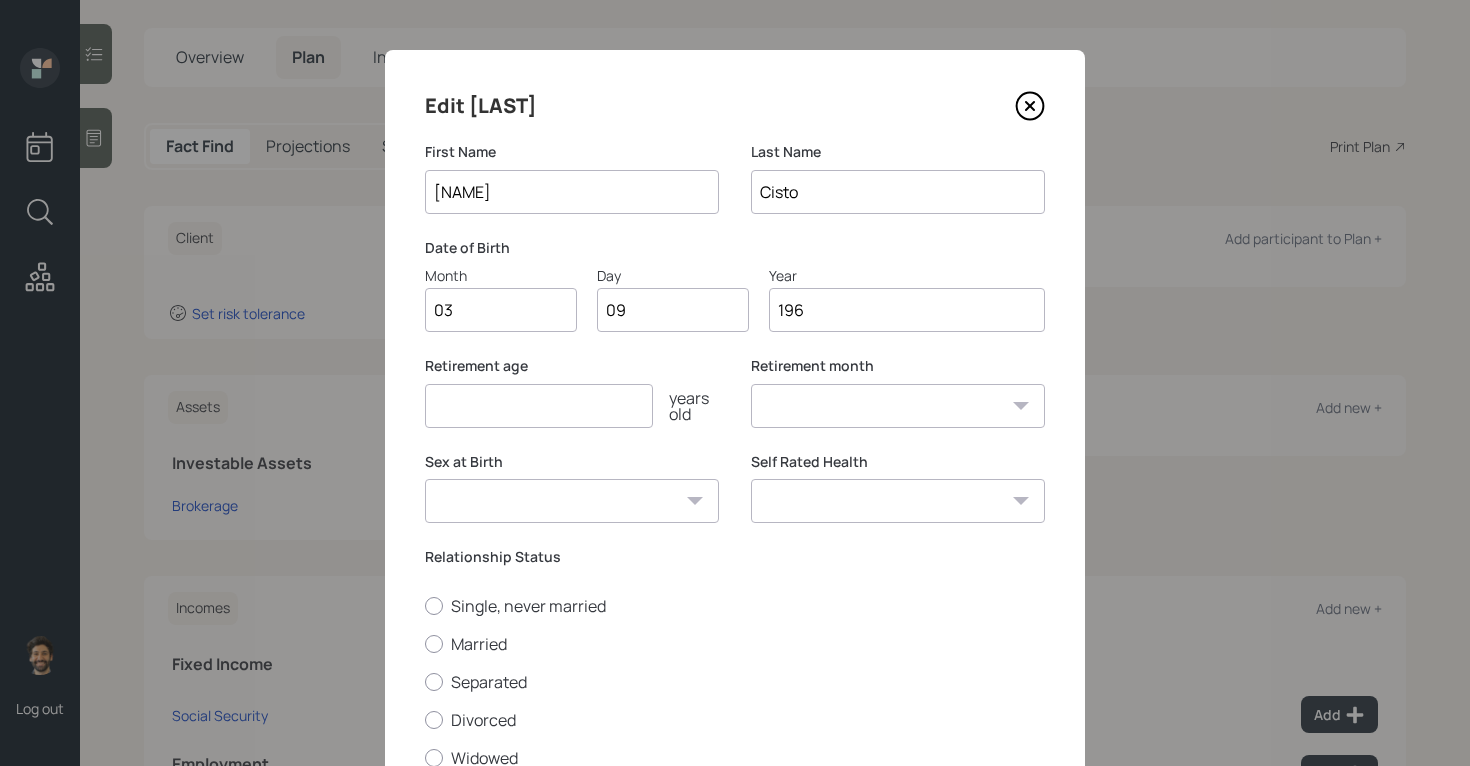 type on "1968" 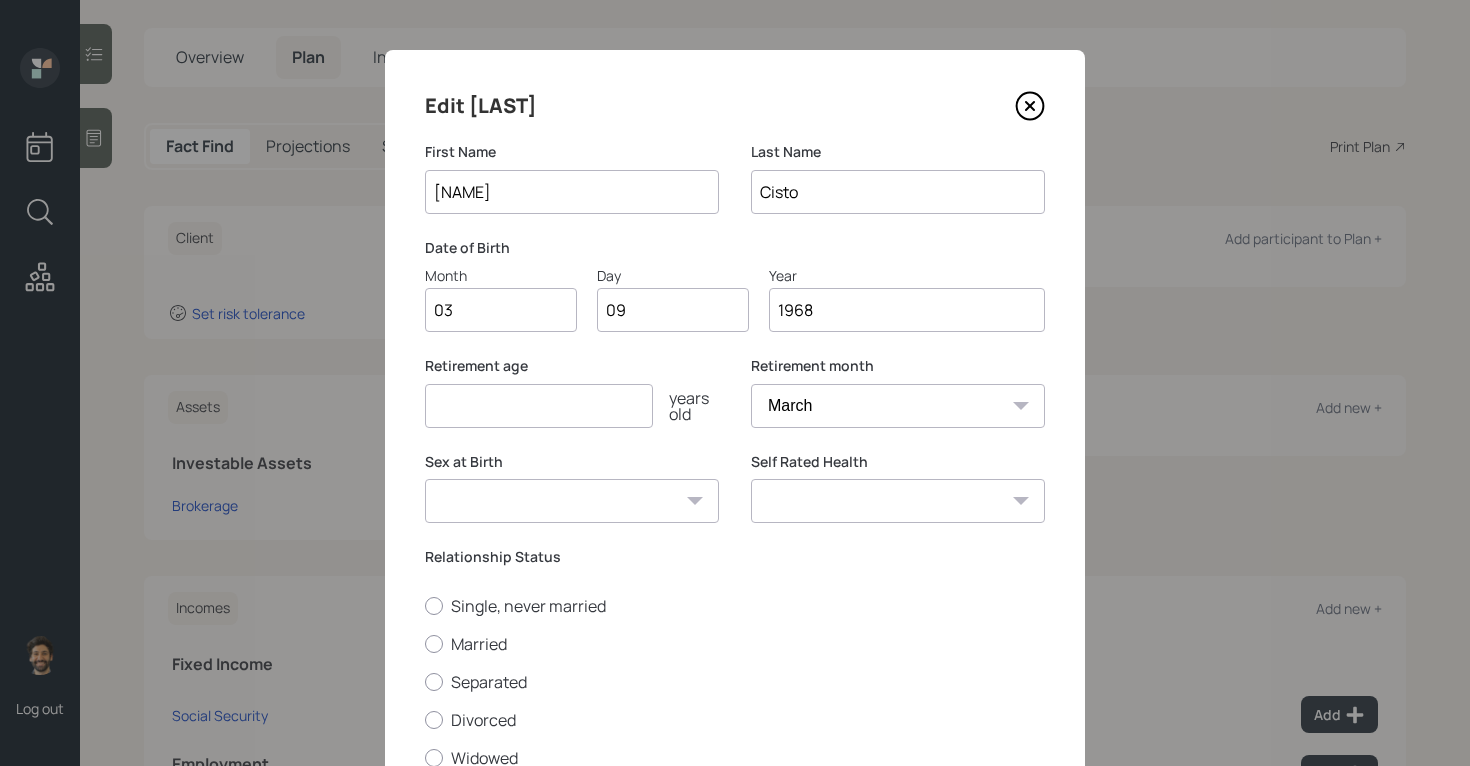 type on "1968" 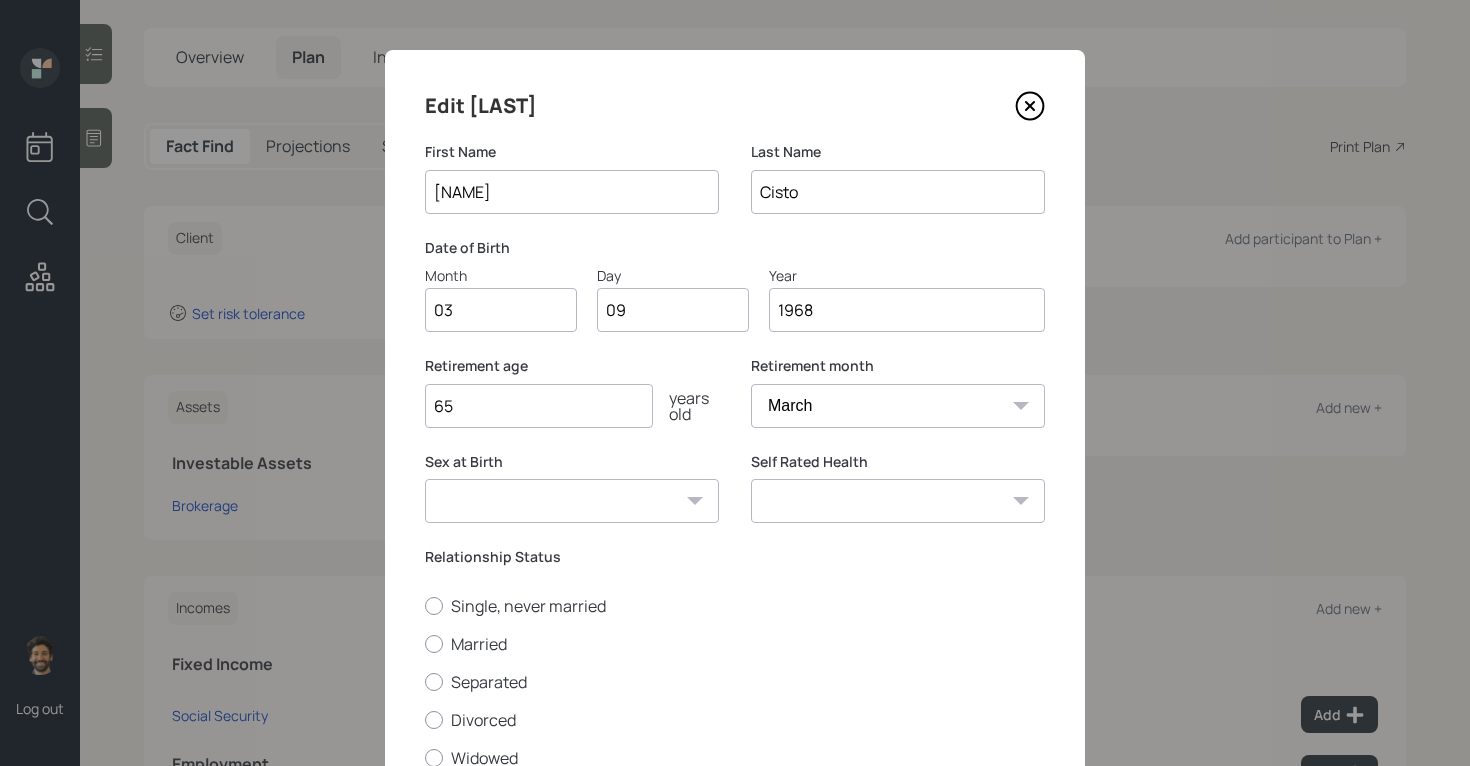 type on "65" 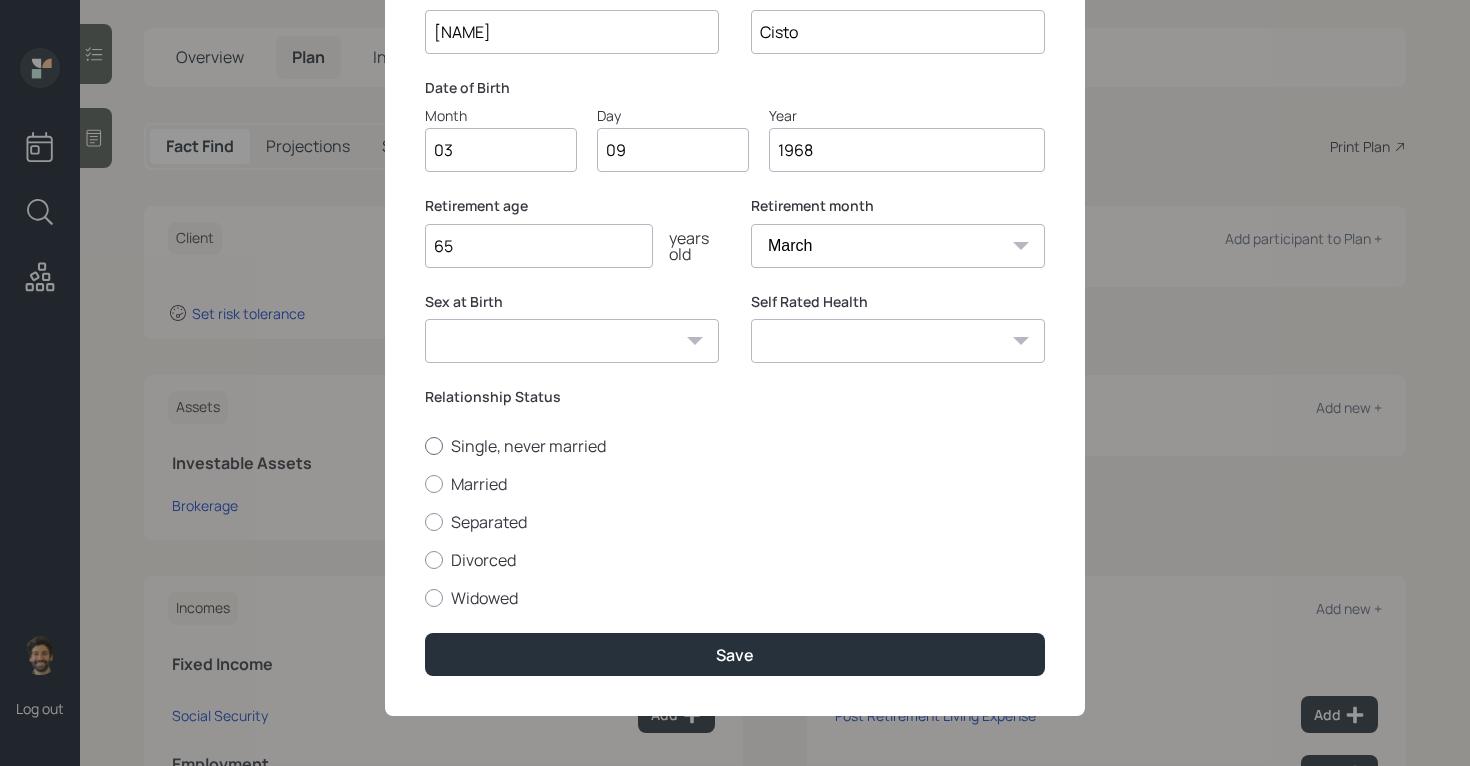 click on "Single, never married" at bounding box center [735, 446] 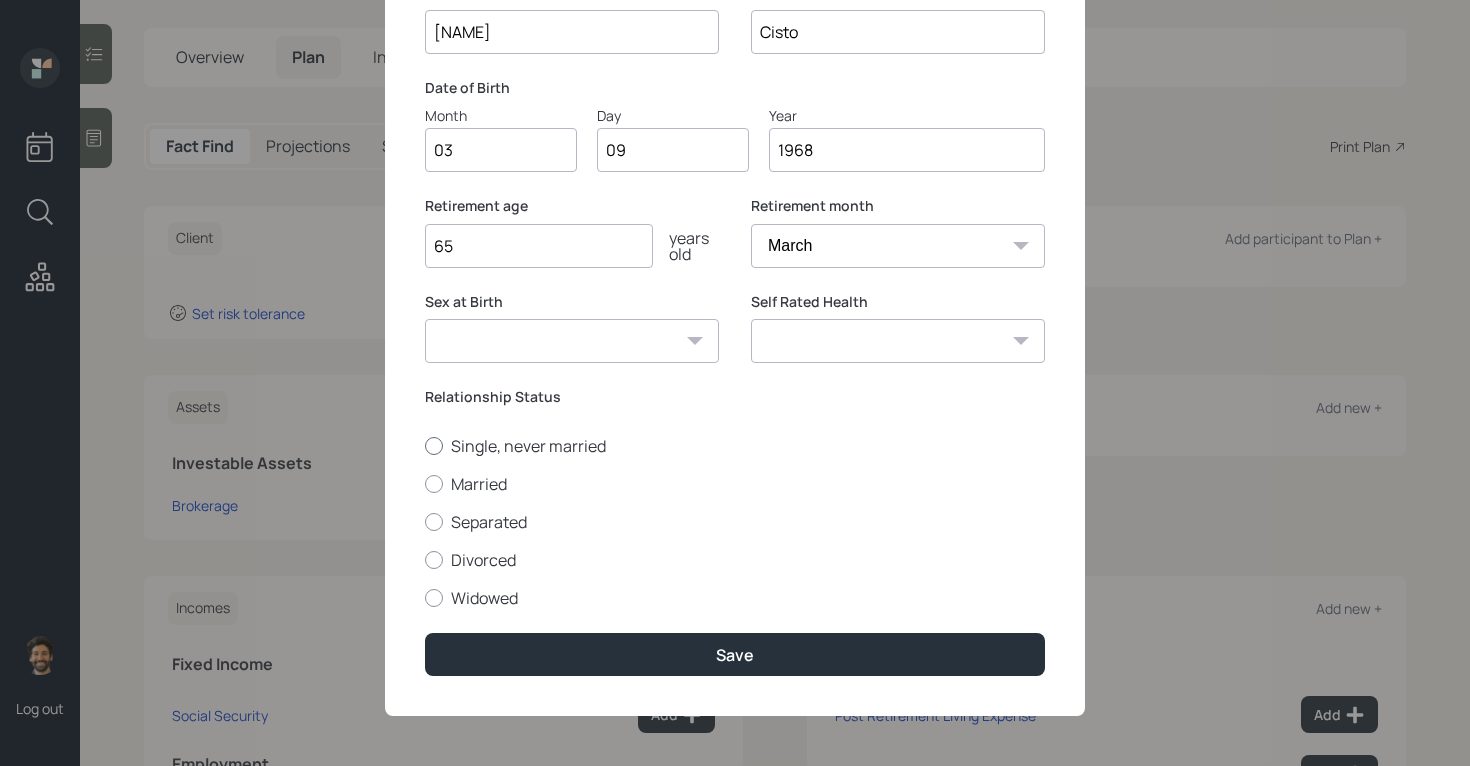 radio on "true" 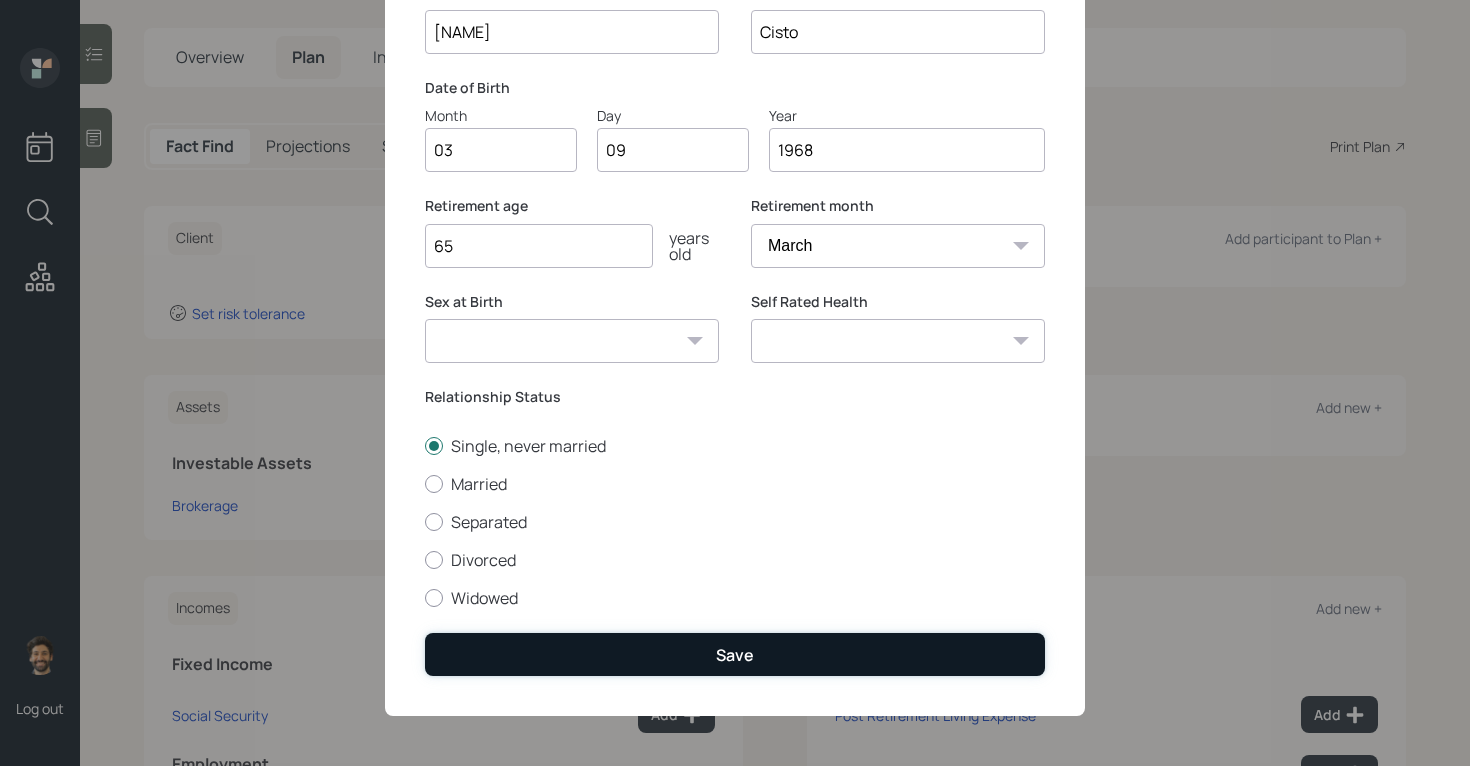 click on "Save" at bounding box center (735, 654) 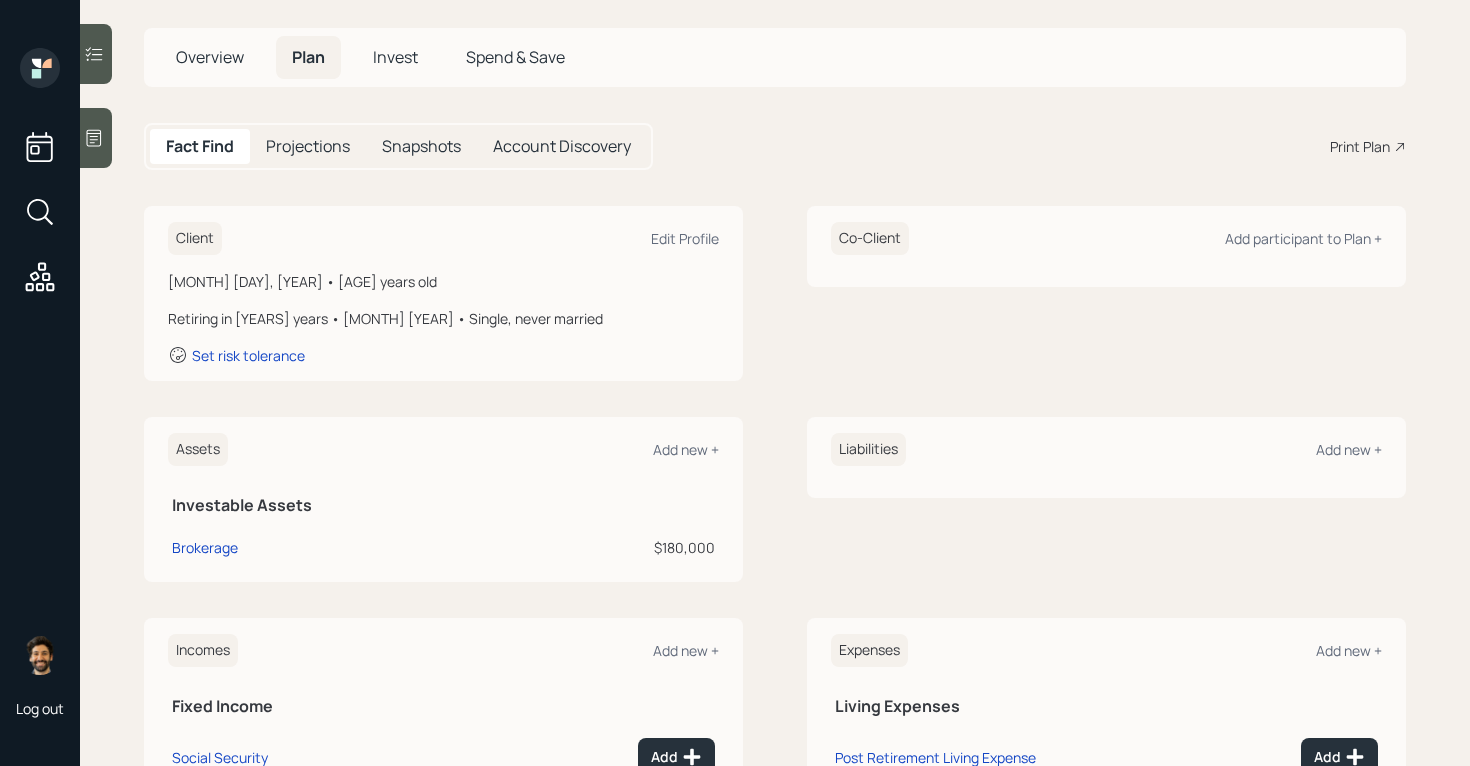 scroll, scrollTop: 336, scrollLeft: 0, axis: vertical 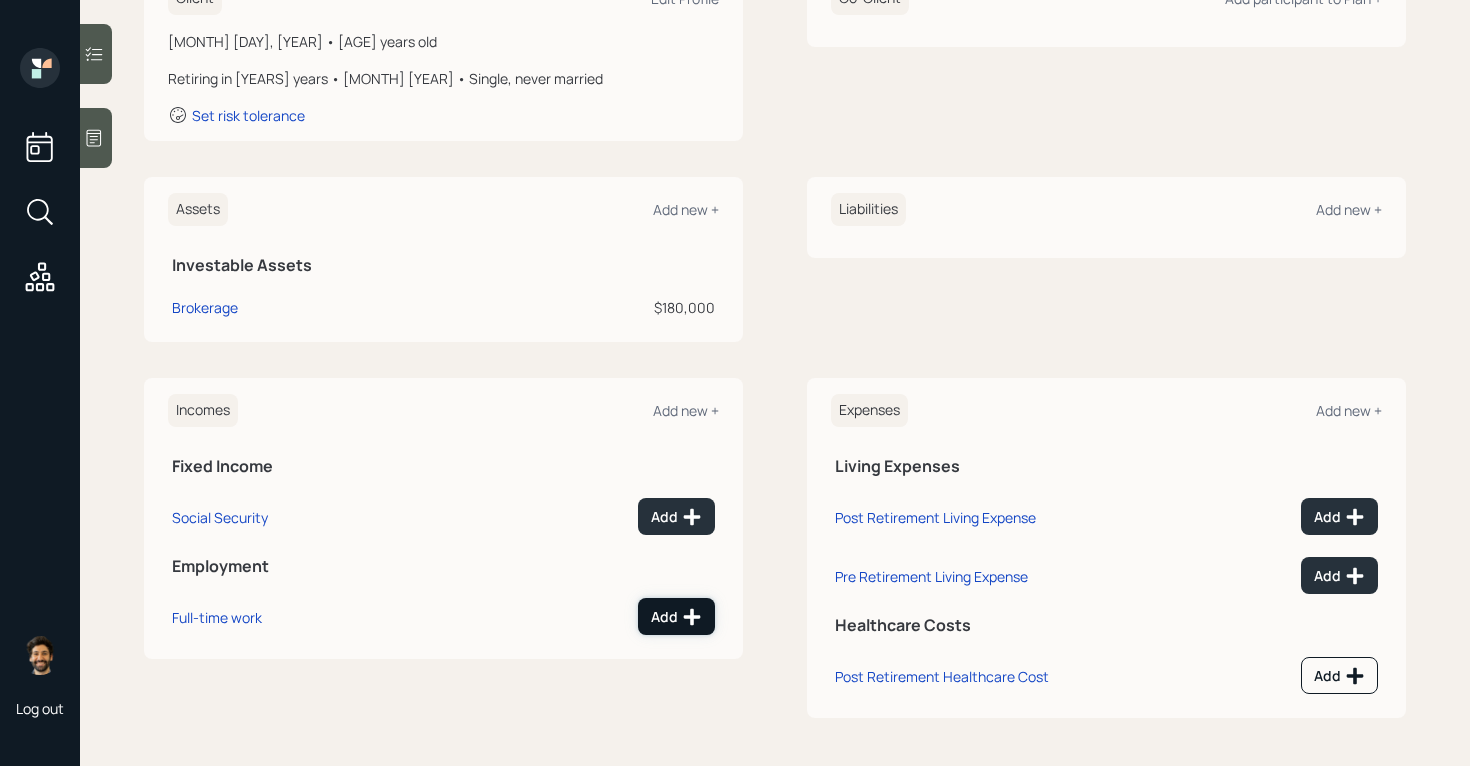 click 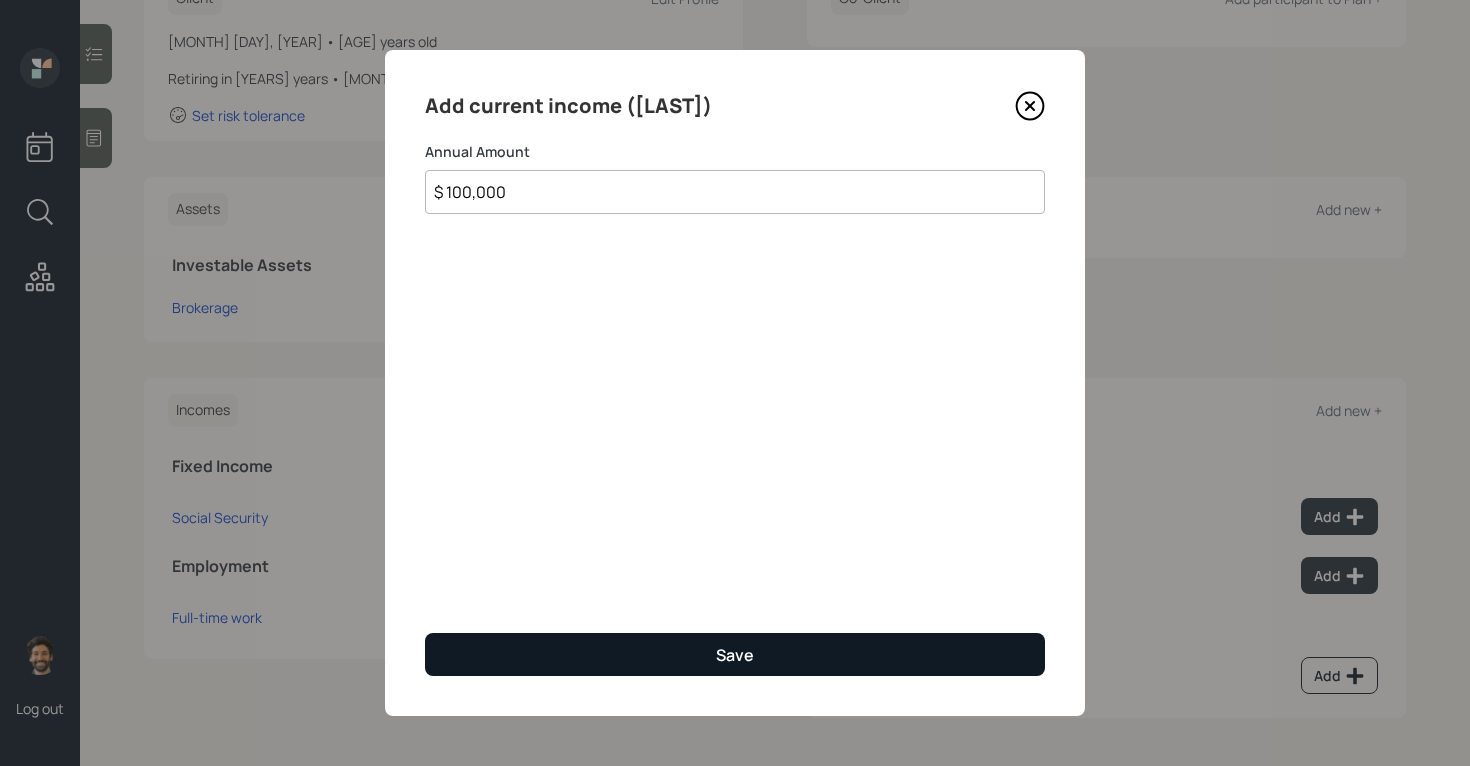 type on "$ 100,000" 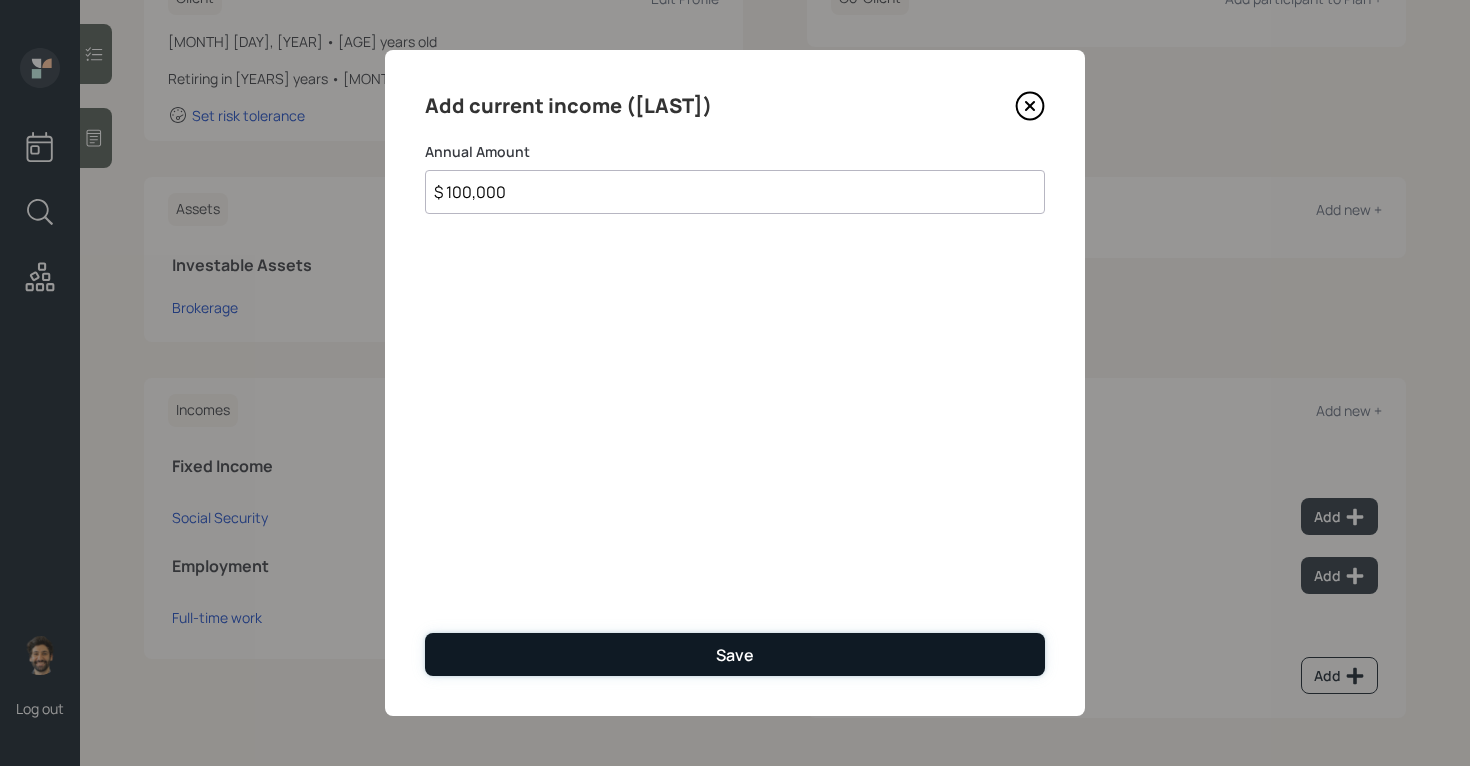 click on "Save" at bounding box center (735, 654) 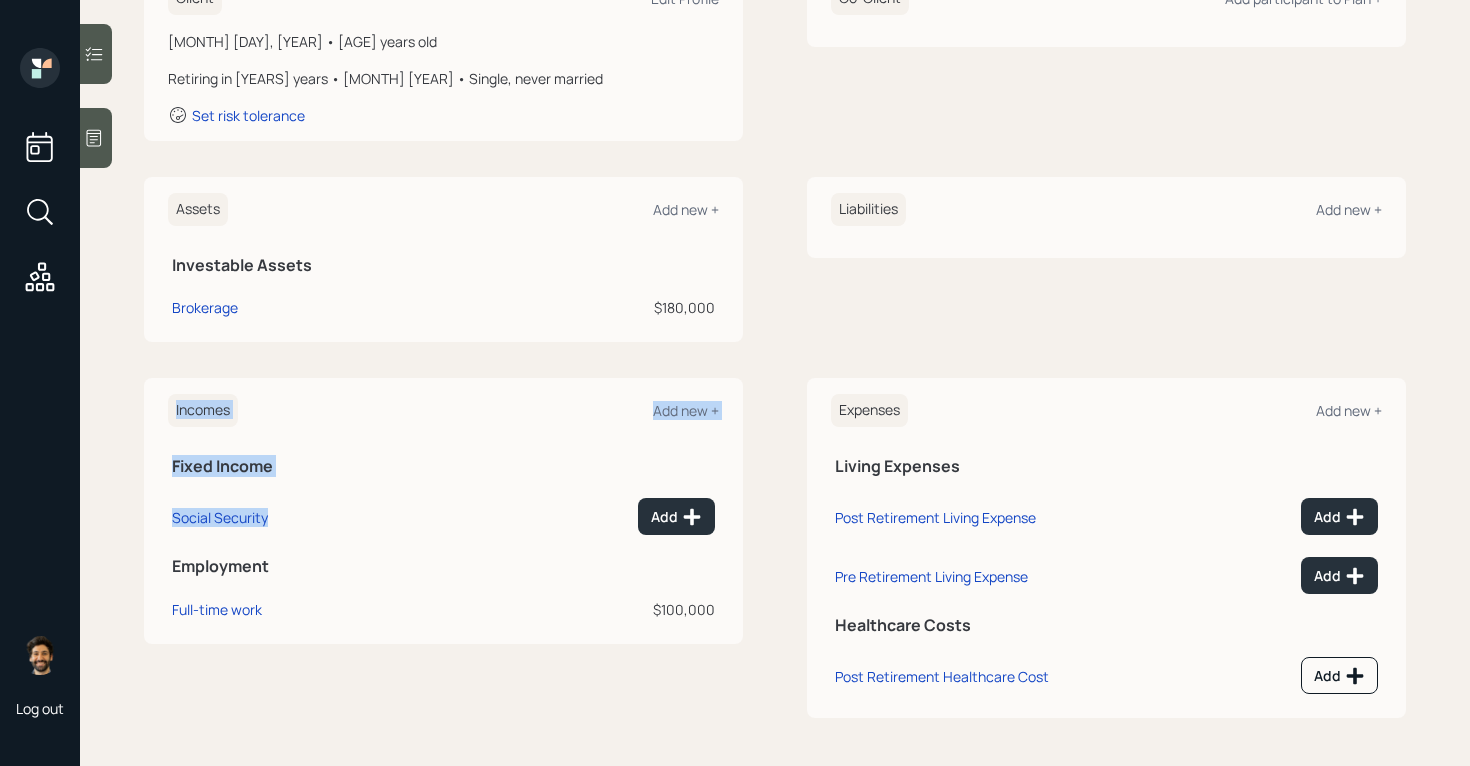 drag, startPoint x: 272, startPoint y: 517, endPoint x: 135, endPoint y: 509, distance: 137.23338 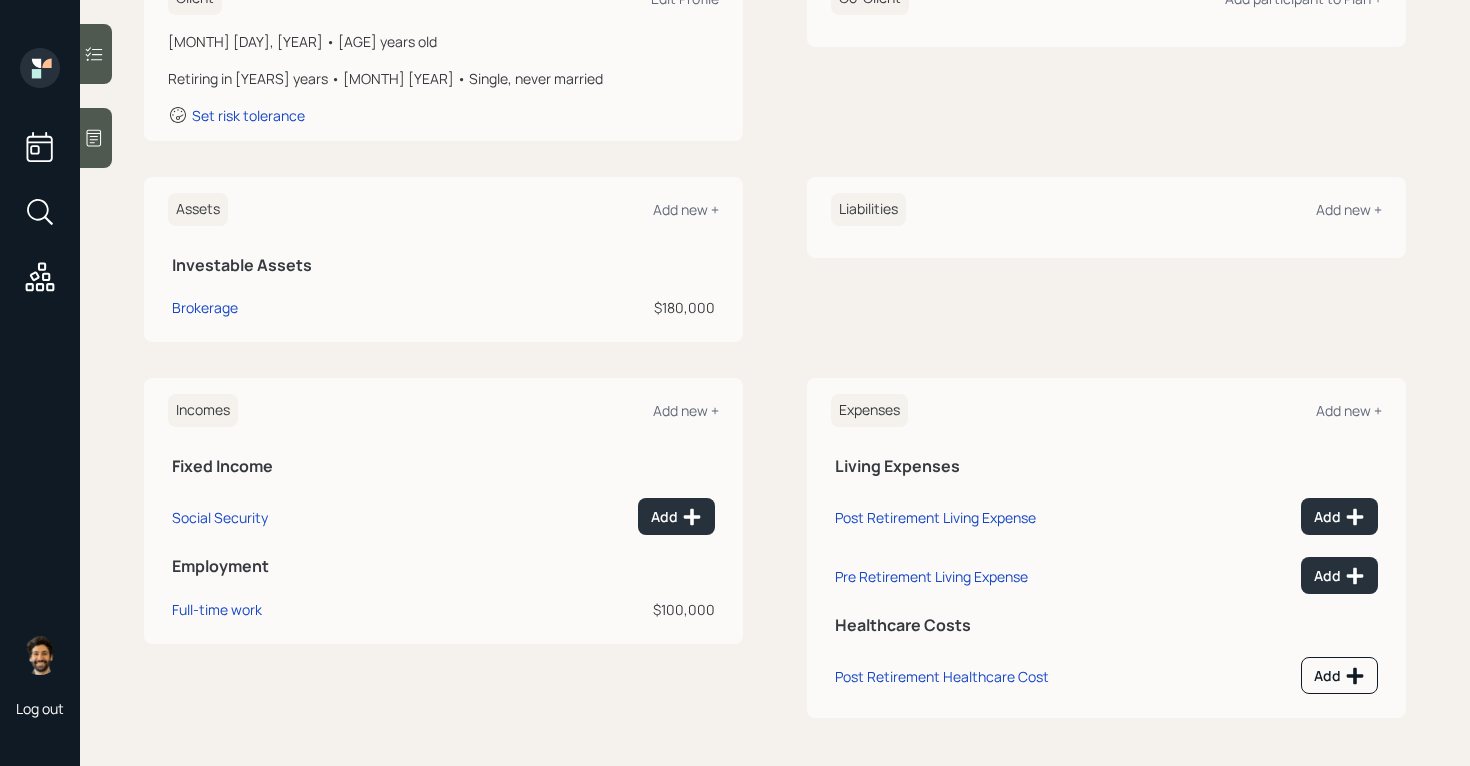 click on "Social Security" at bounding box center [319, 513] 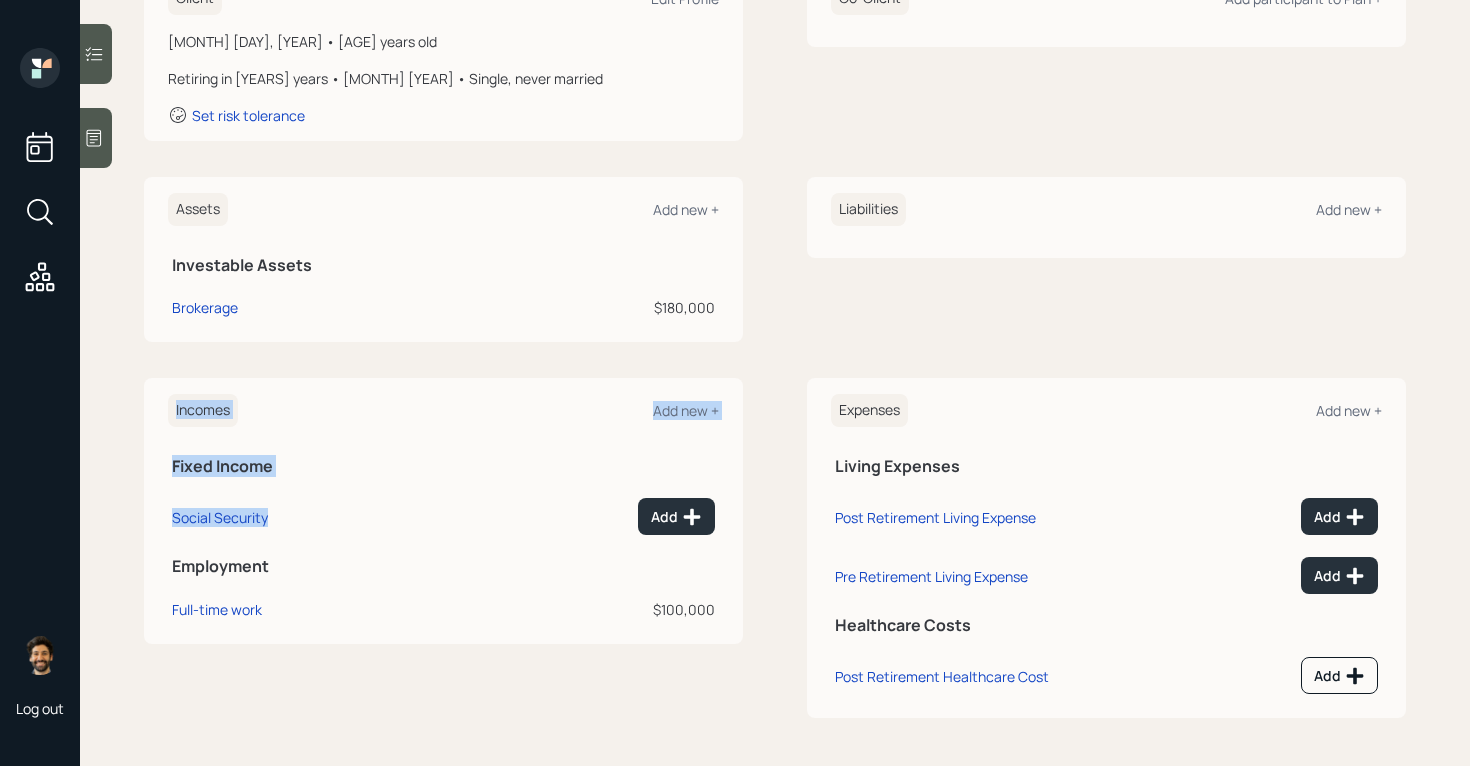 drag, startPoint x: 267, startPoint y: 519, endPoint x: 165, endPoint y: 519, distance: 102 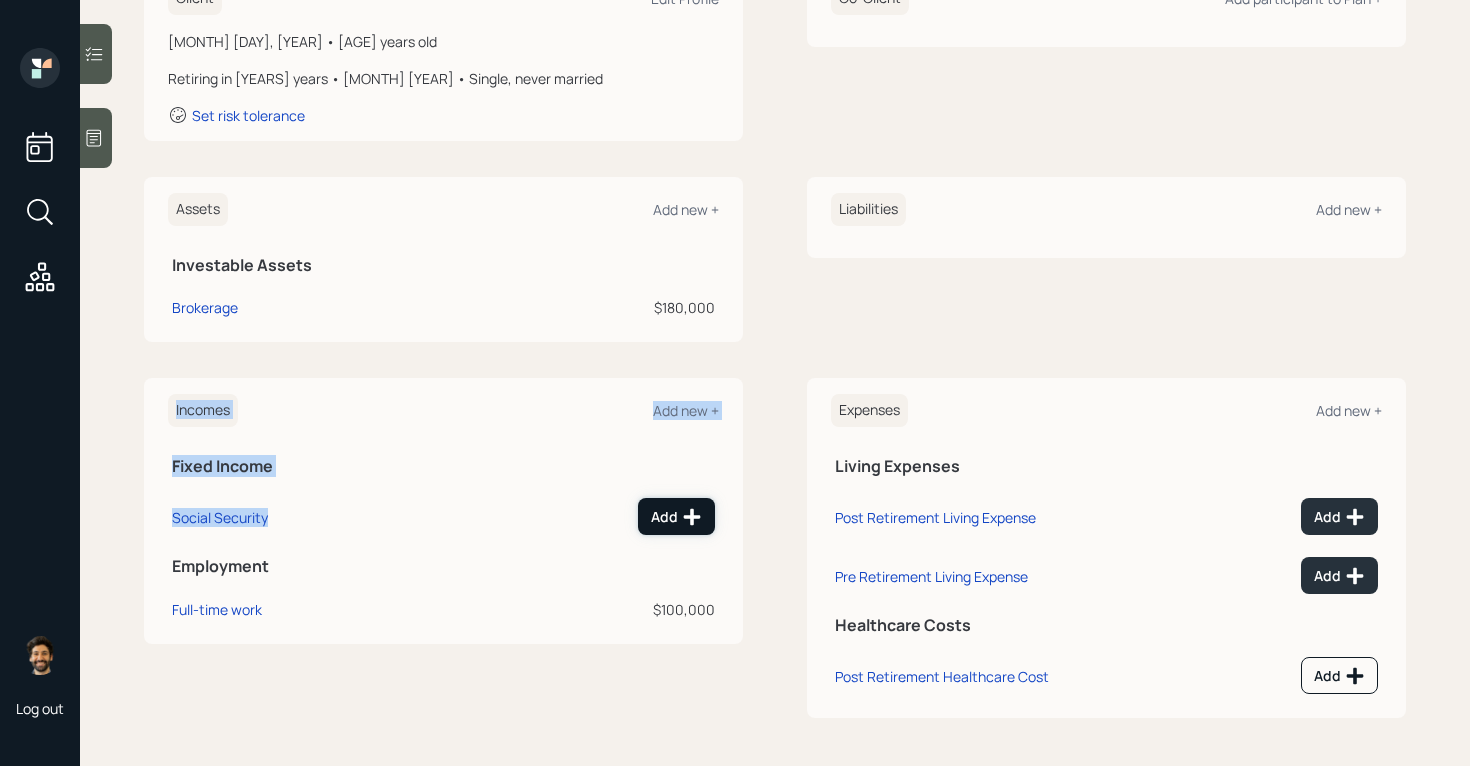 click 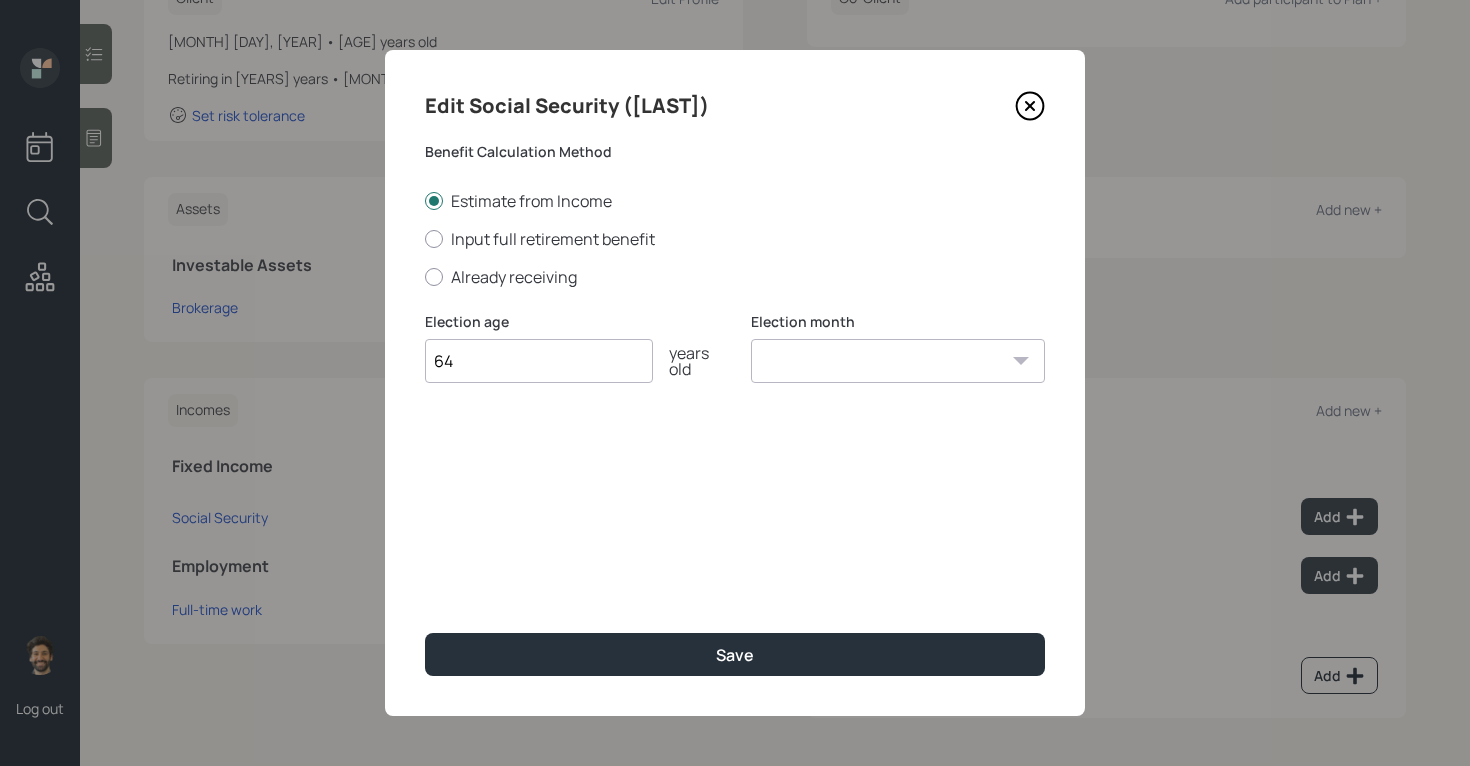 type on "64" 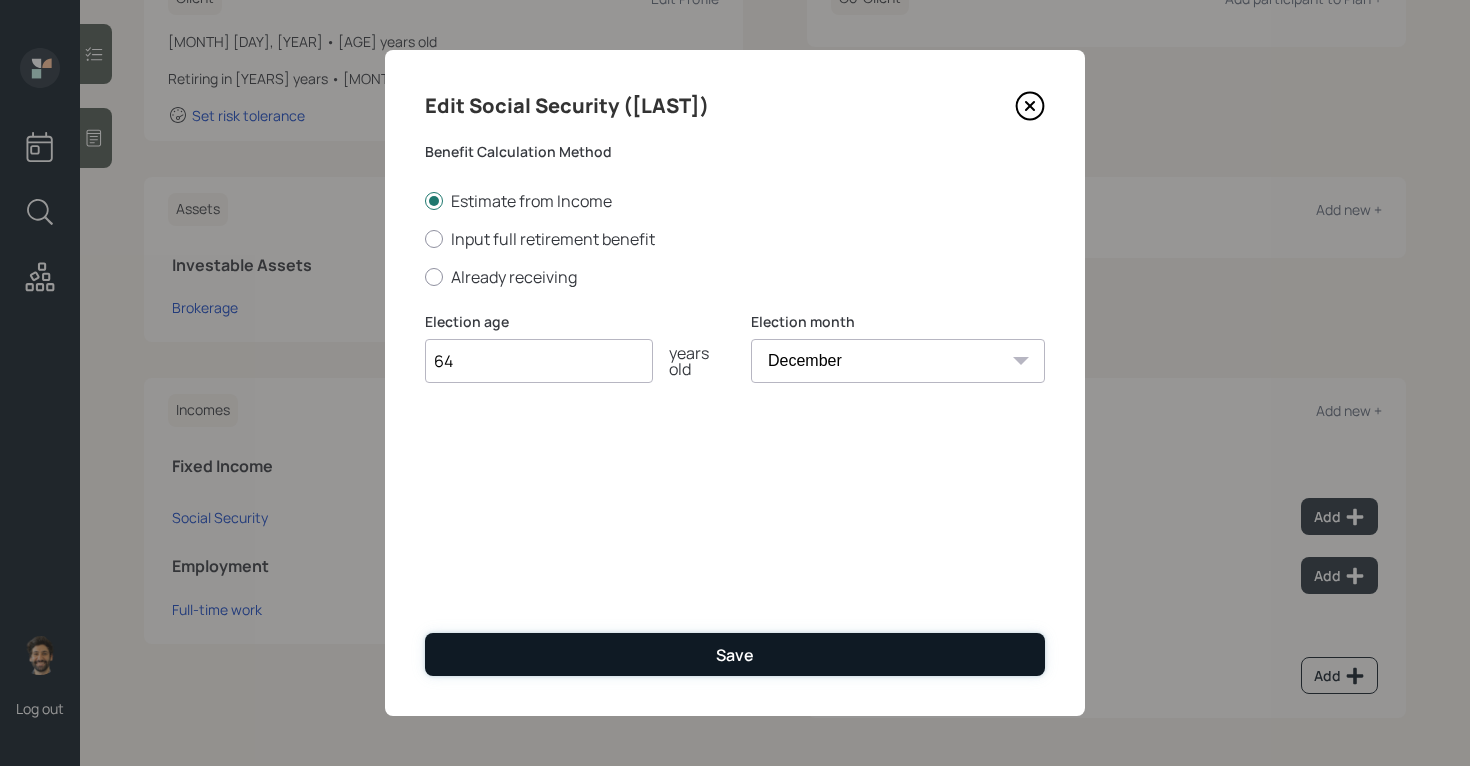 click on "Save" at bounding box center [735, 654] 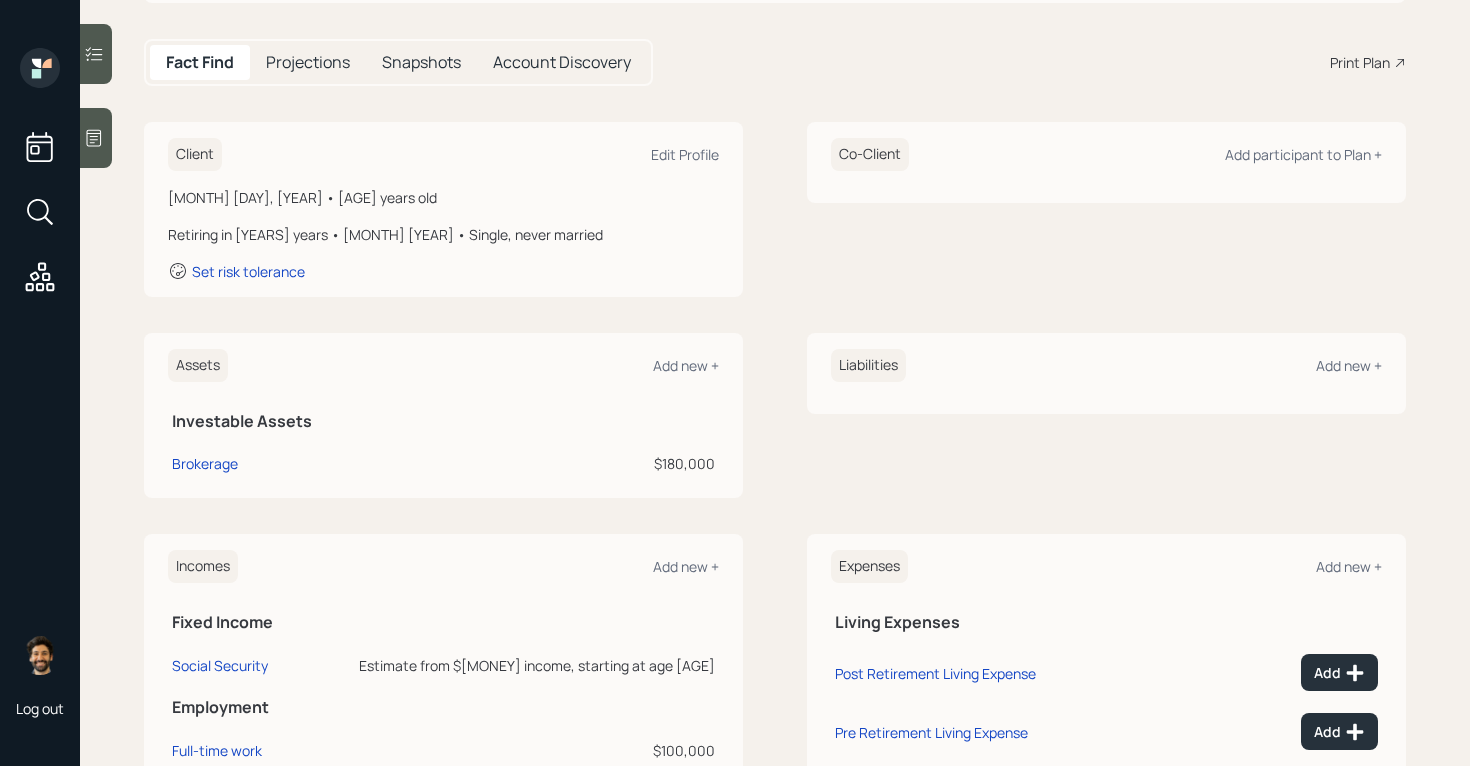 scroll, scrollTop: 142, scrollLeft: 0, axis: vertical 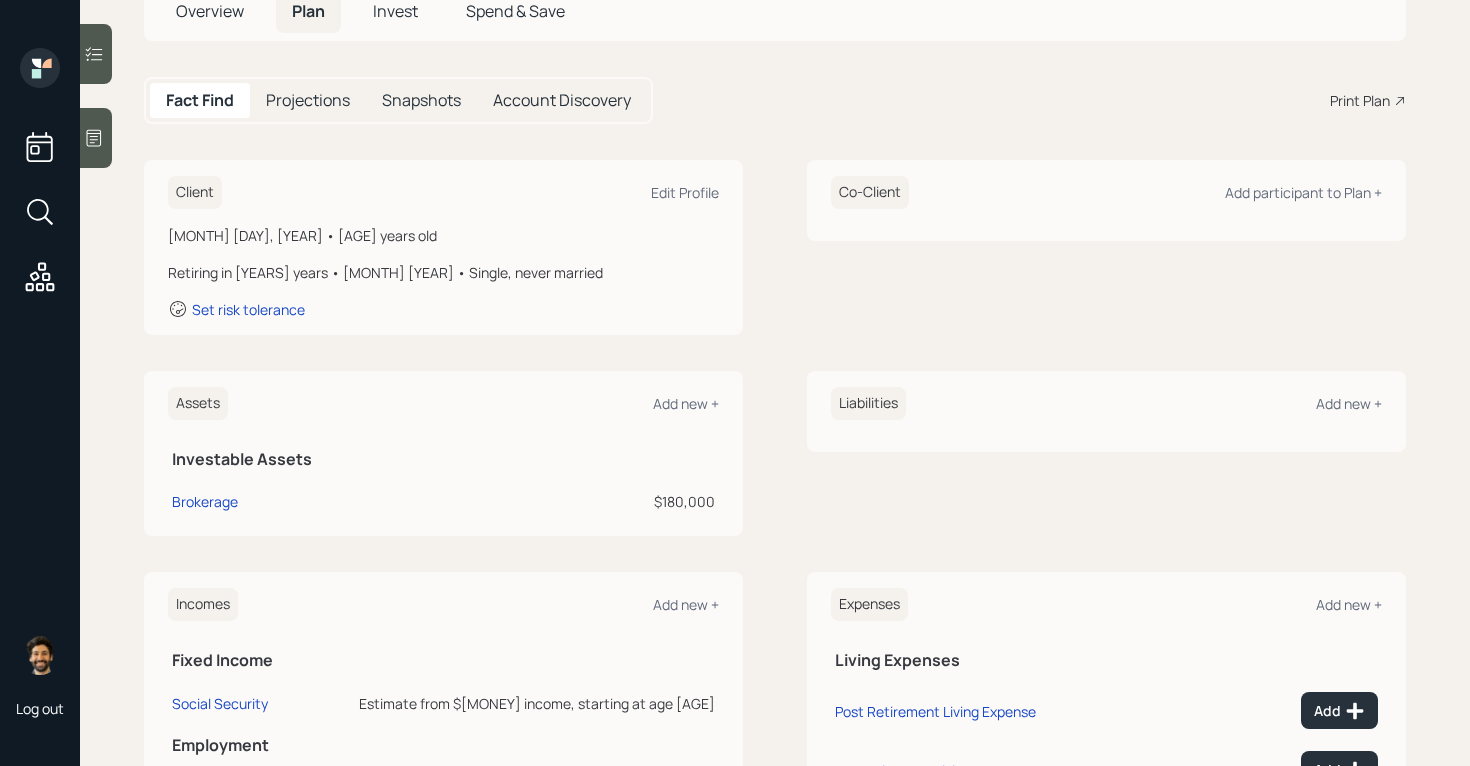 click on "$180,000" at bounding box center (586, 501) 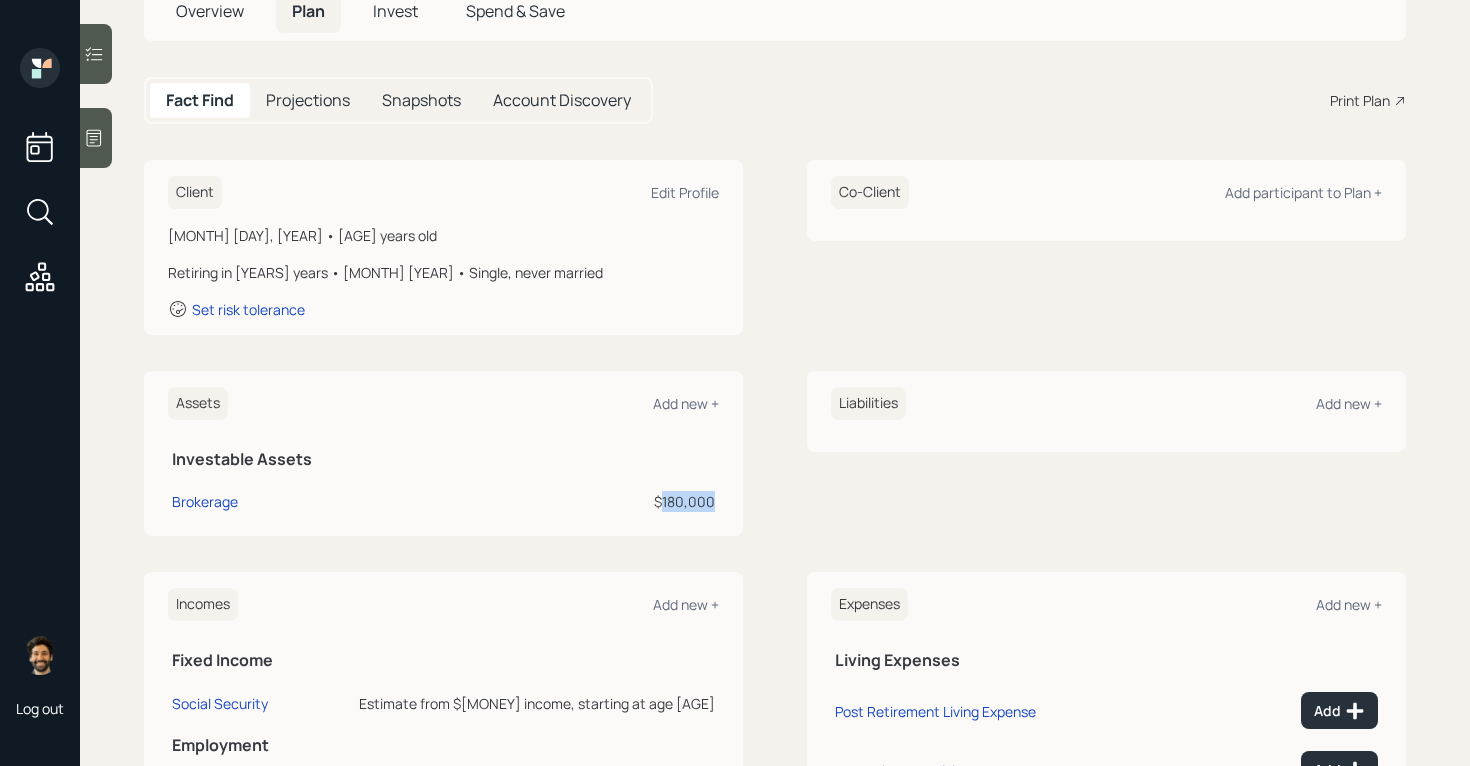 click on "$180,000" at bounding box center [586, 501] 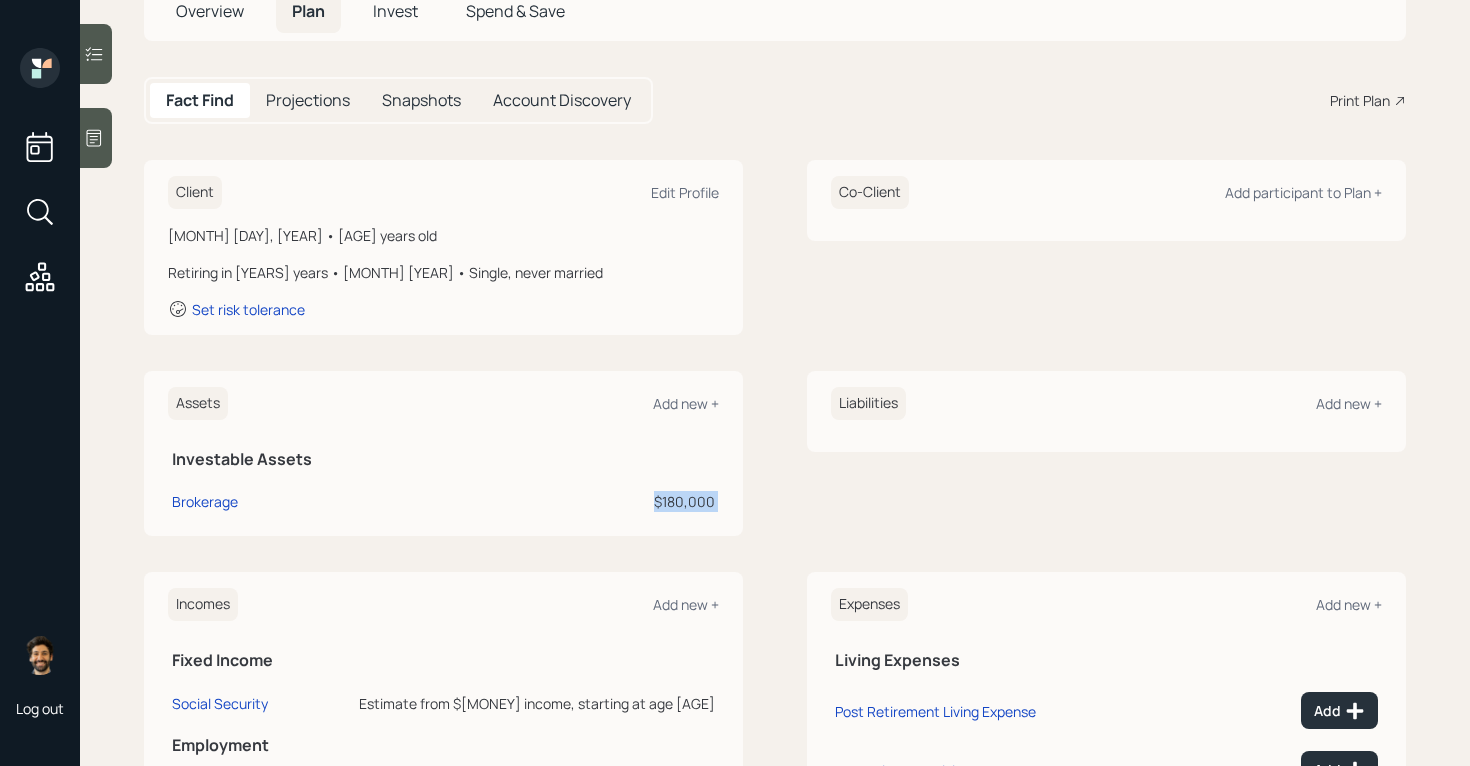 click on "$180,000" at bounding box center (586, 501) 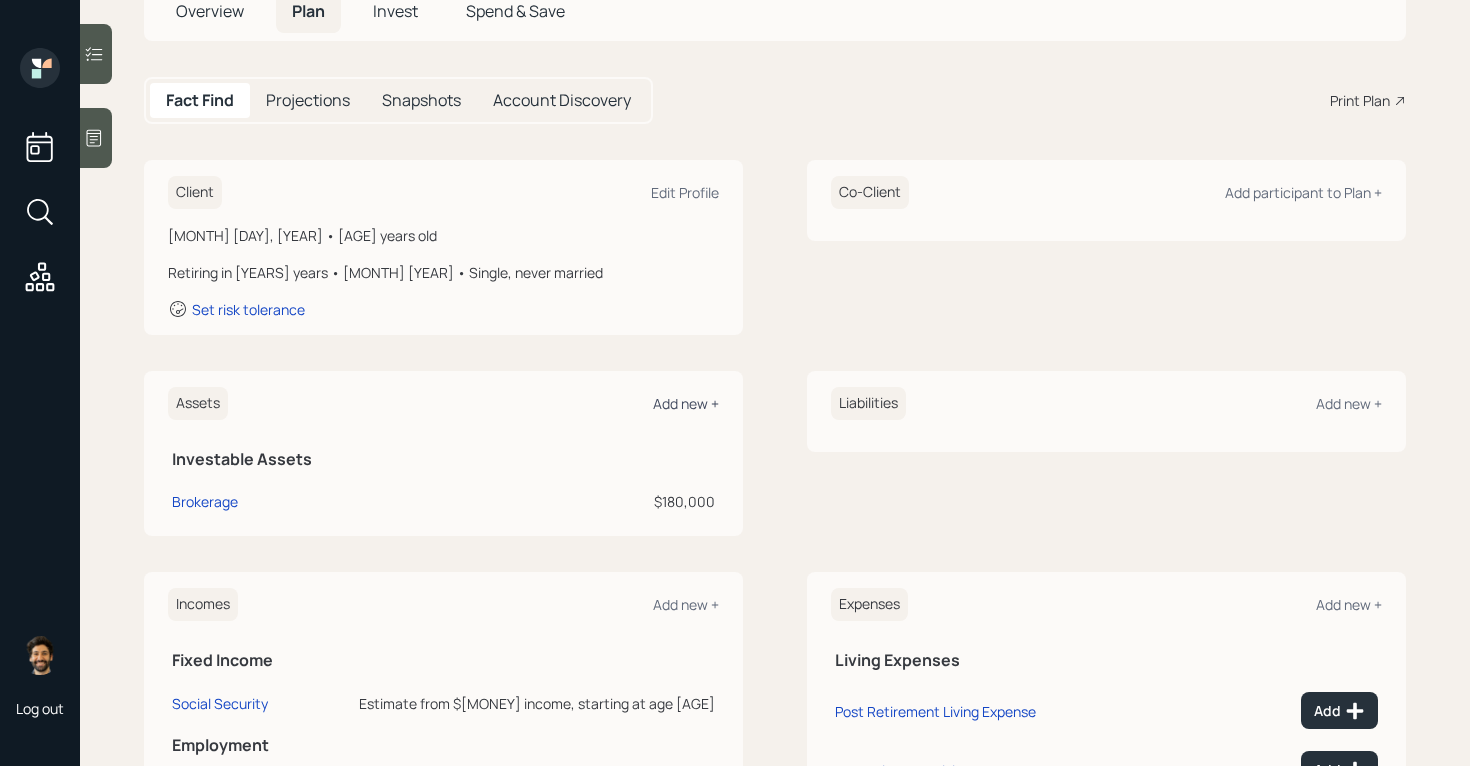 click on "Add new +" at bounding box center (686, 403) 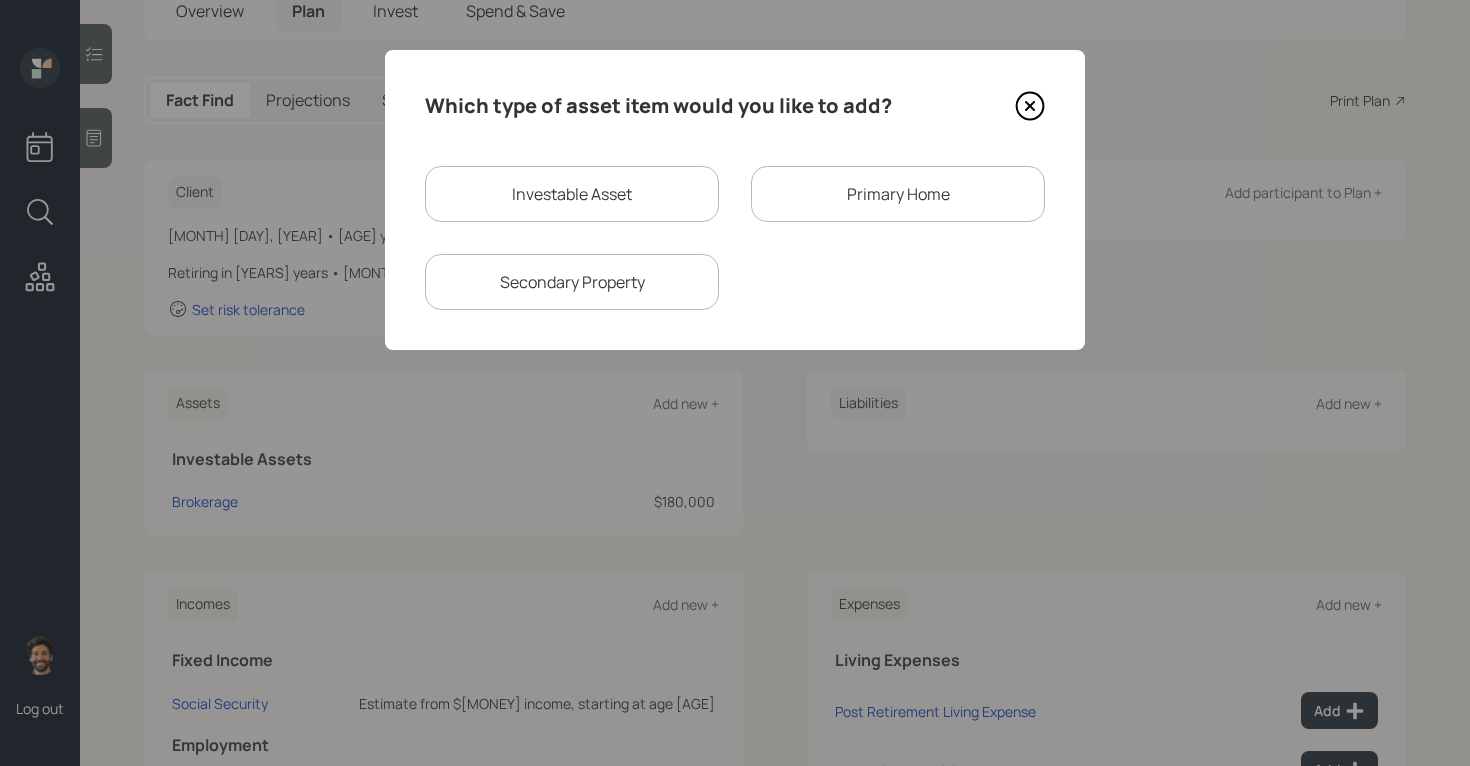 click on "Investable Asset" at bounding box center [572, 194] 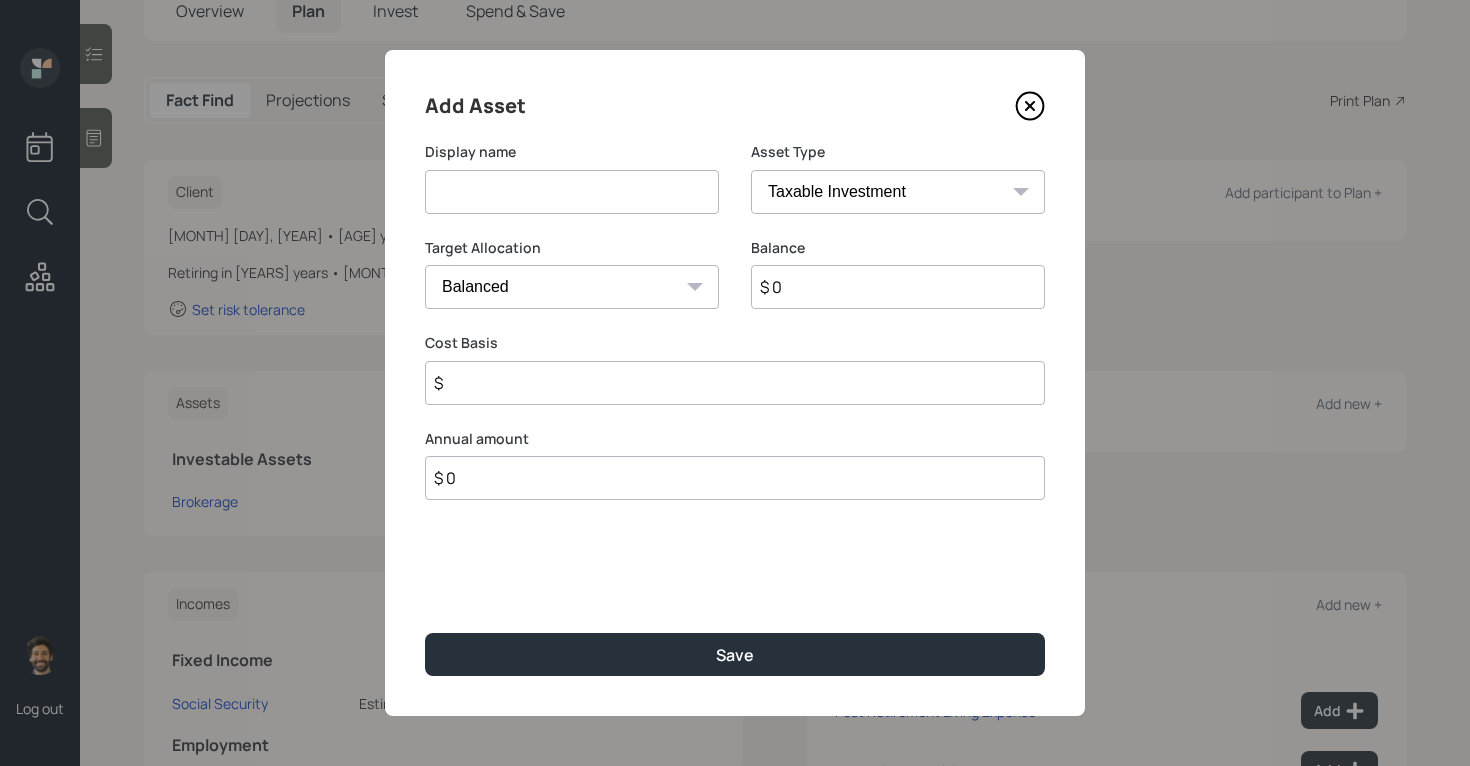 click at bounding box center [572, 192] 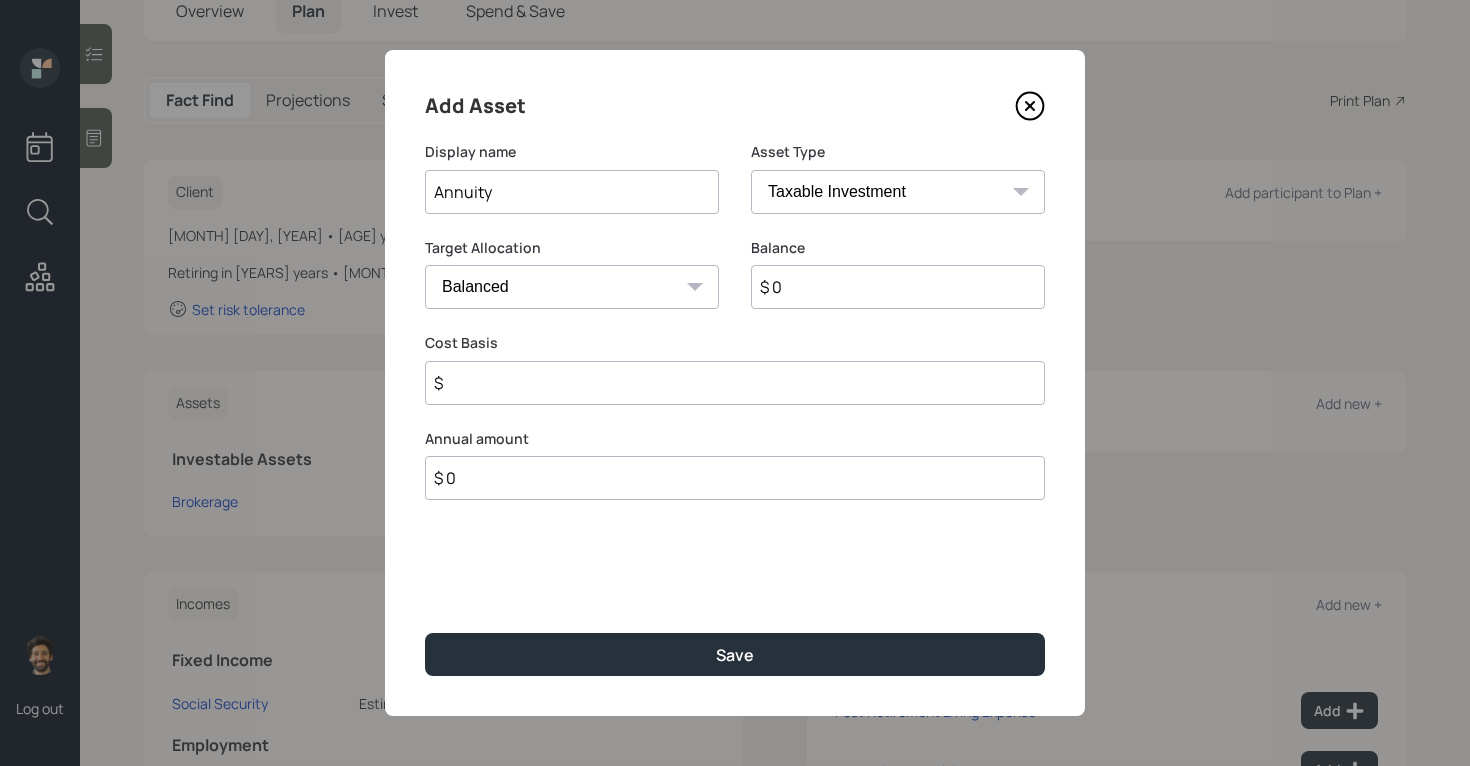 type on "Annuity" 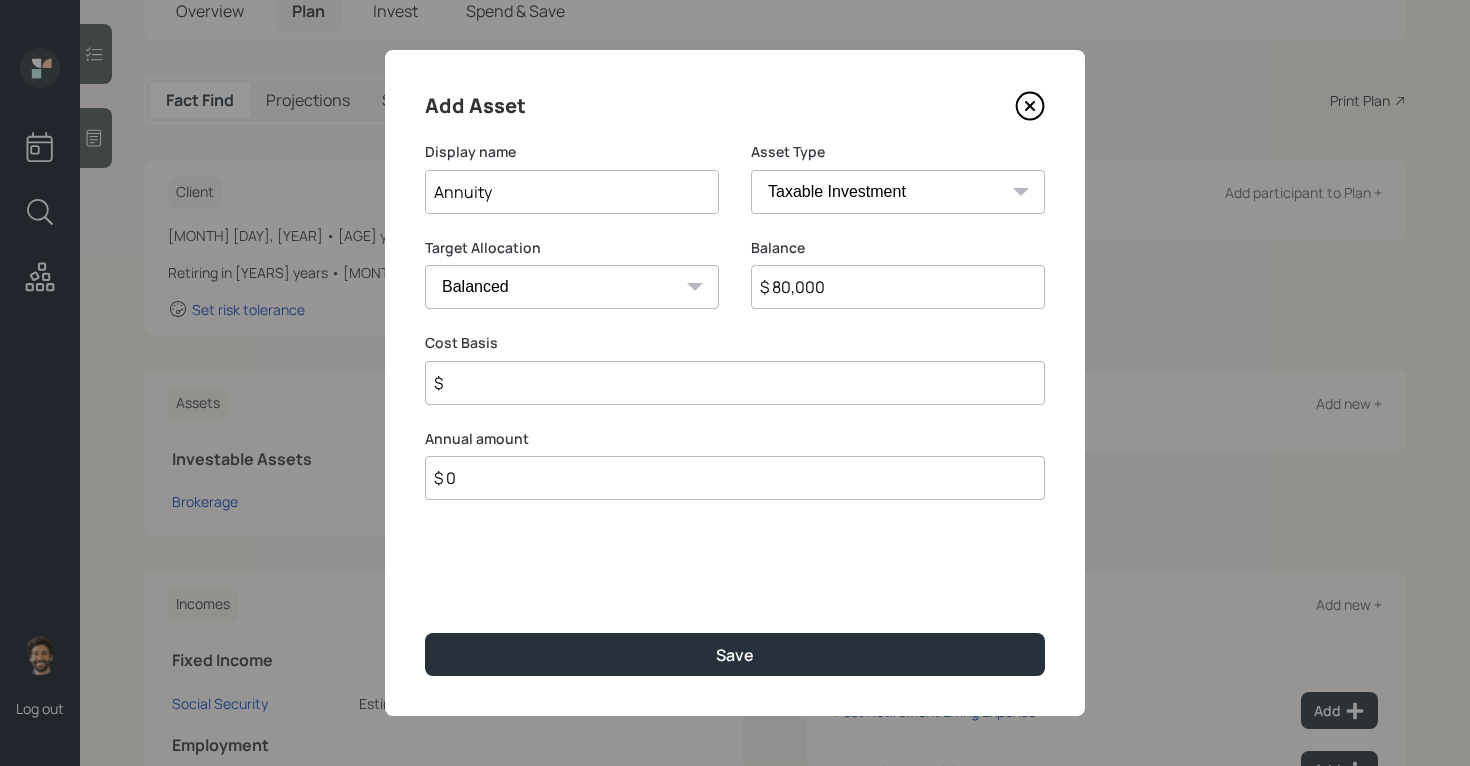 type on "$ 80,000" 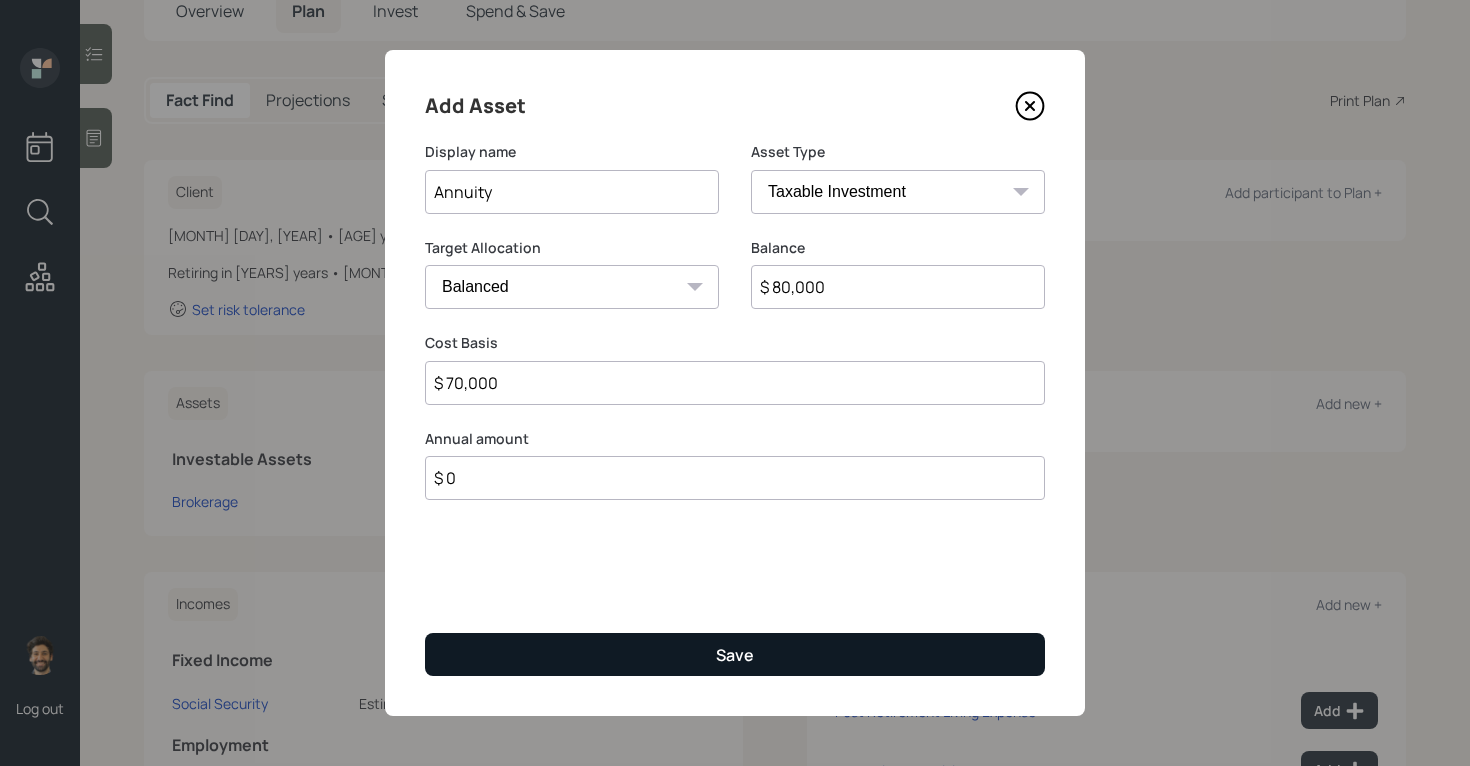 type on "$ 70,000" 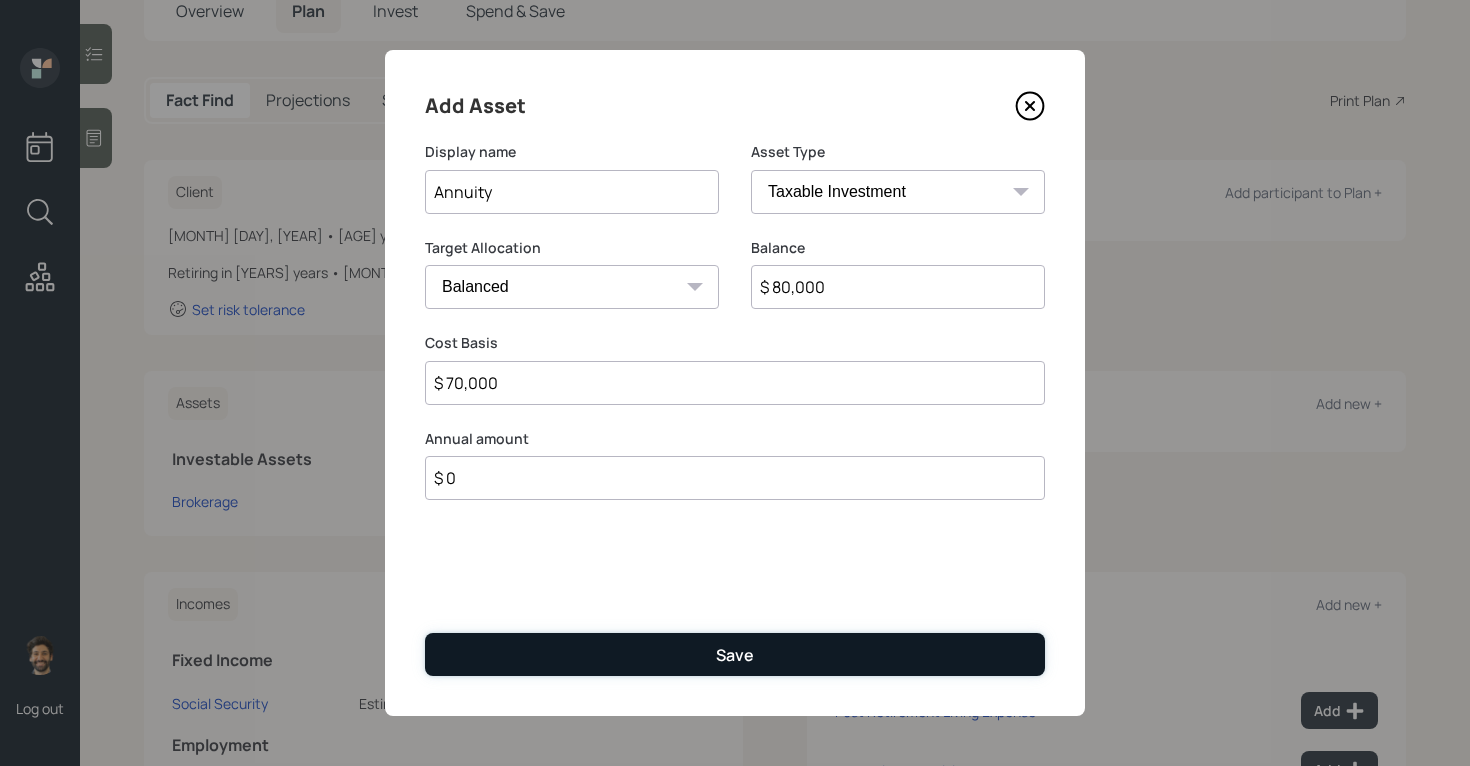 click on "Save" at bounding box center [735, 654] 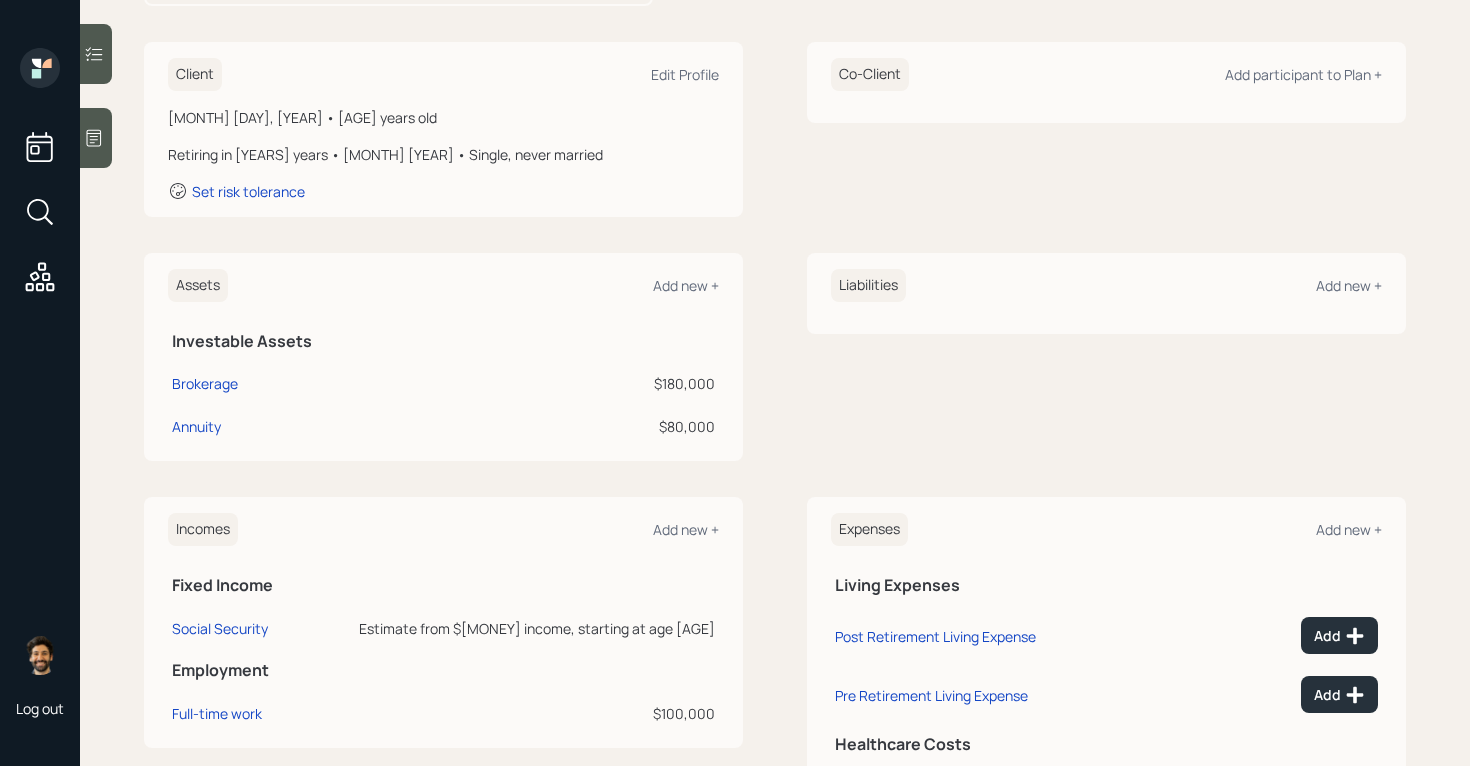 scroll, scrollTop: 283, scrollLeft: 0, axis: vertical 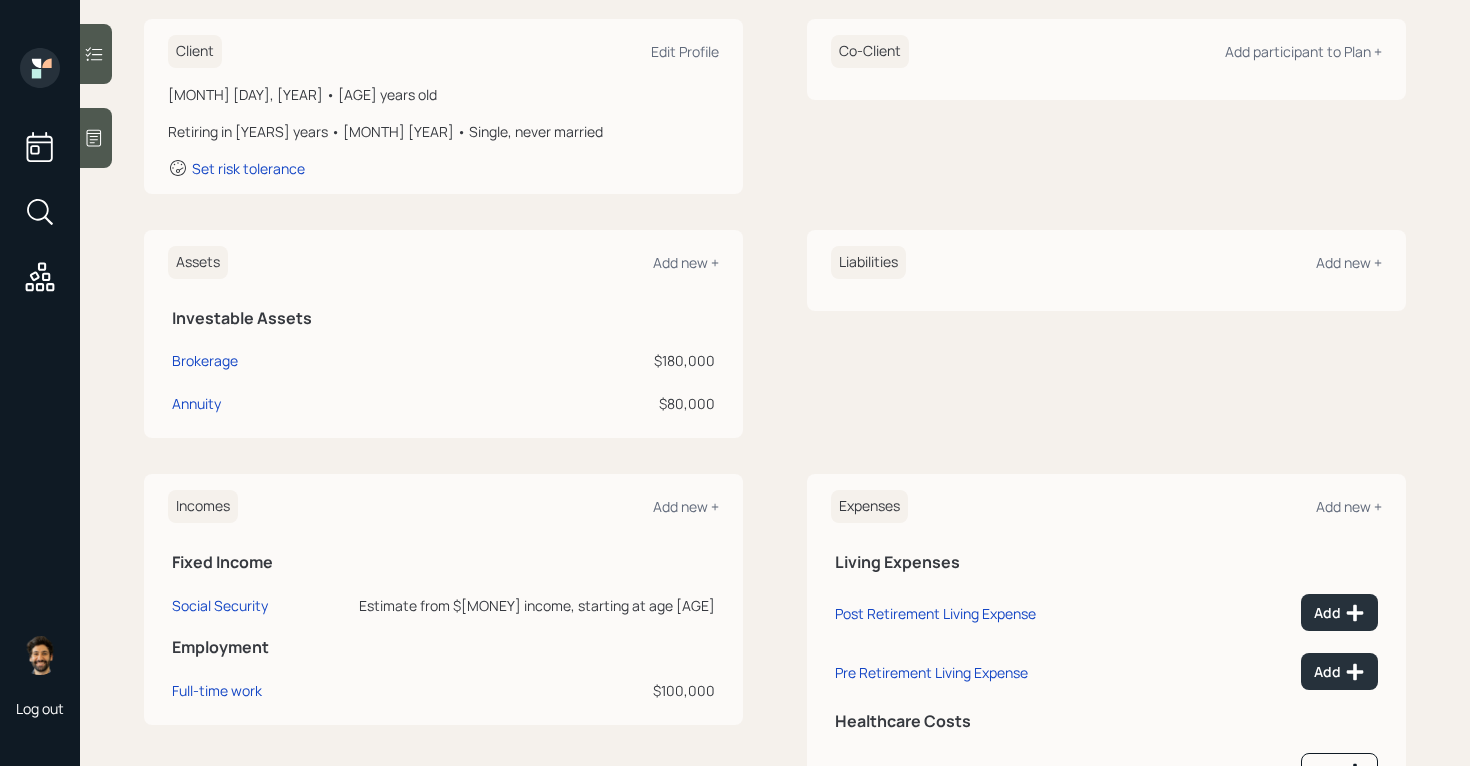 click at bounding box center (96, 138) 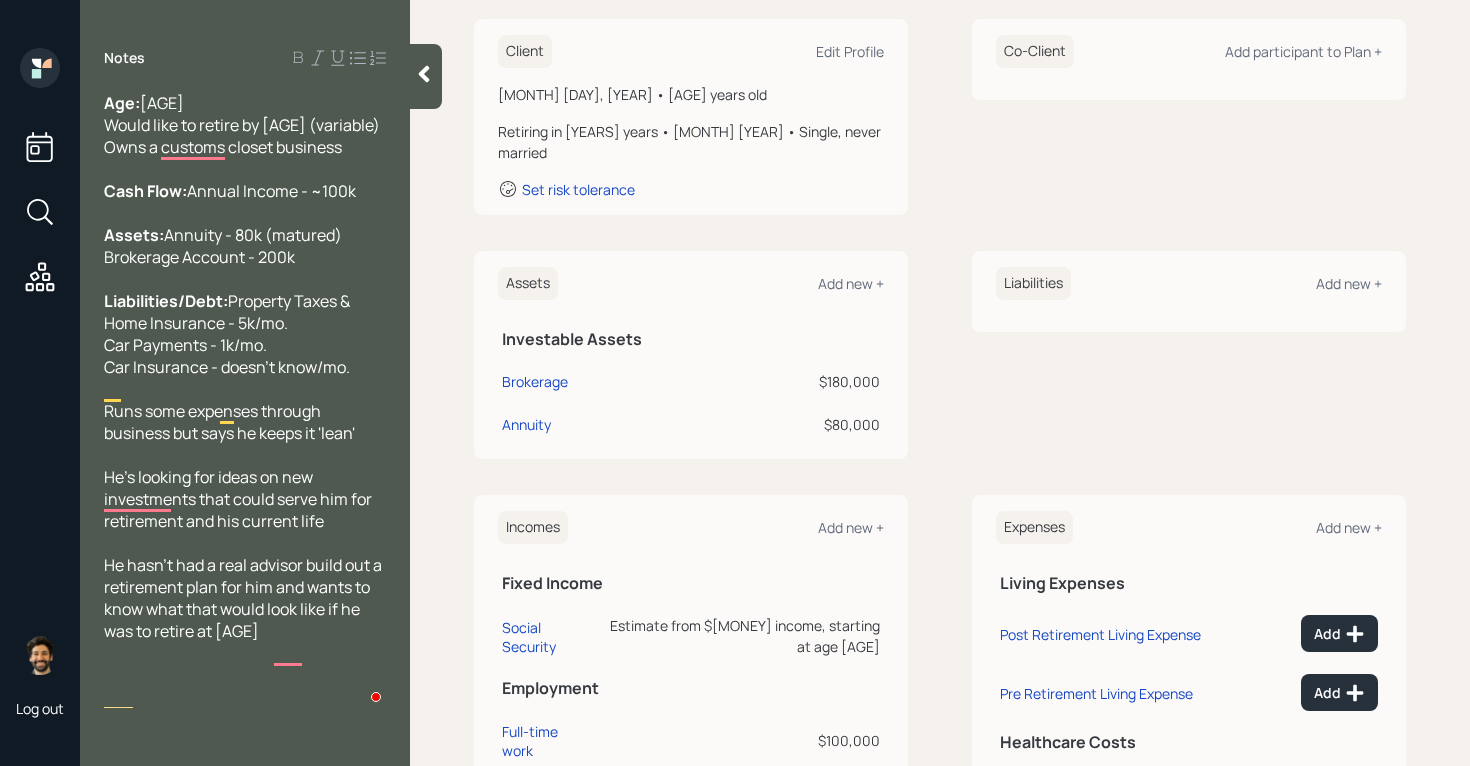 click 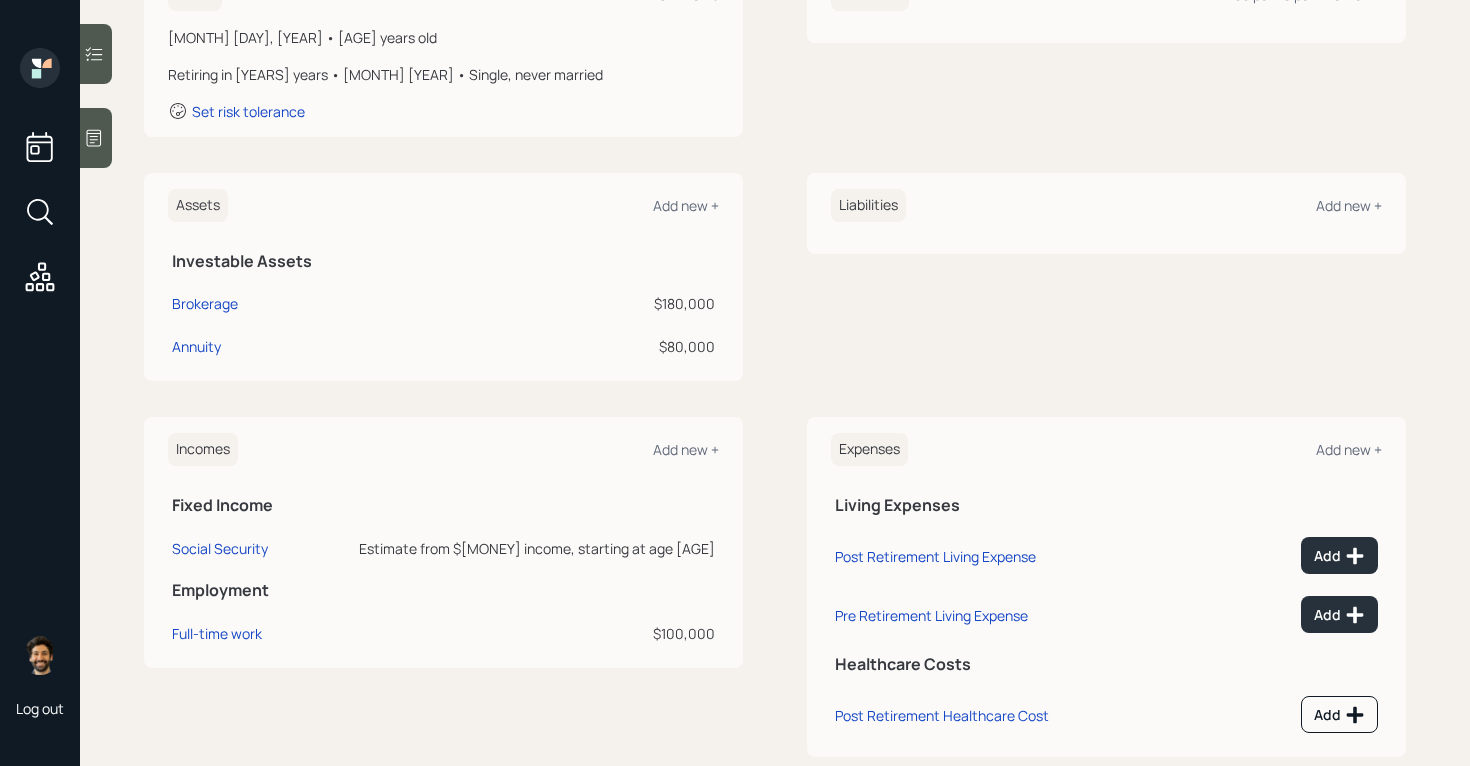 scroll, scrollTop: 349, scrollLeft: 0, axis: vertical 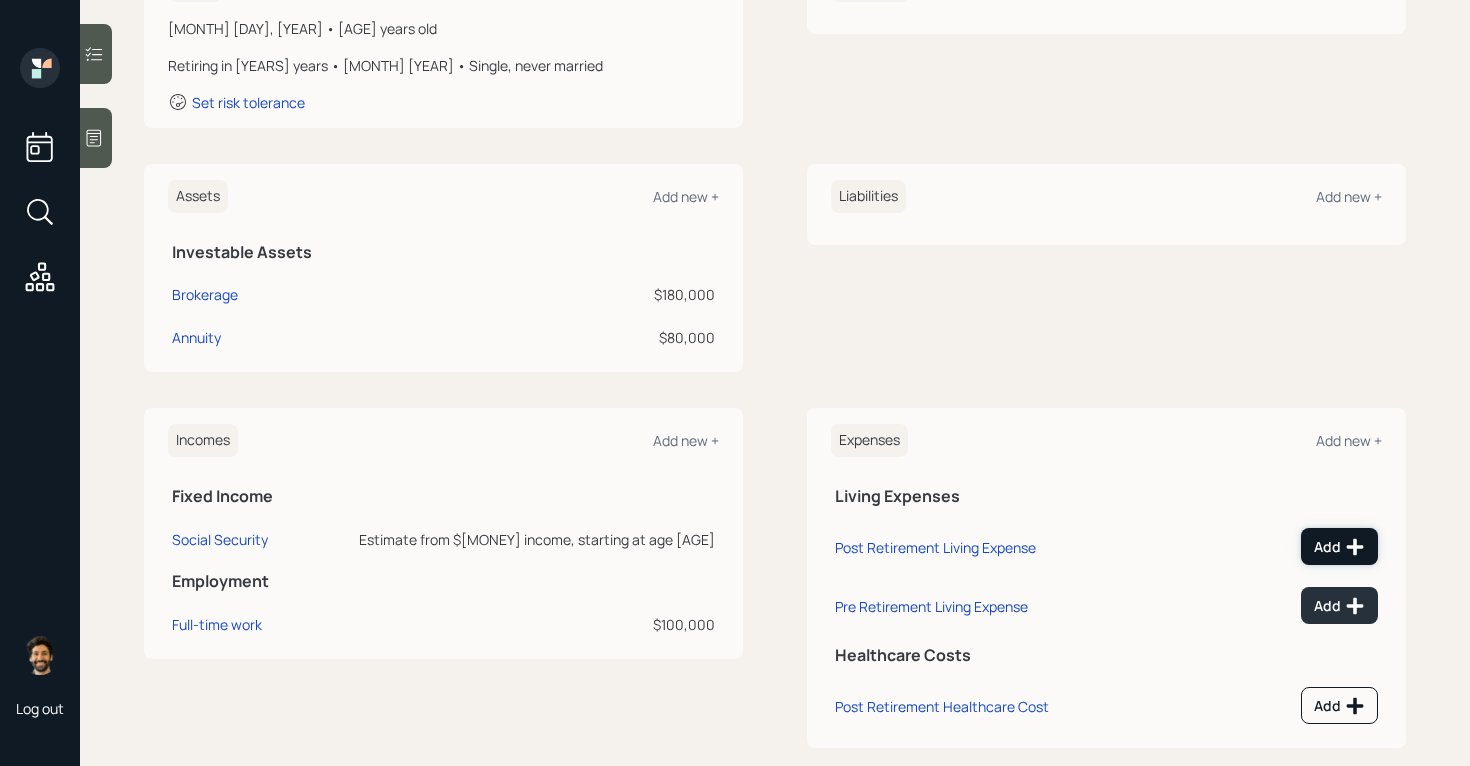 click on "Add" at bounding box center (1339, 547) 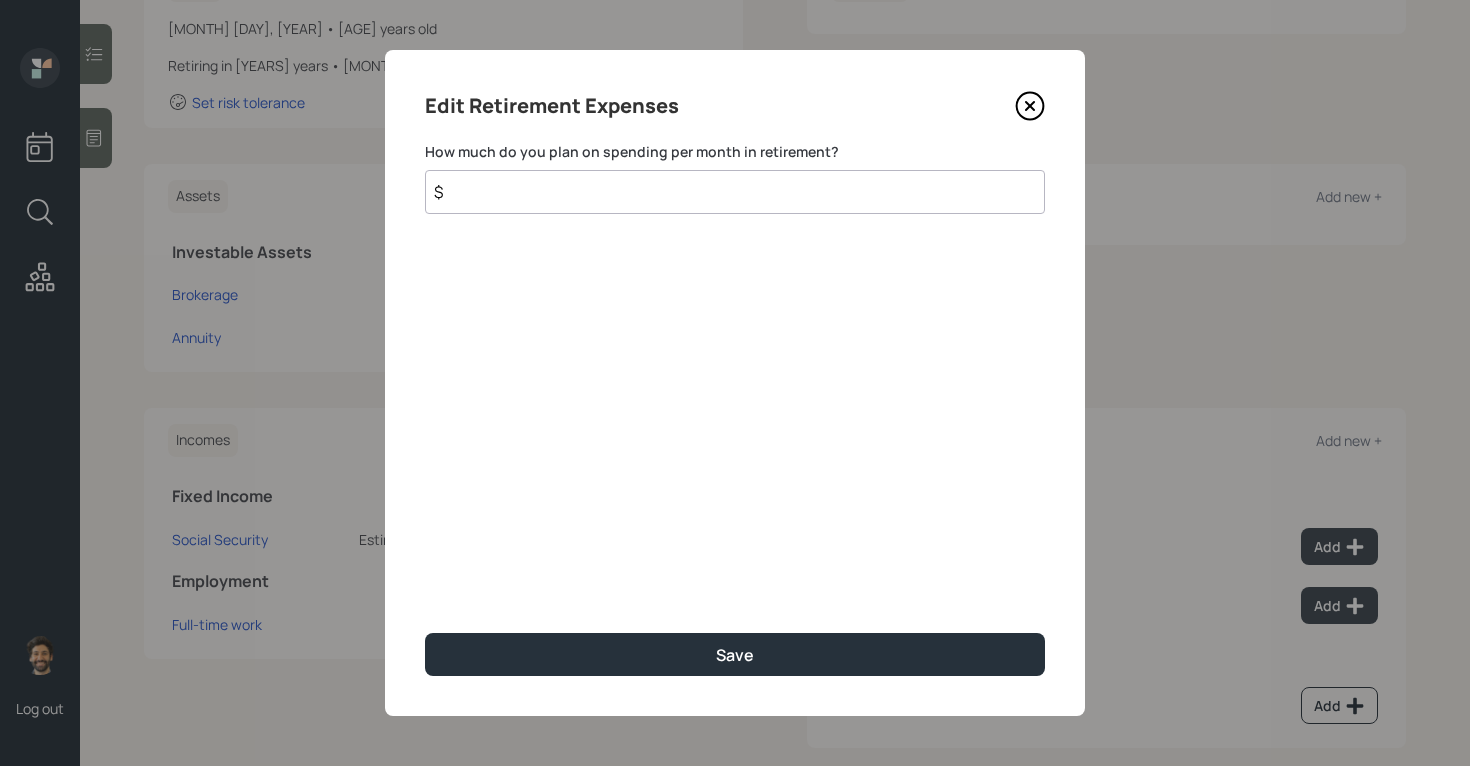 click on "$" at bounding box center (735, 192) 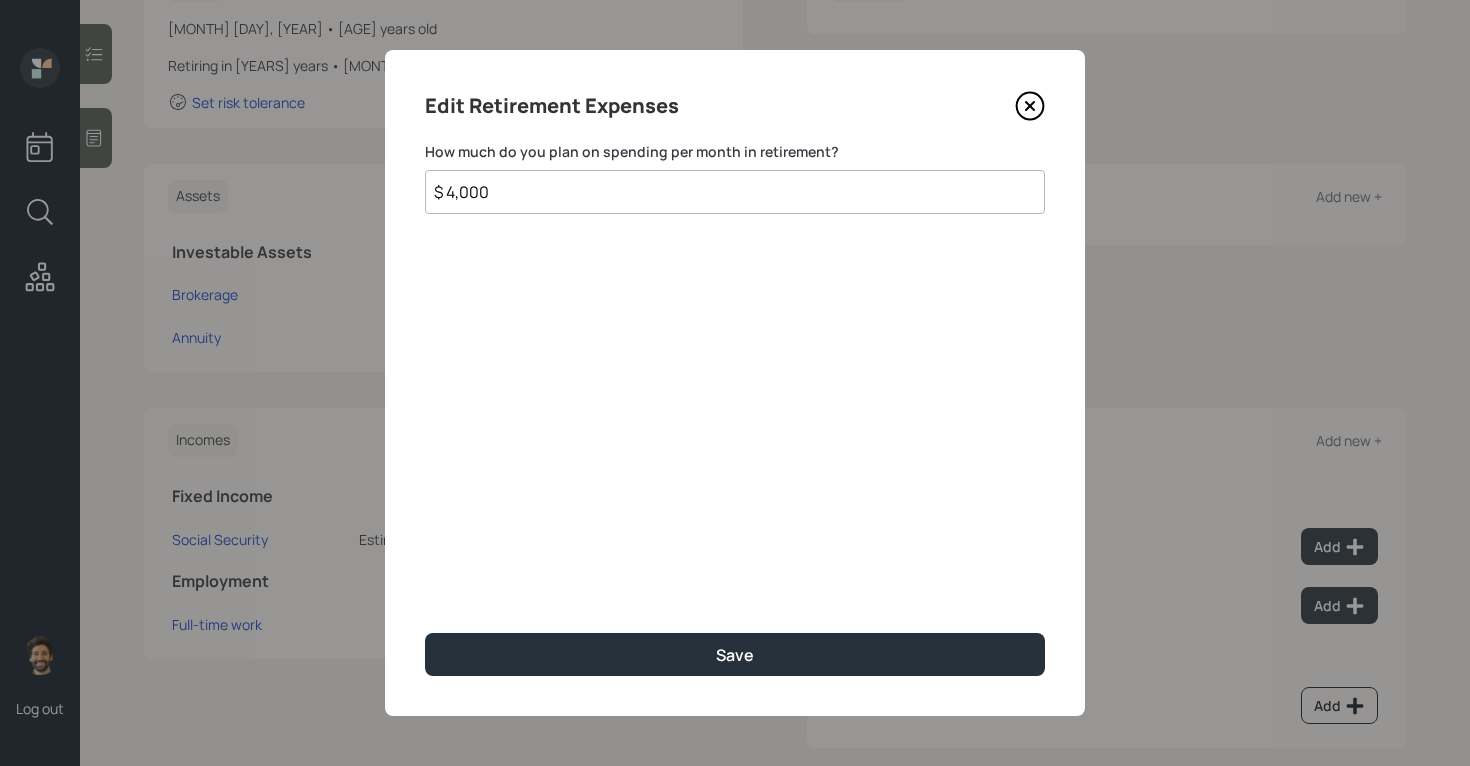 type on "$ 4,000" 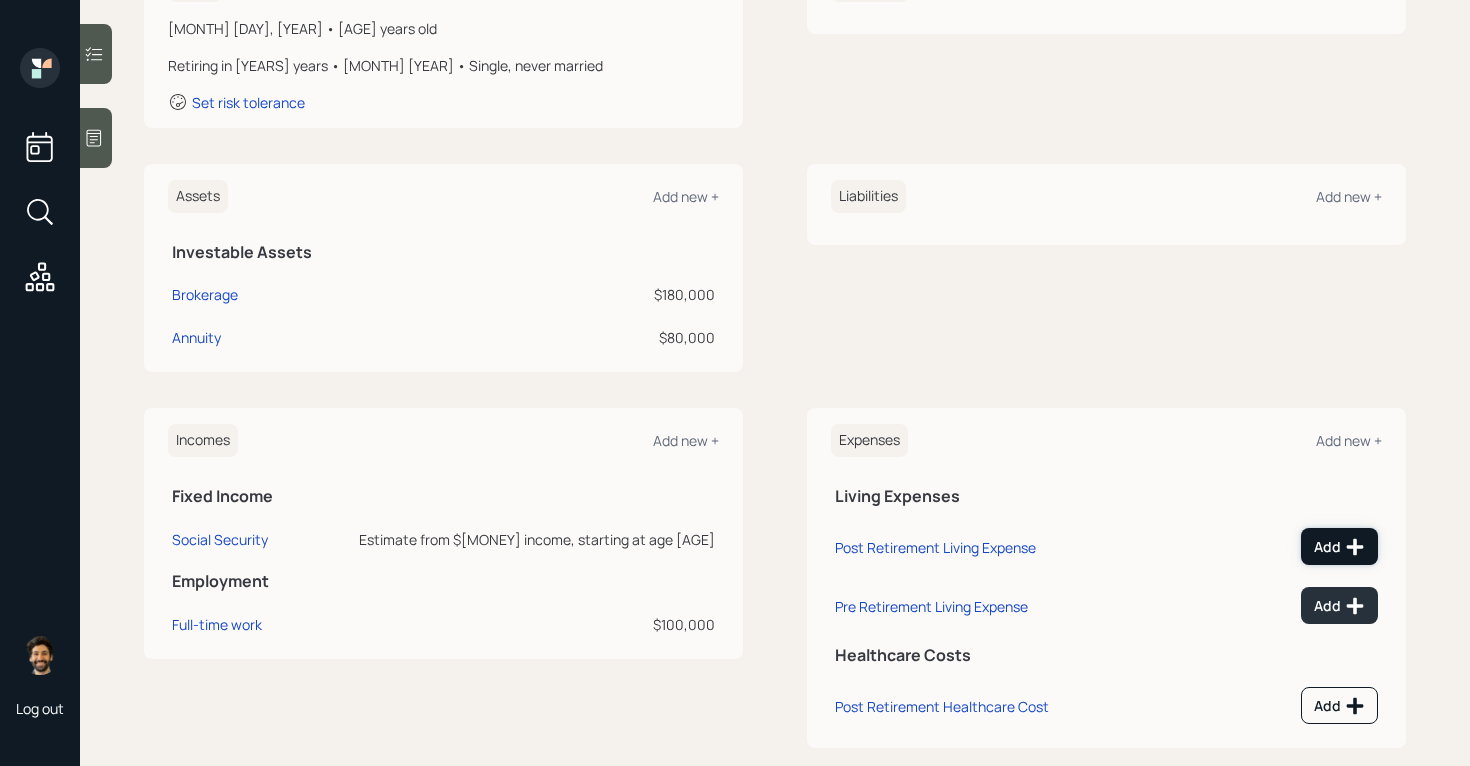 click on "Add" at bounding box center (1339, 546) 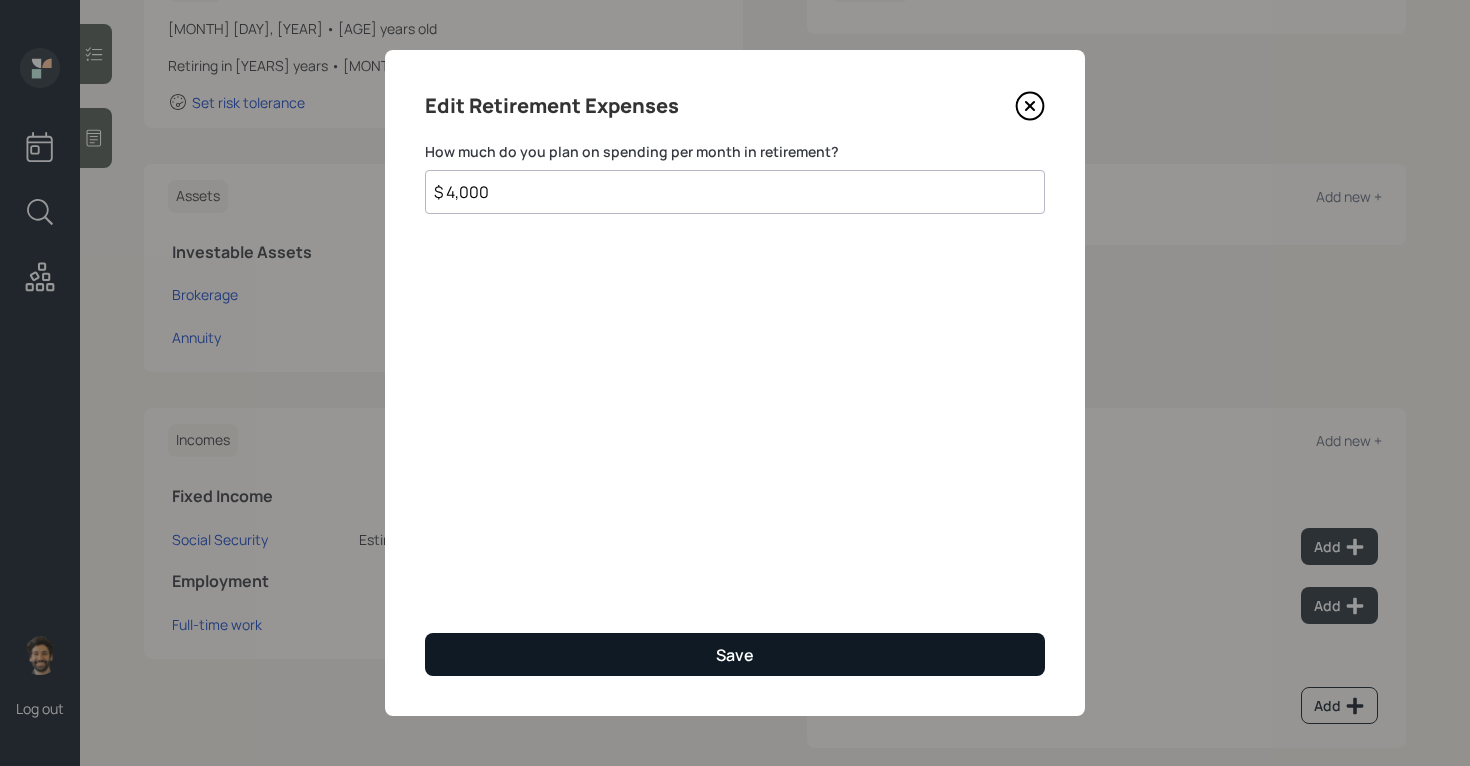 type on "$ 4,000" 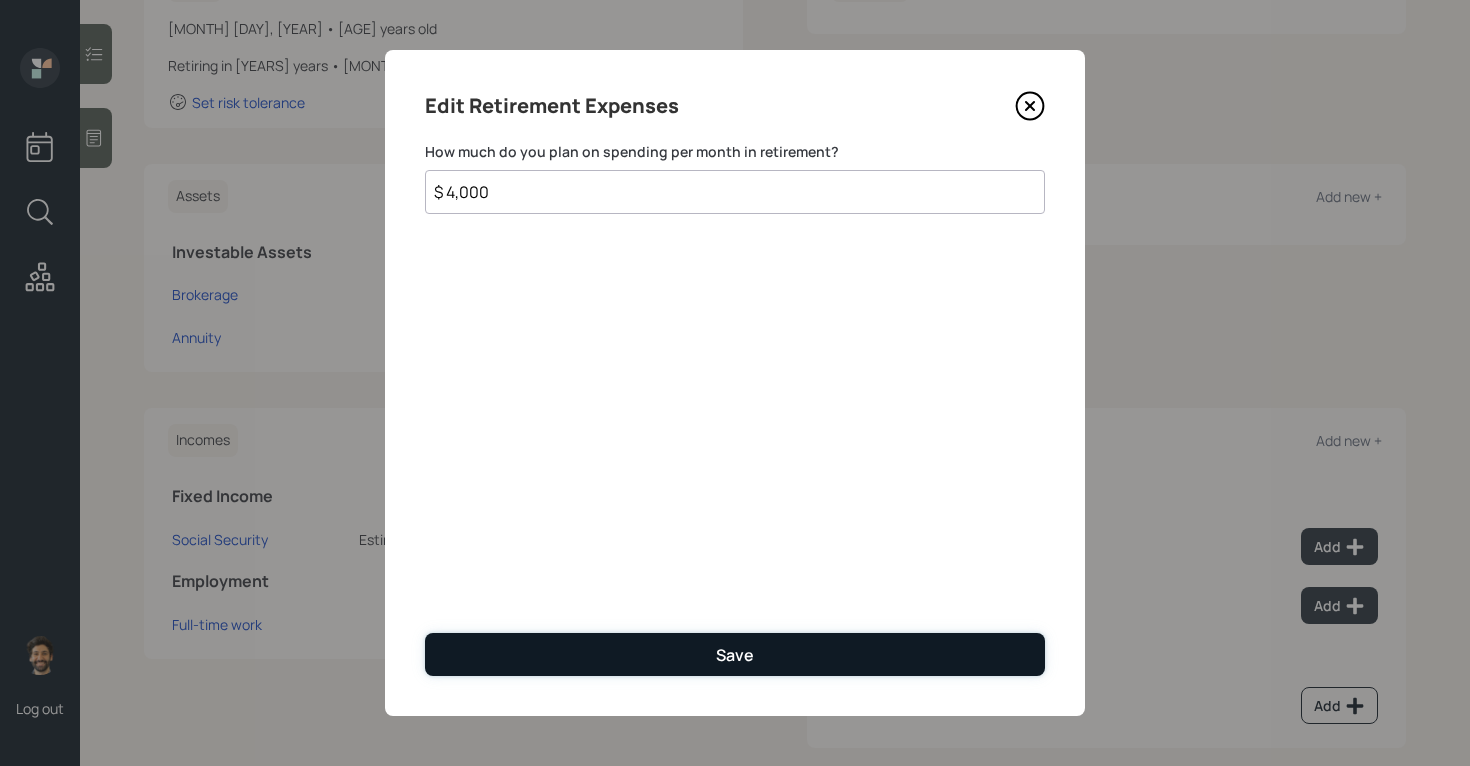 click on "Save" at bounding box center [735, 654] 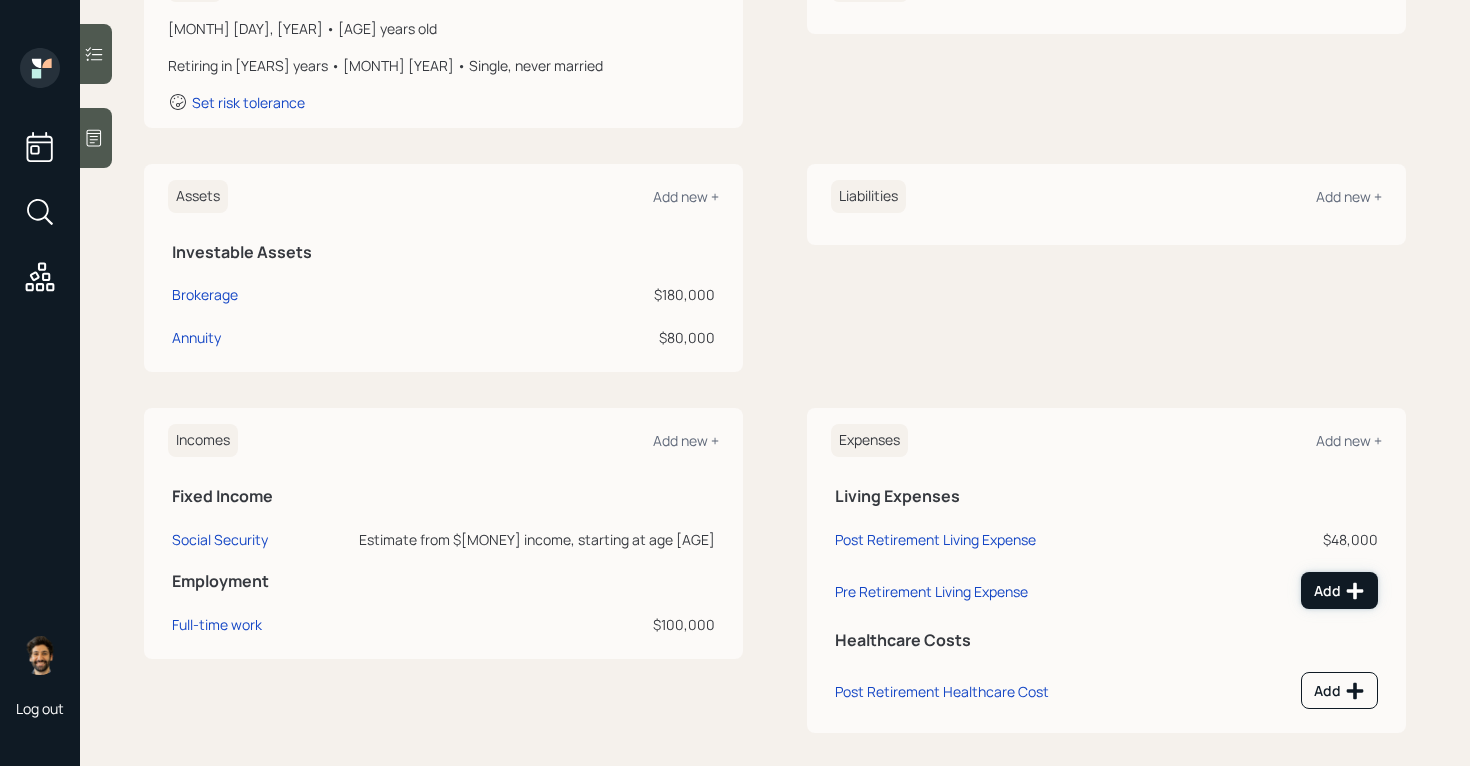click on "Add" at bounding box center [1339, 591] 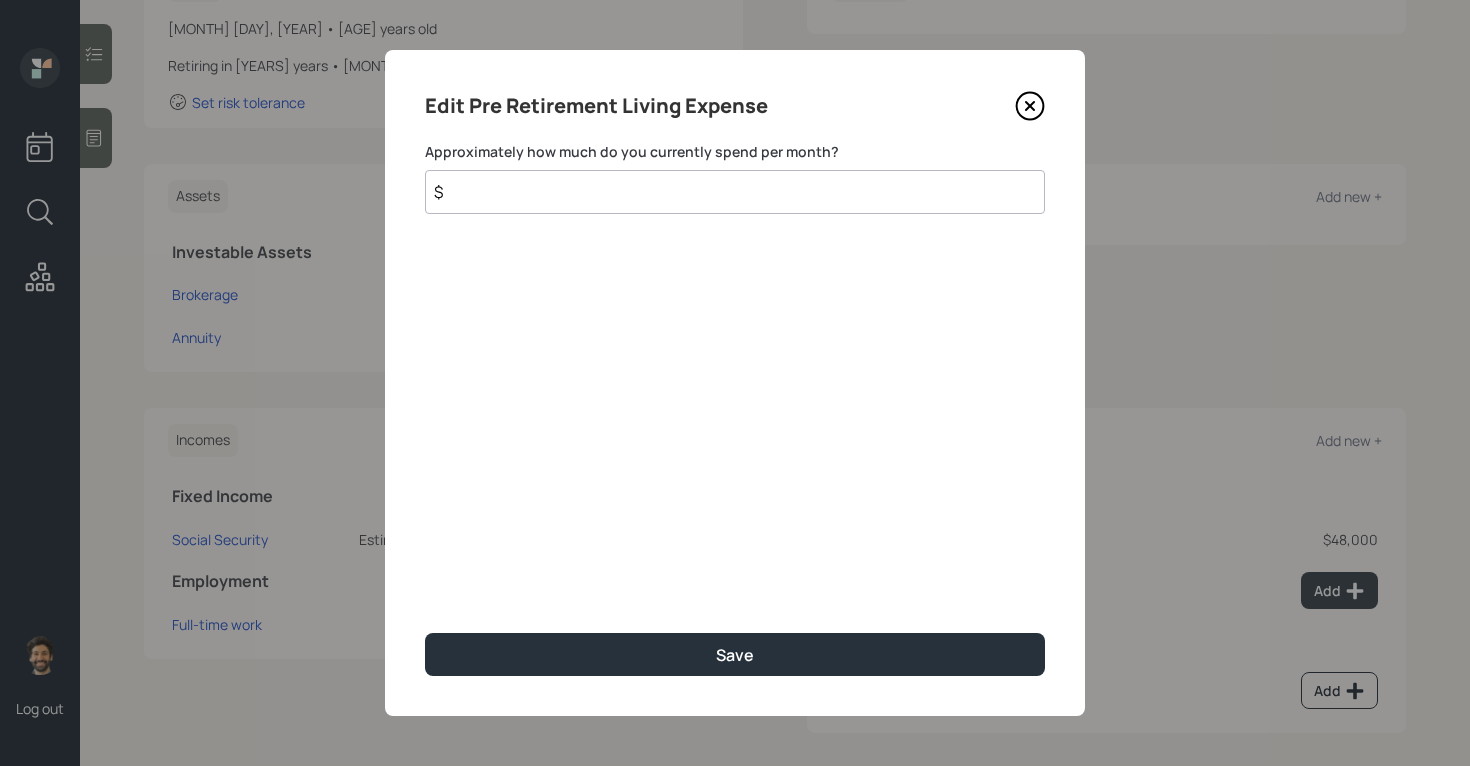 click on "$" at bounding box center [735, 192] 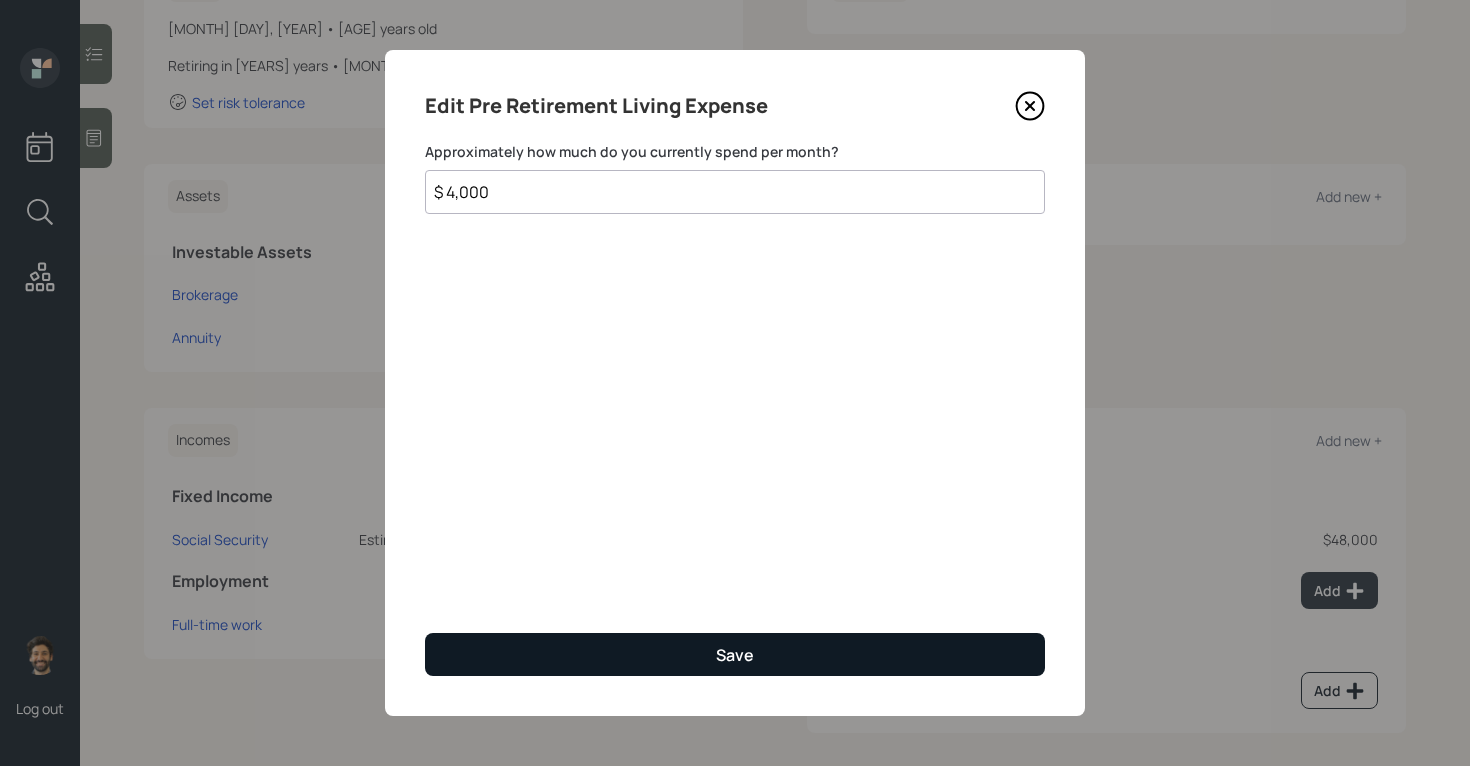type on "$ 4,000" 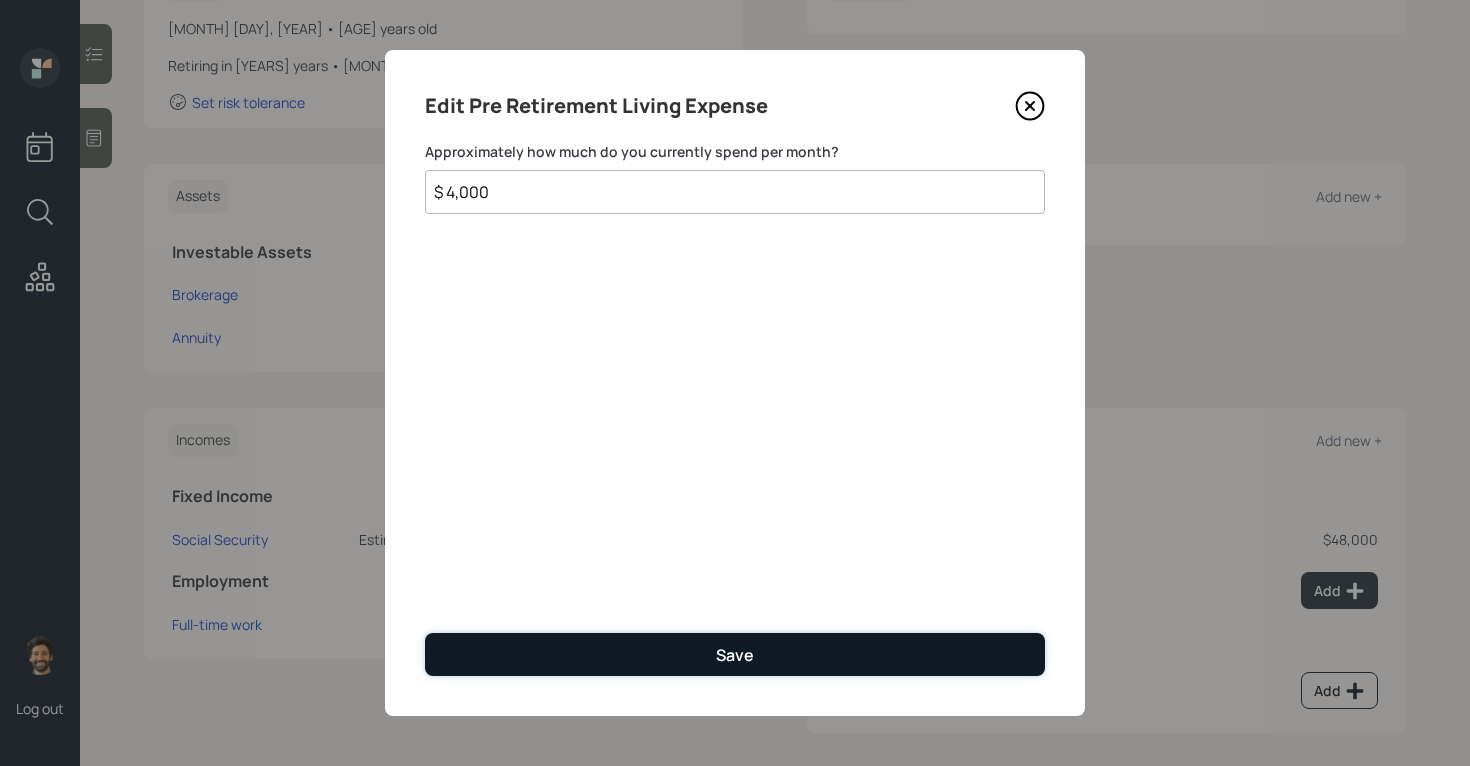 click on "Save" at bounding box center [735, 654] 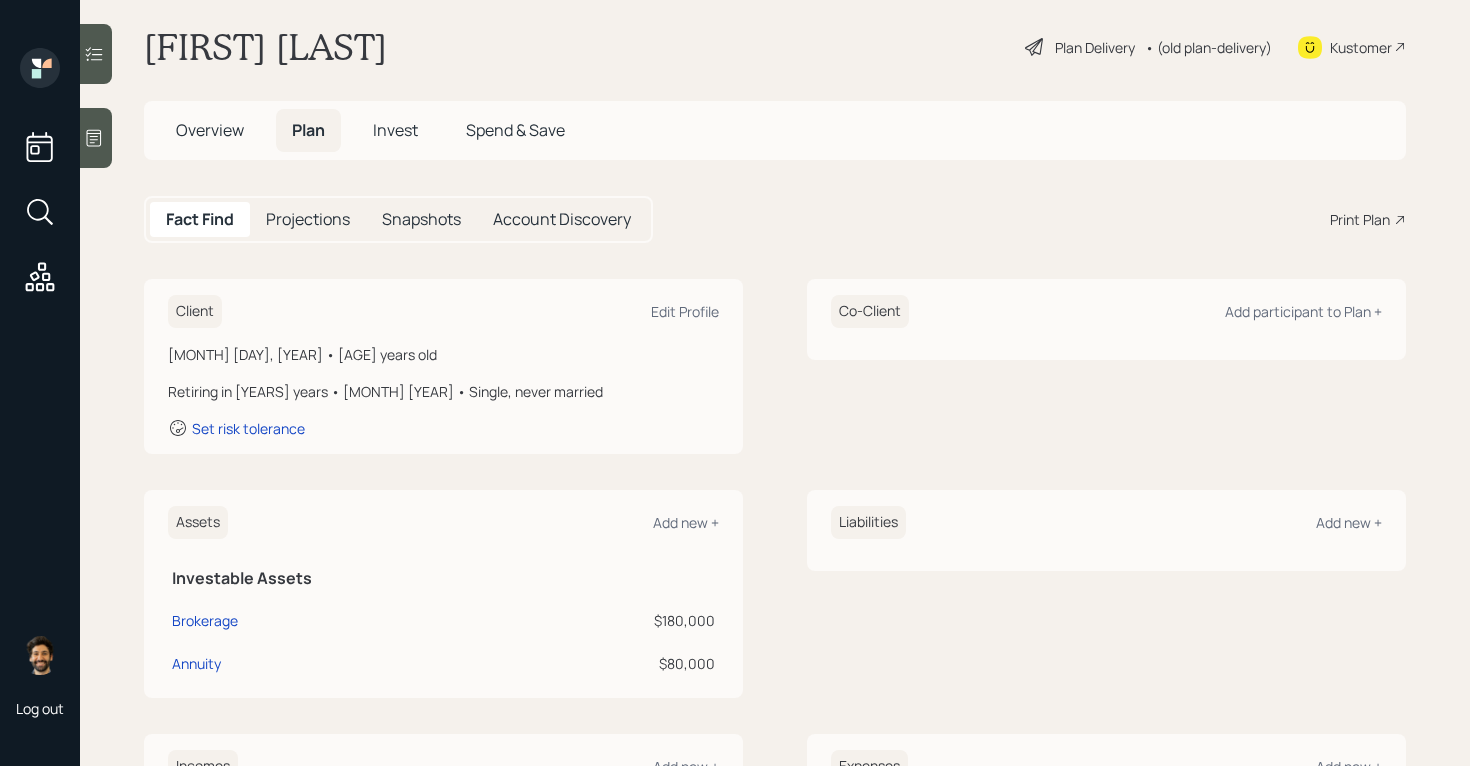 scroll, scrollTop: 1, scrollLeft: 0, axis: vertical 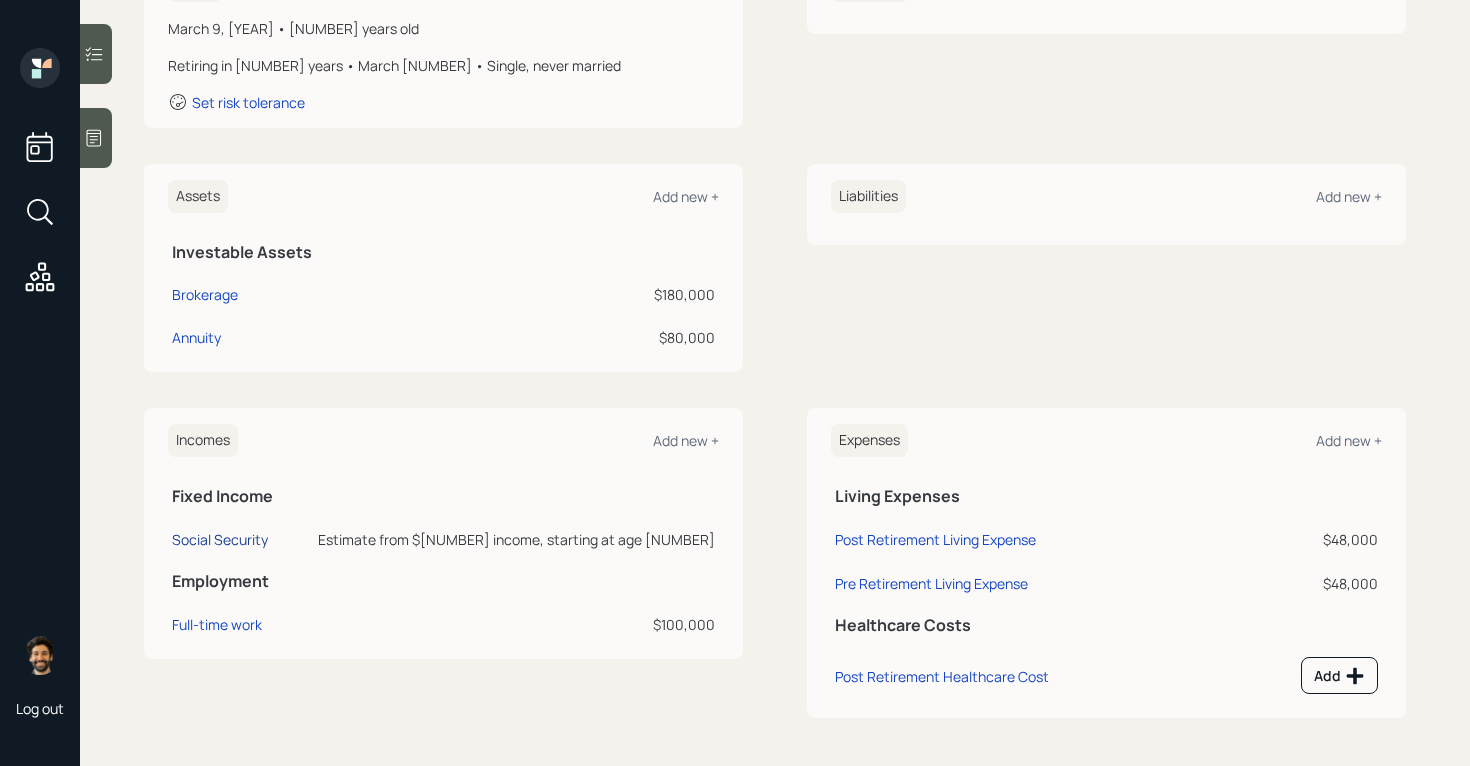 click on "Social Security" at bounding box center [220, 539] 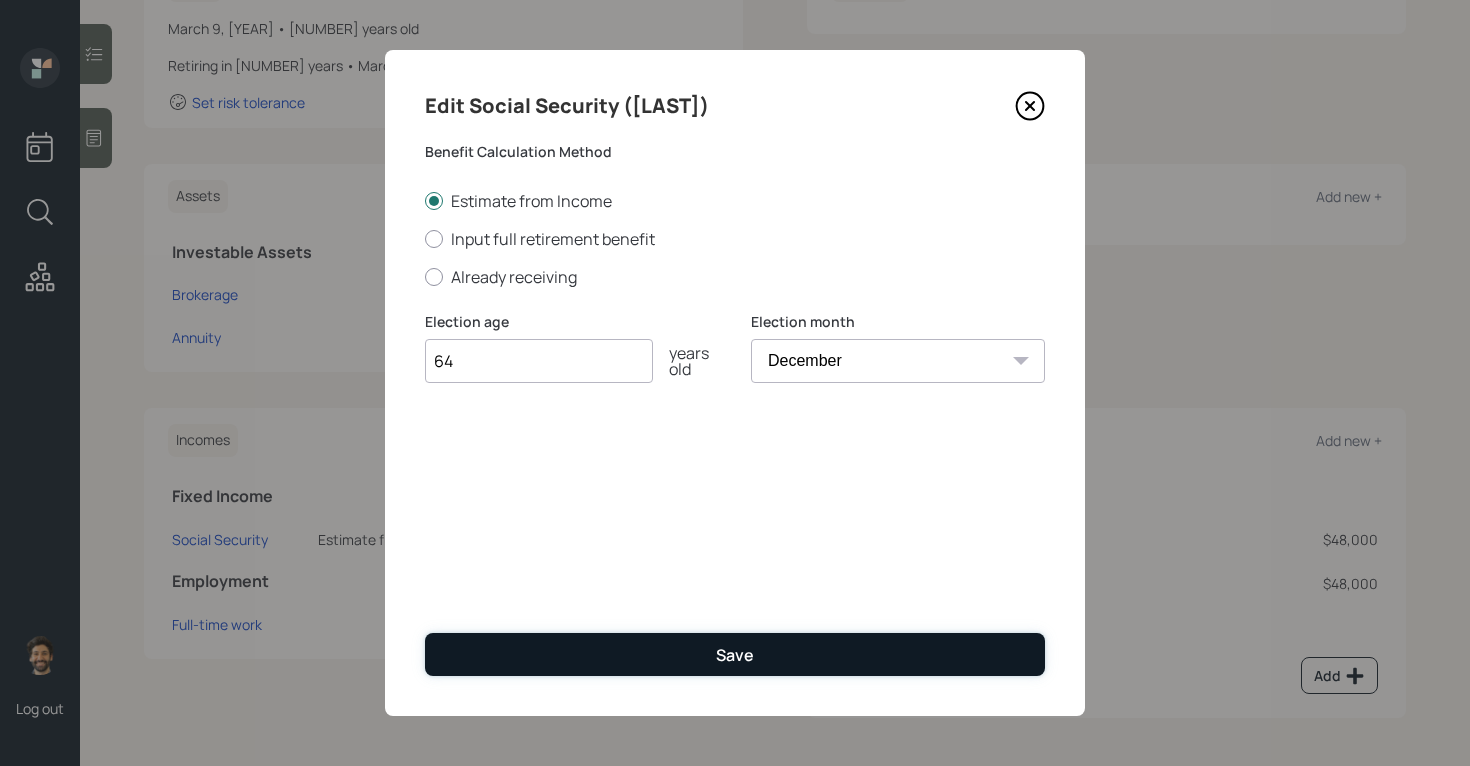 click on "Save" at bounding box center [735, 654] 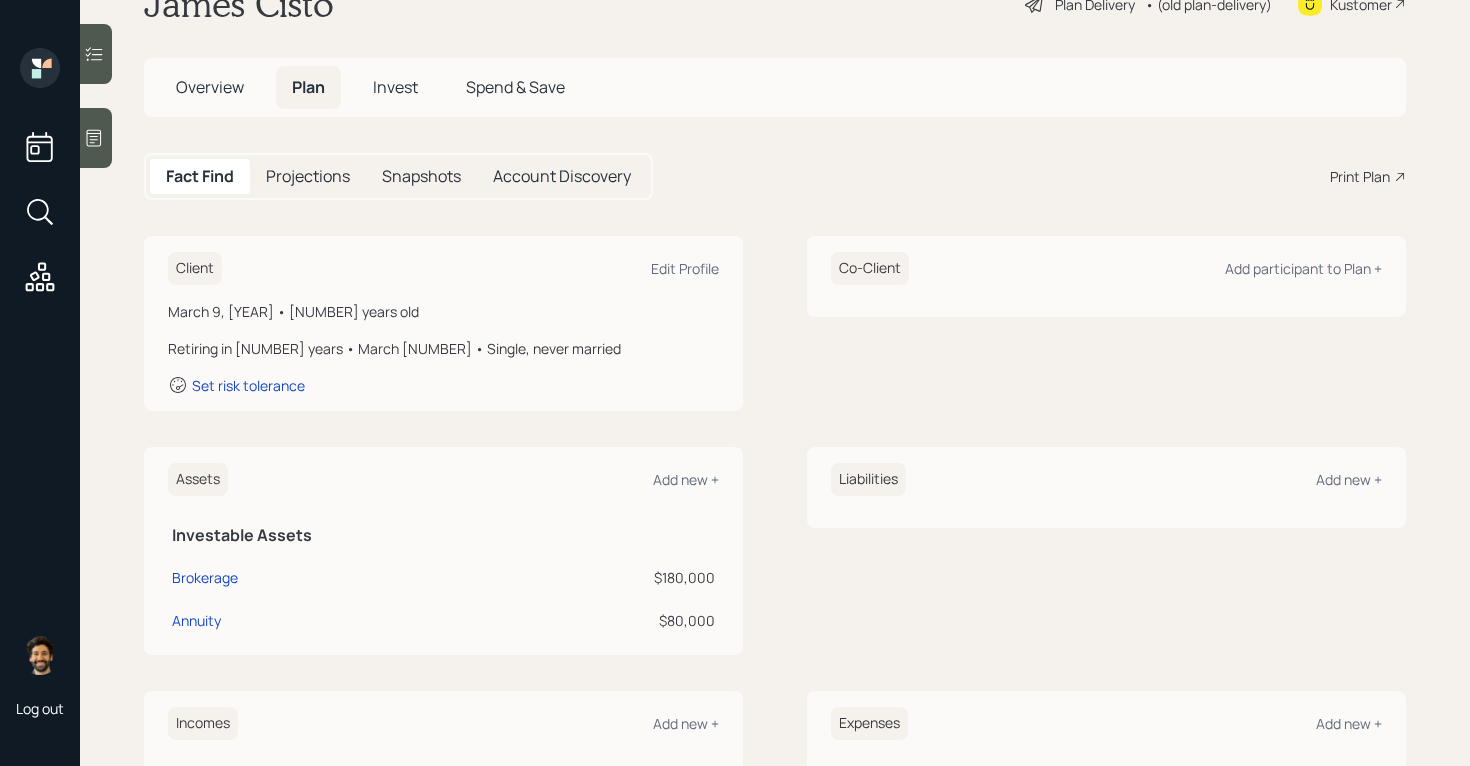 scroll, scrollTop: 0, scrollLeft: 0, axis: both 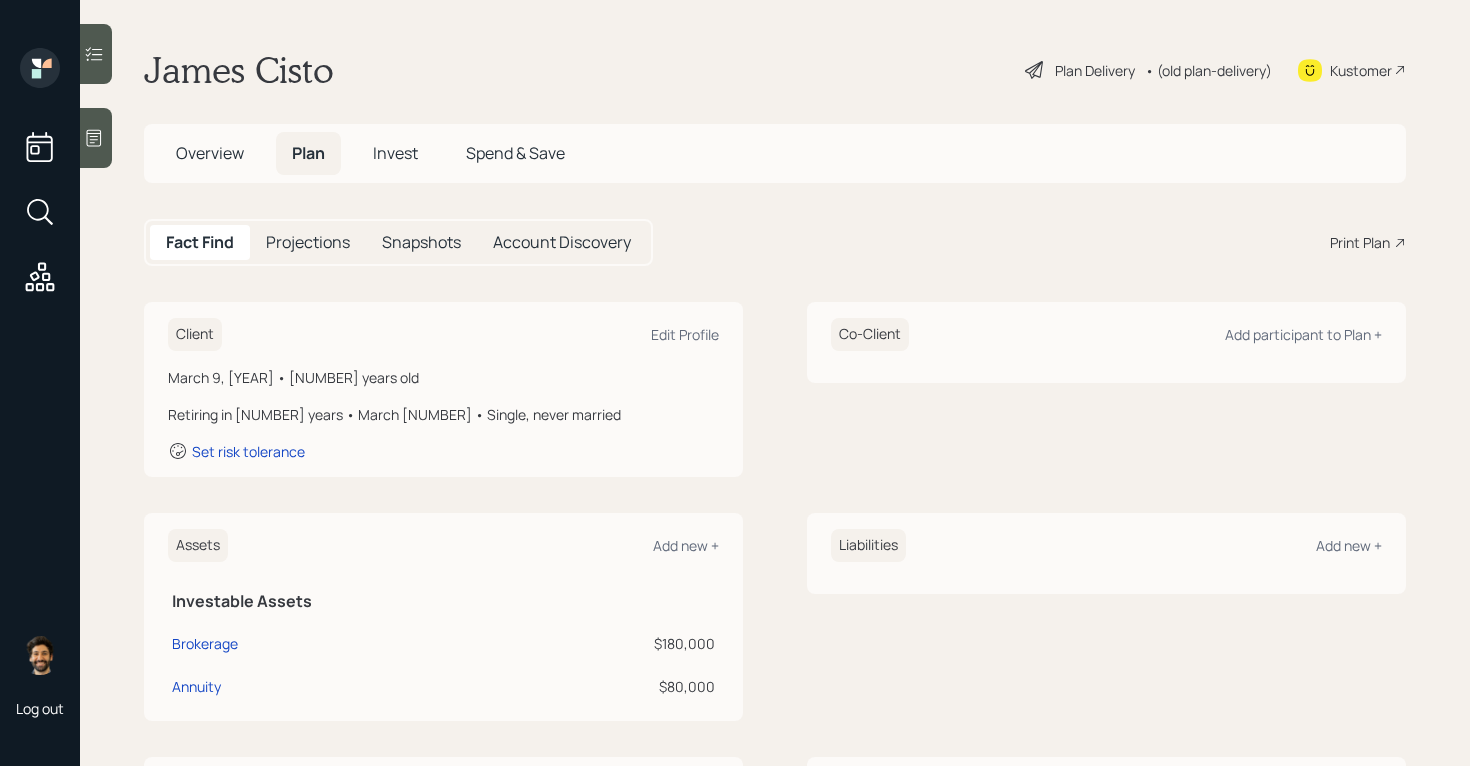 click on "Projections" at bounding box center [308, 242] 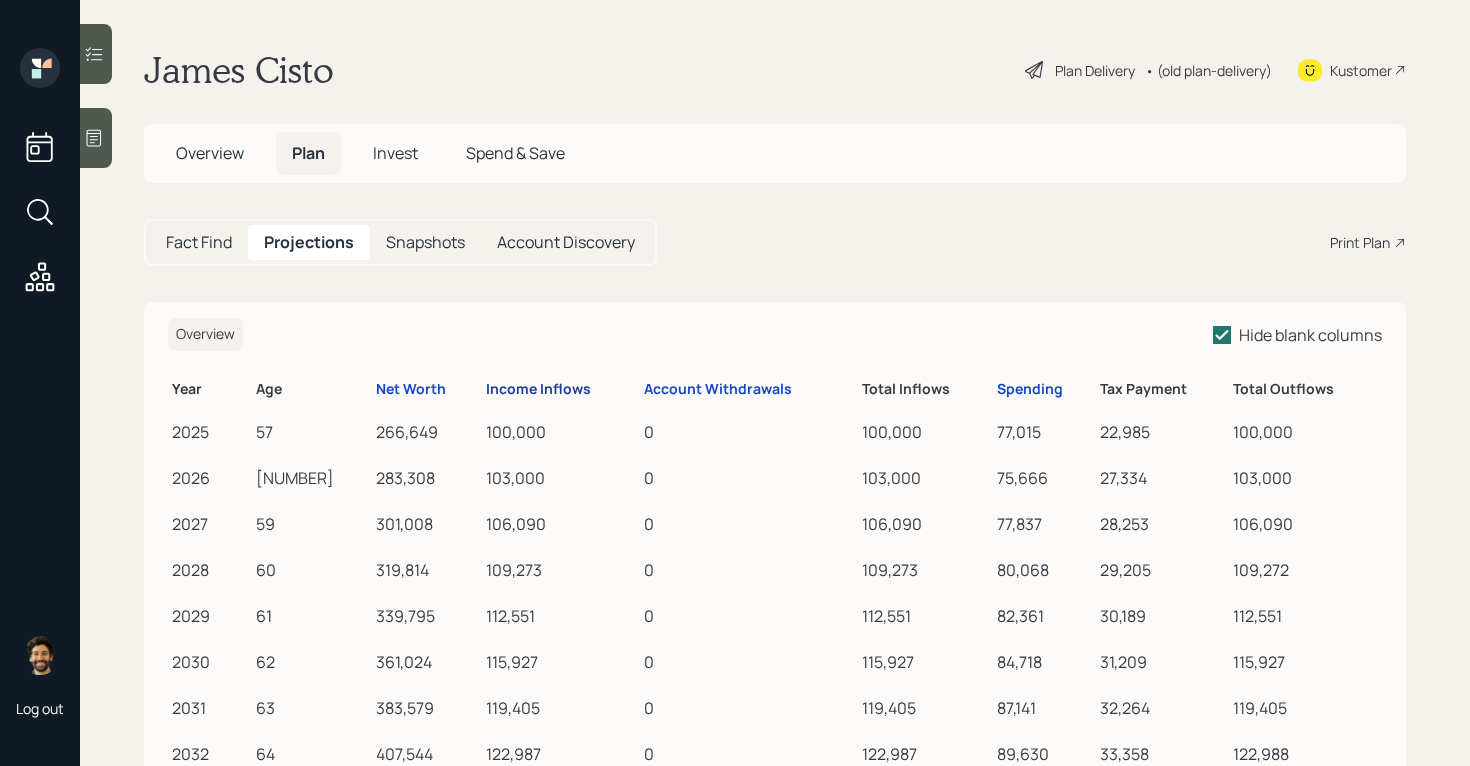 click on "Income Inflows" at bounding box center [538, 389] 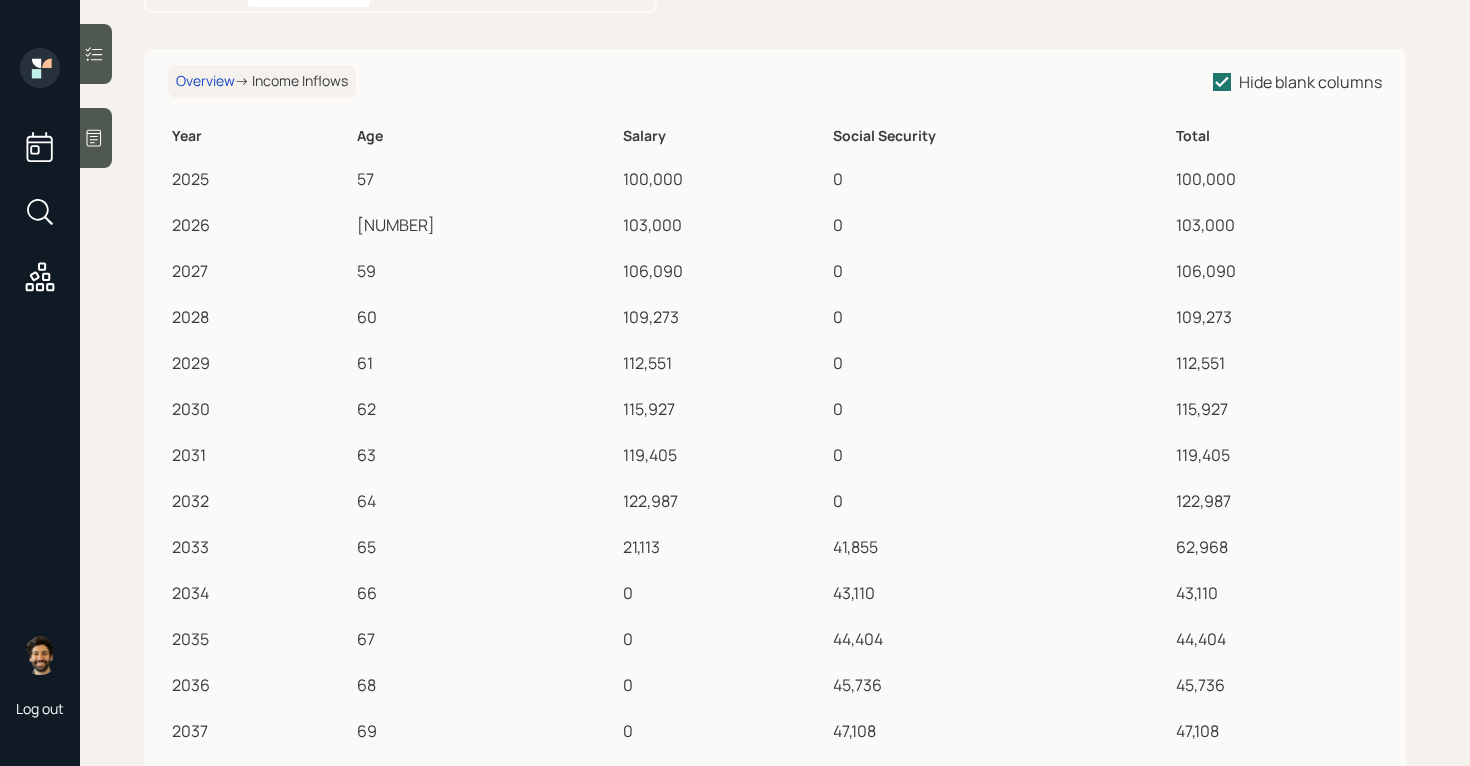 scroll, scrollTop: 153, scrollLeft: 0, axis: vertical 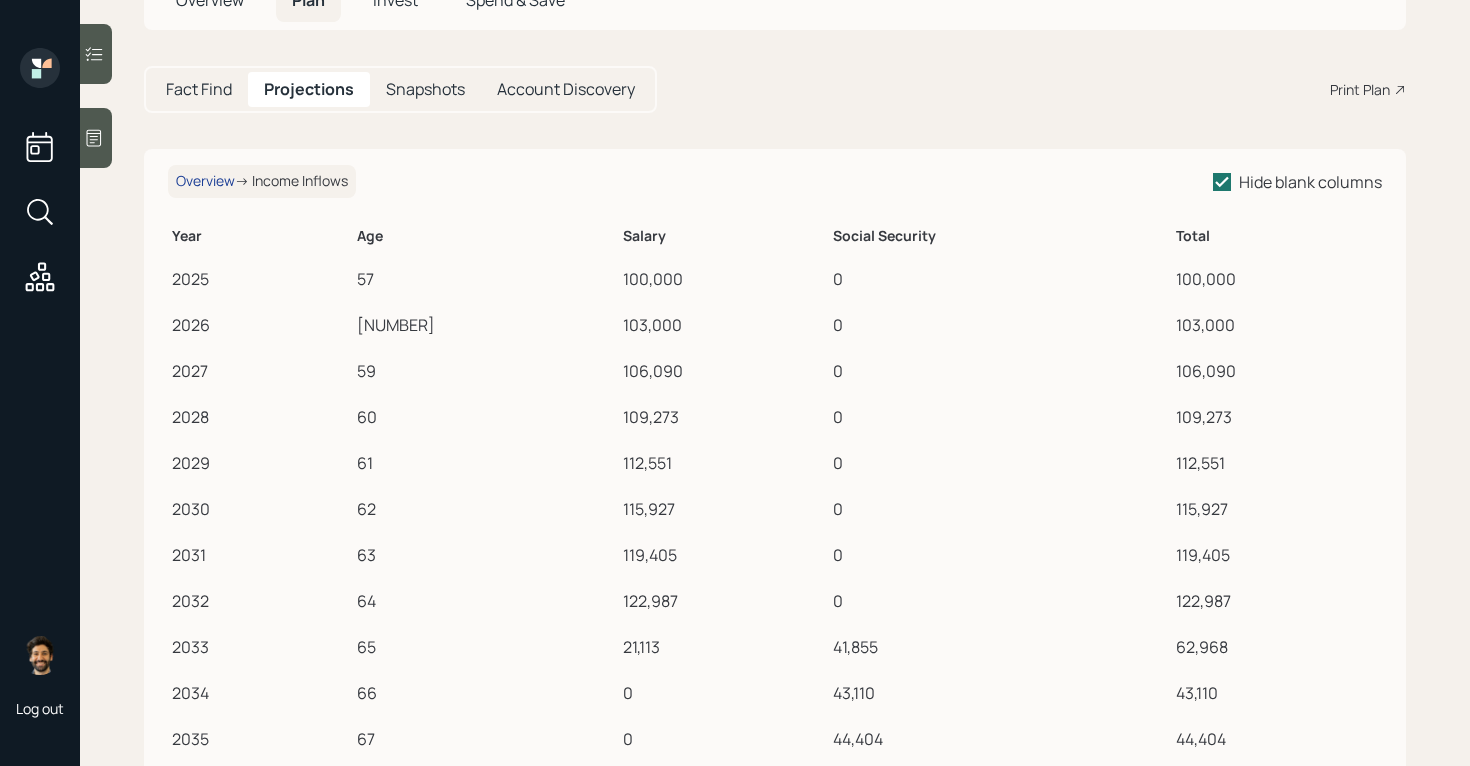 click on "Overview" at bounding box center [205, 181] 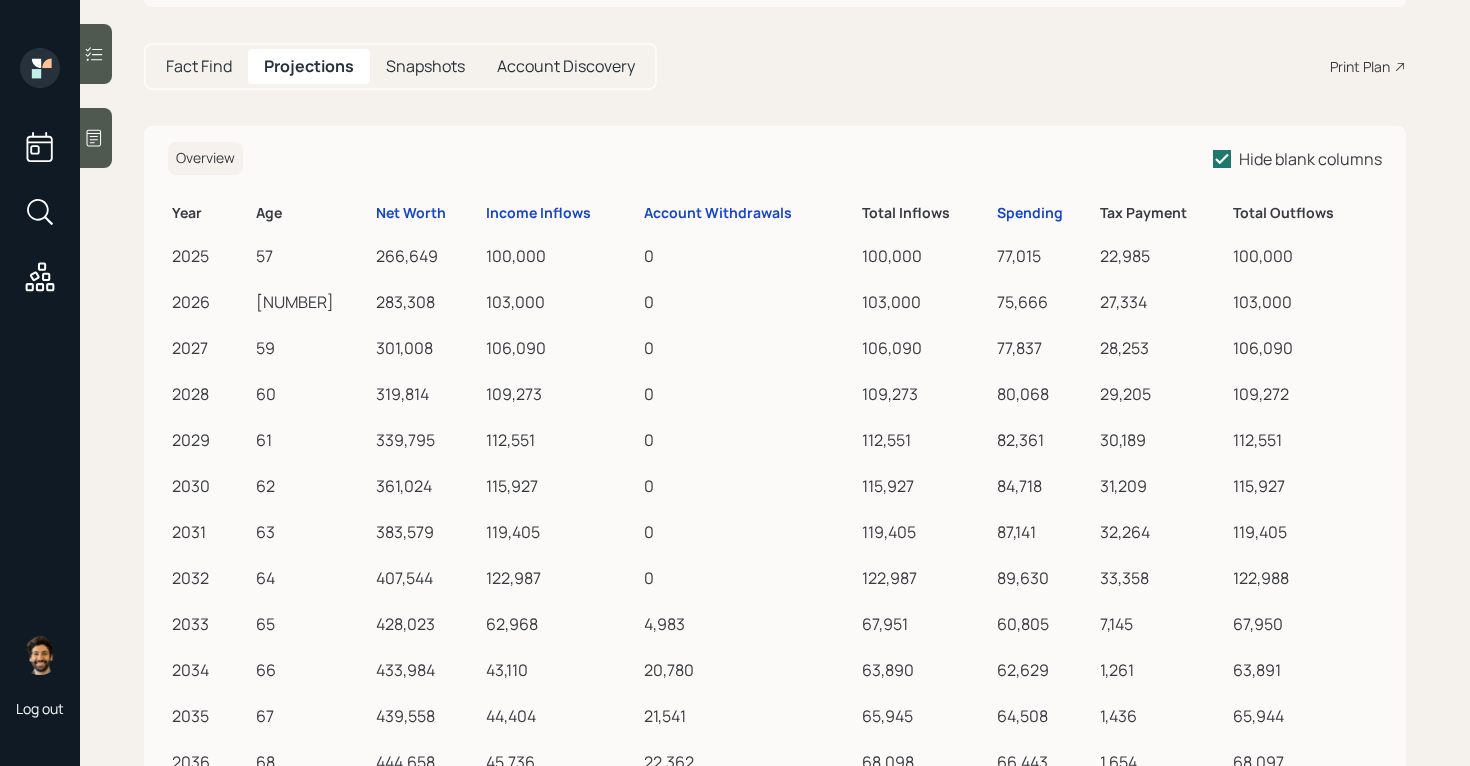 scroll, scrollTop: 0, scrollLeft: 0, axis: both 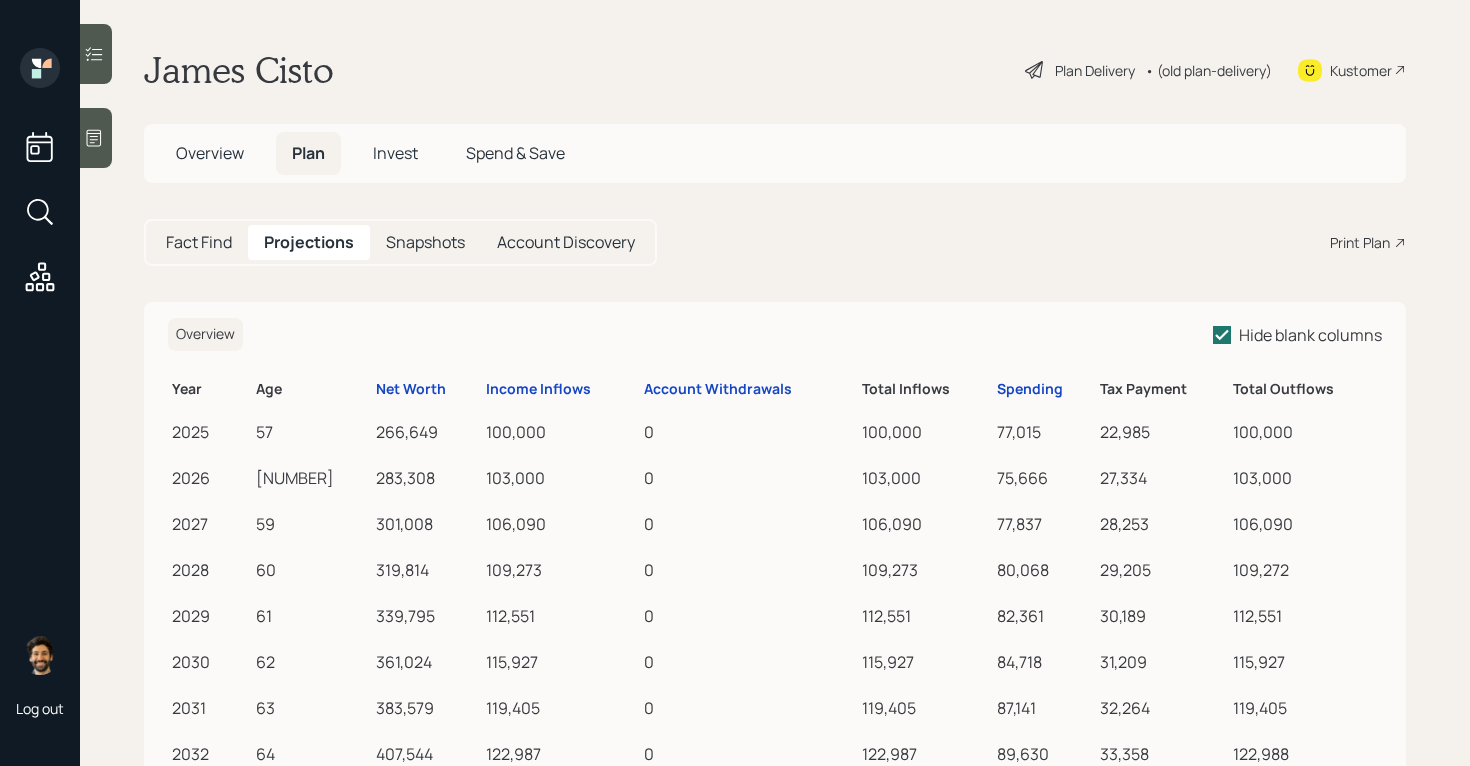 click on "Overview" at bounding box center [210, 153] 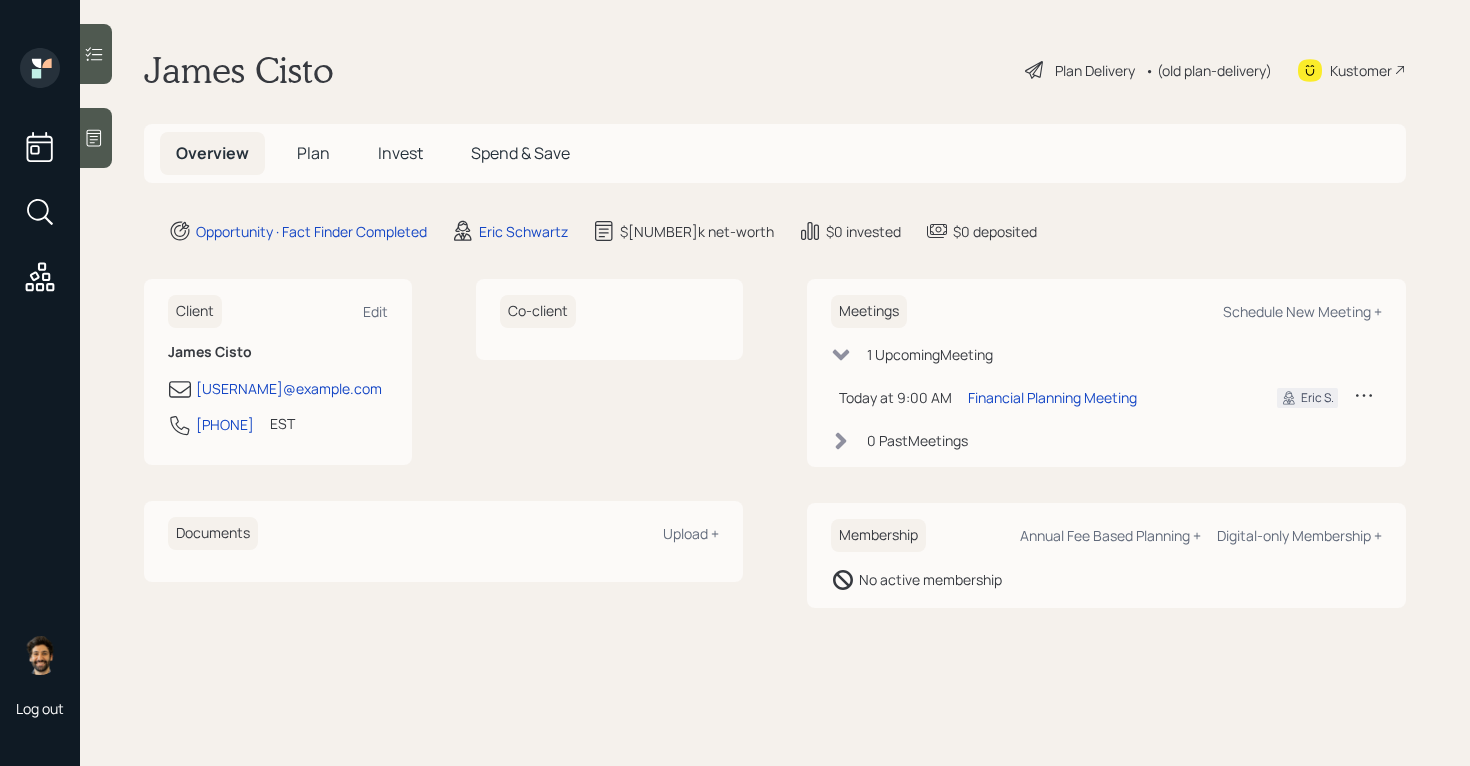 click on "Client Edit James Cisto ableclosets@gmail.com 772-486-4042 EST Currently 9:16 AM" at bounding box center [278, 372] 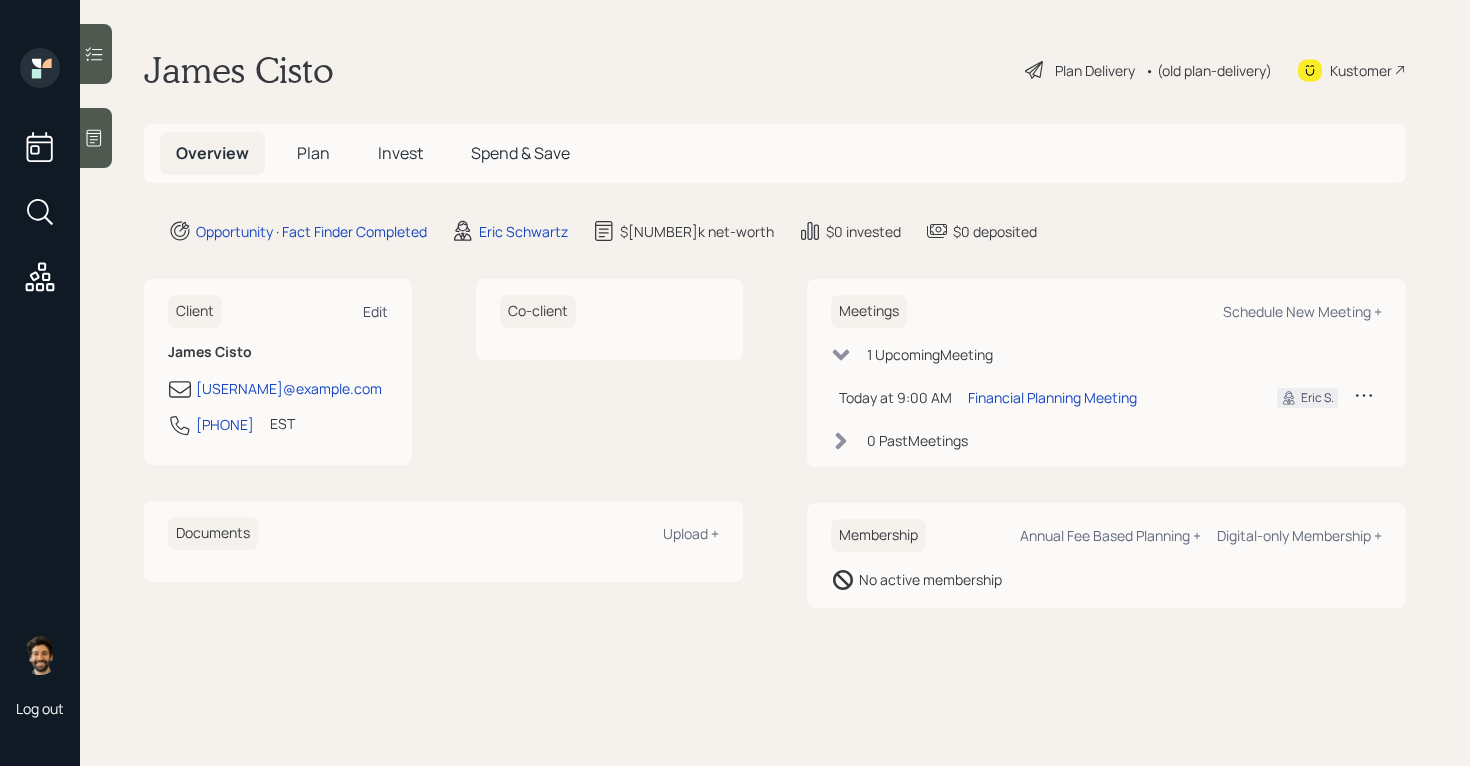click on "Edit" at bounding box center [375, 311] 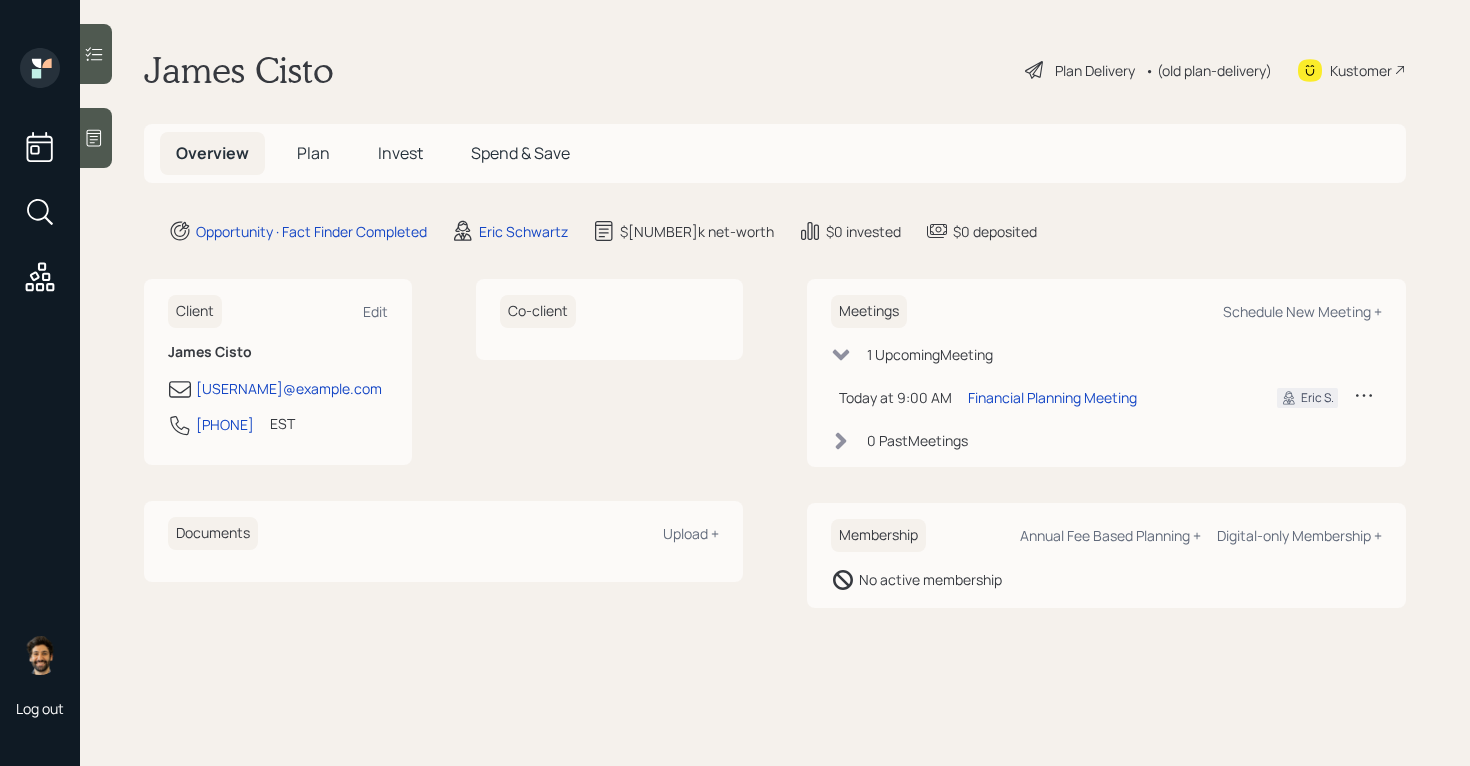 click on "Plan" at bounding box center [313, 153] 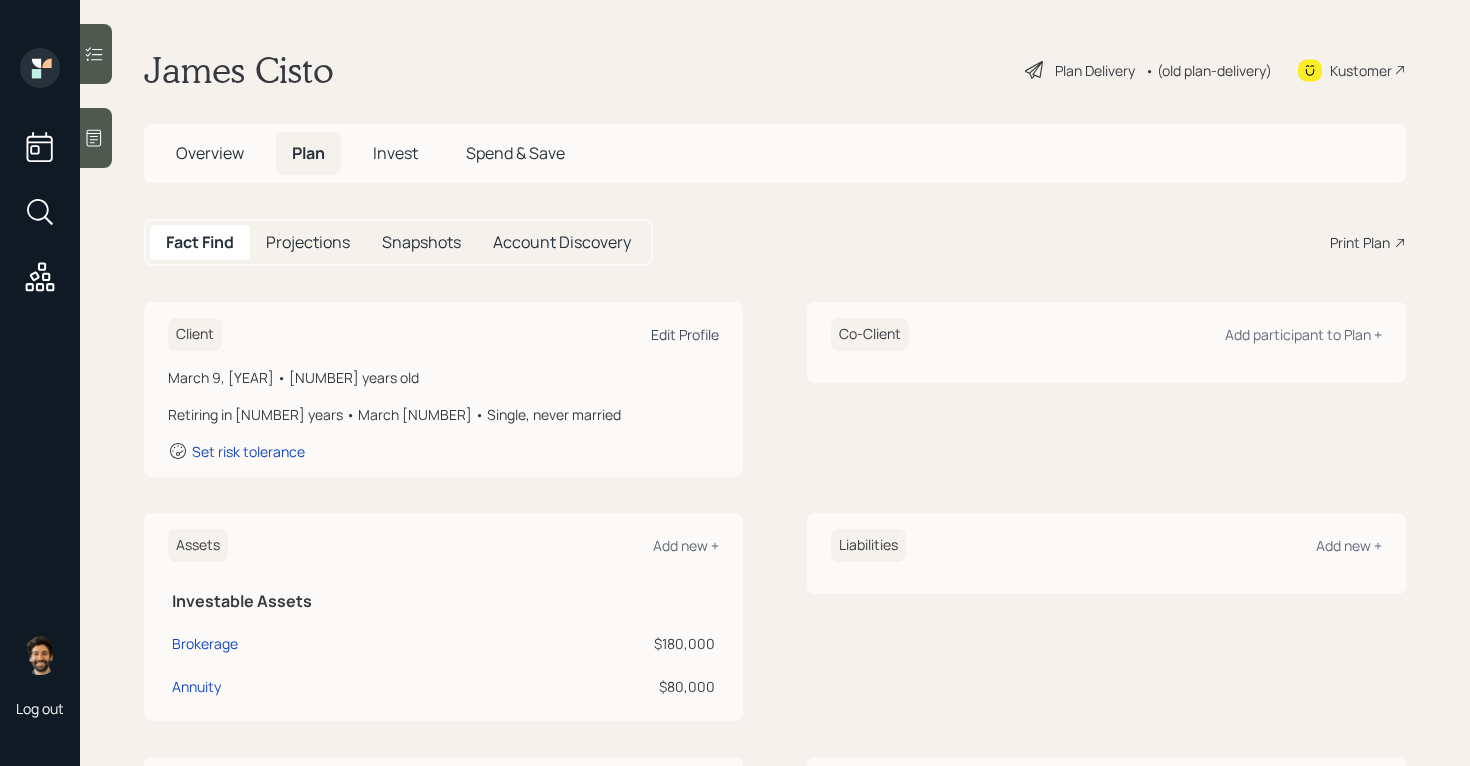click on "Edit Profile" at bounding box center (685, 334) 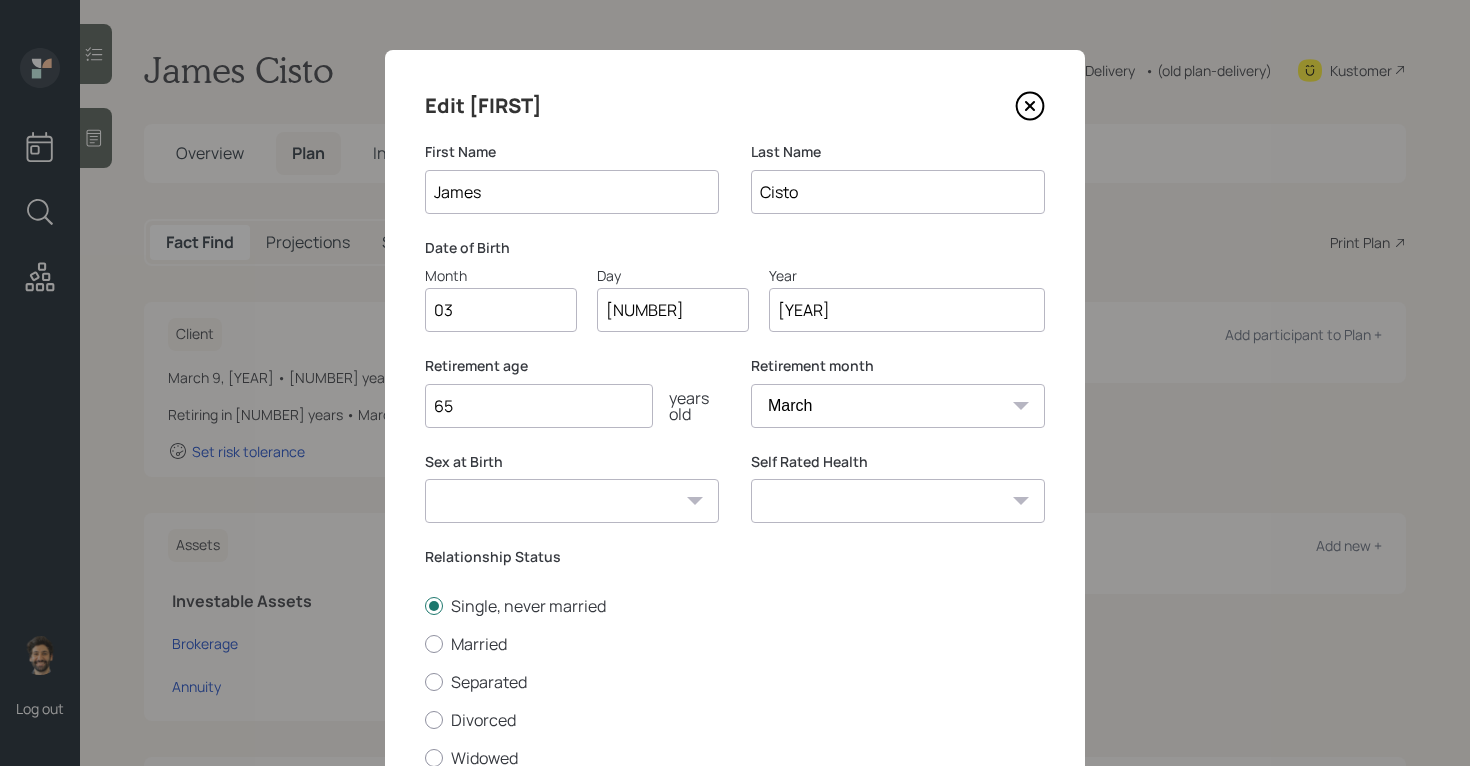 click on "January February March April May June July August September October November December" at bounding box center (898, 406) 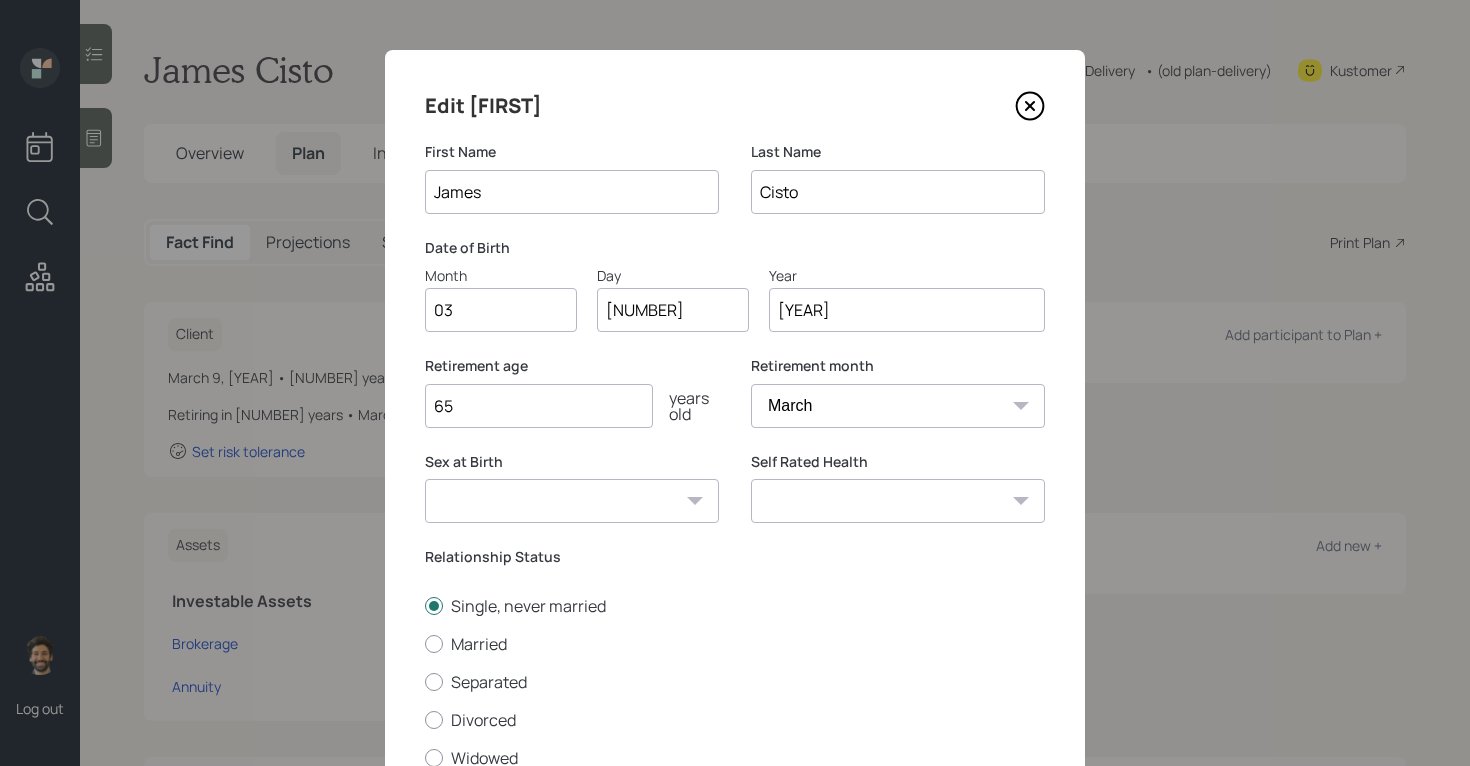 select on "1" 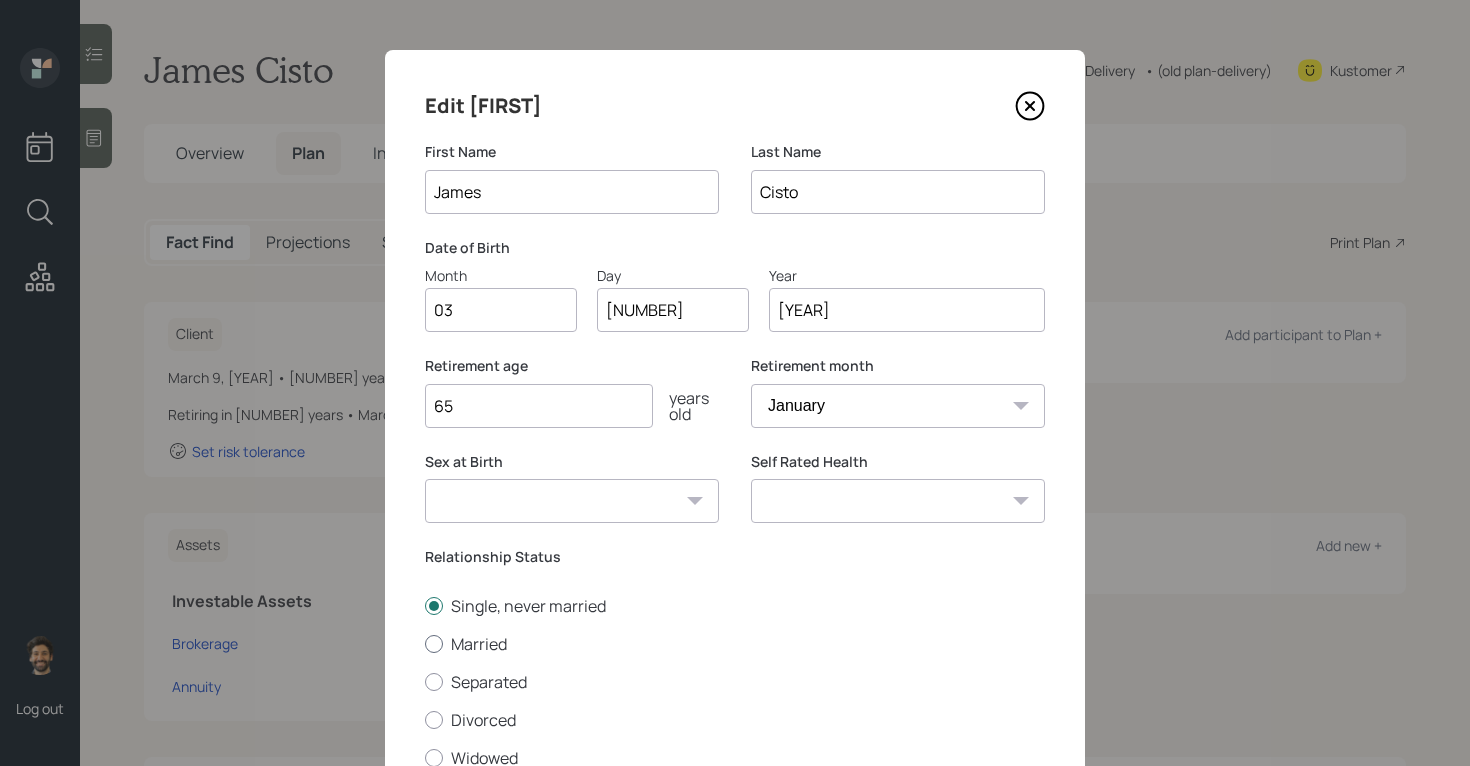 scroll, scrollTop: 161, scrollLeft: 0, axis: vertical 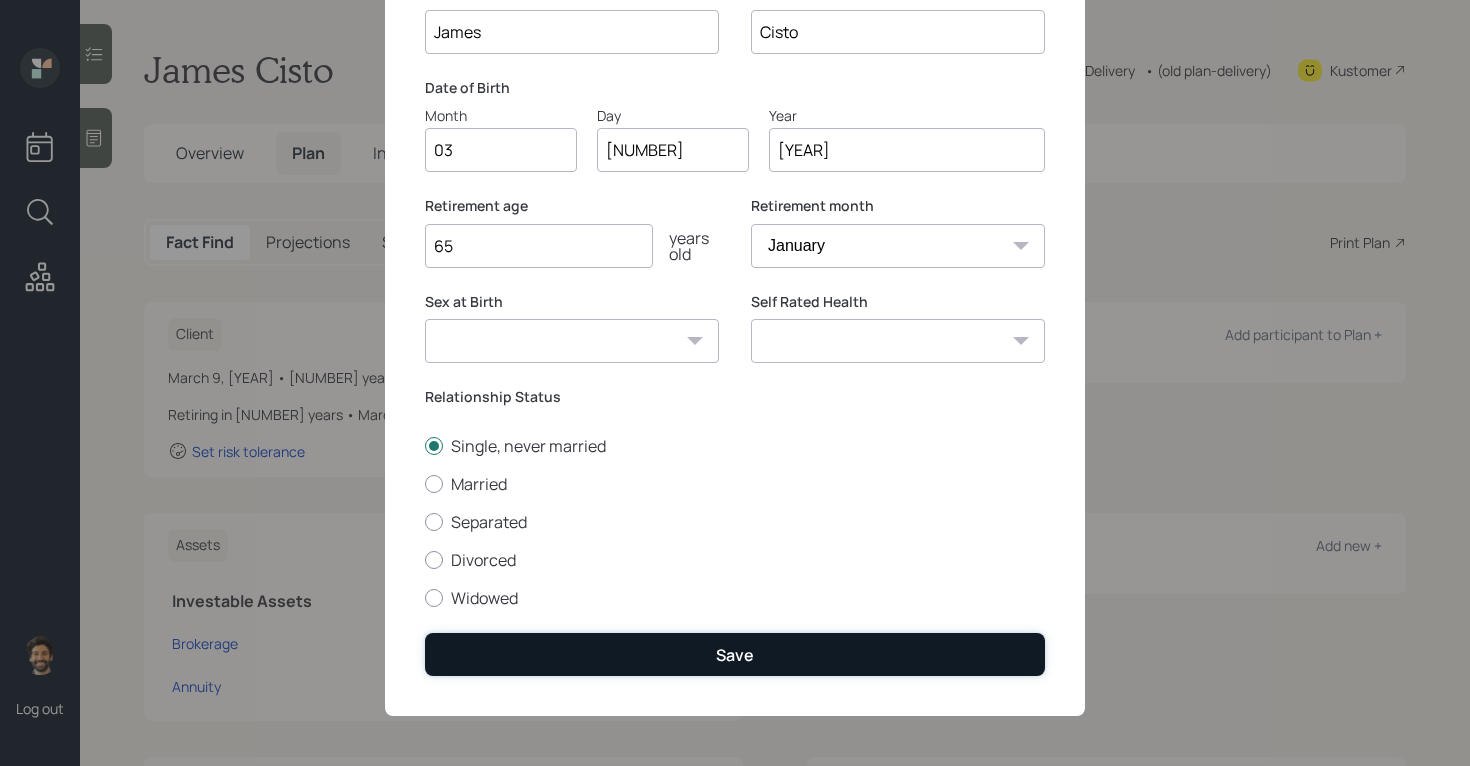 click on "Save" at bounding box center (735, 654) 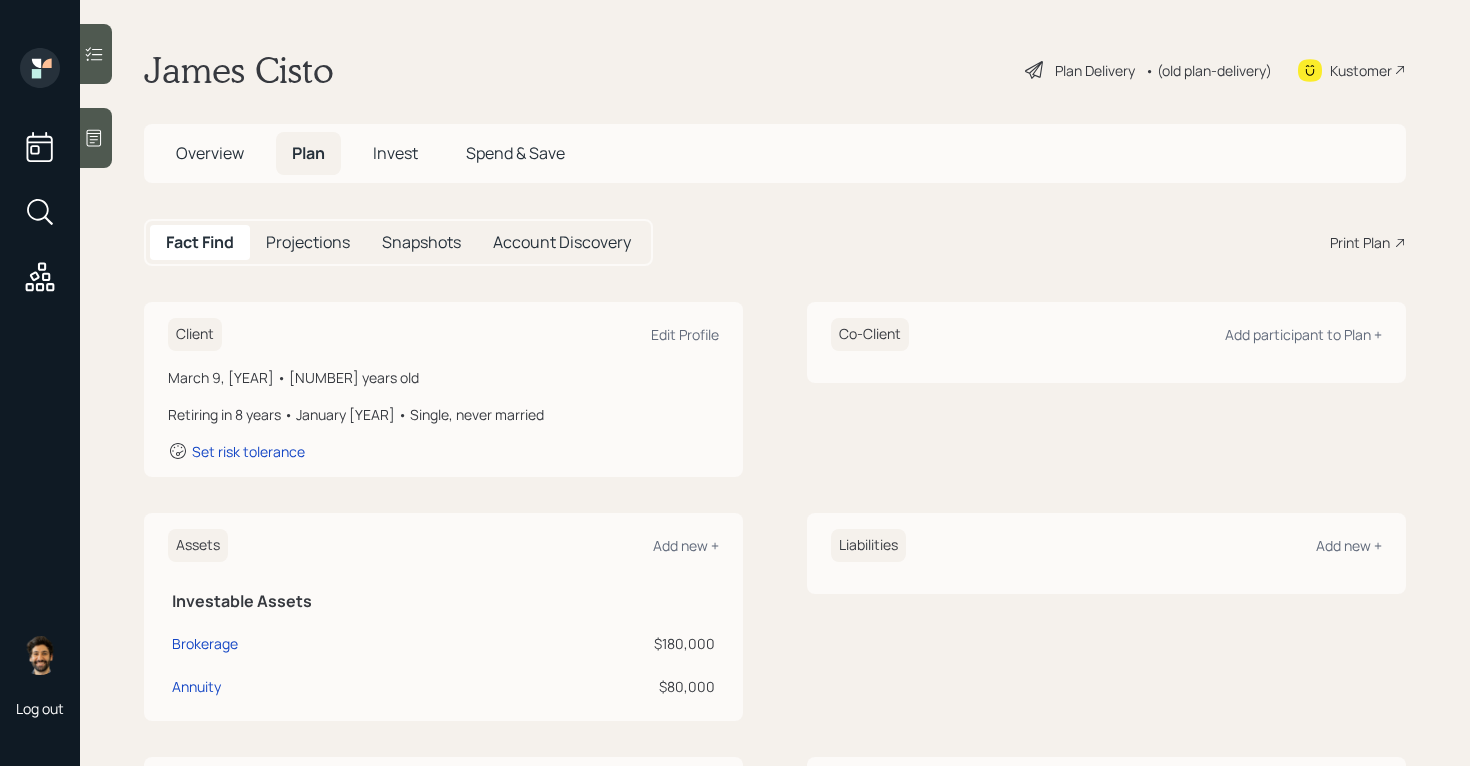 click on "Projections" at bounding box center [308, 242] 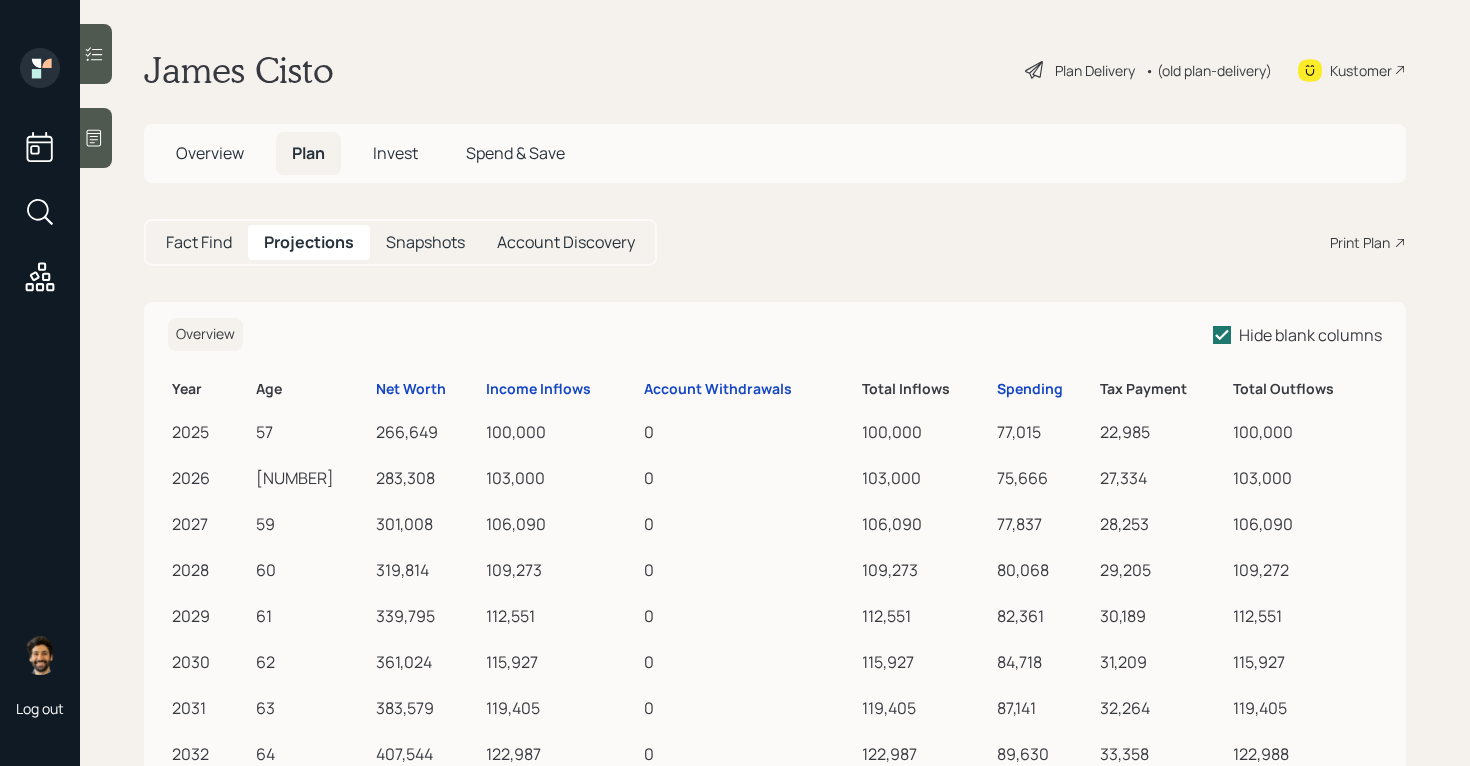 click on "Income Inflows" at bounding box center (561, 386) 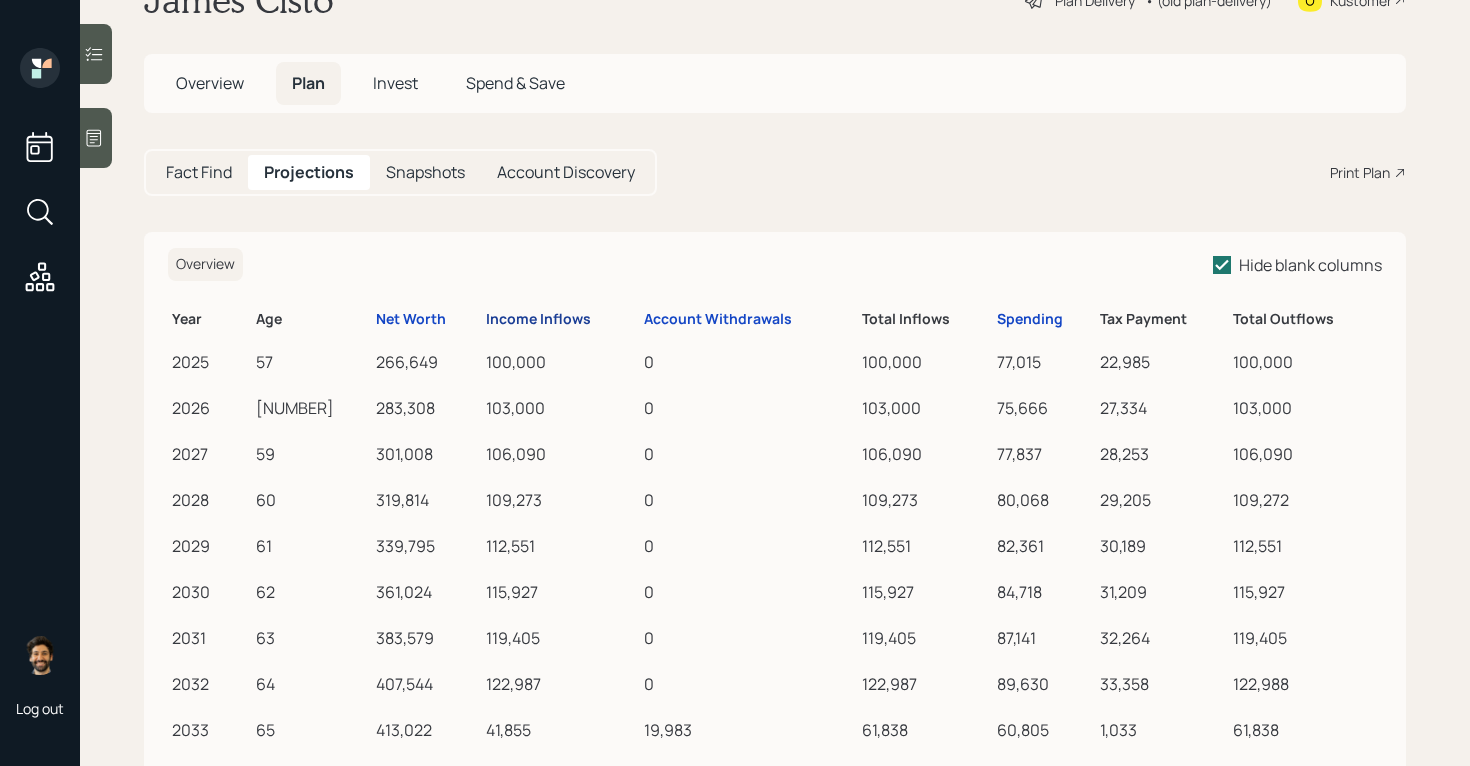 scroll, scrollTop: 64, scrollLeft: 0, axis: vertical 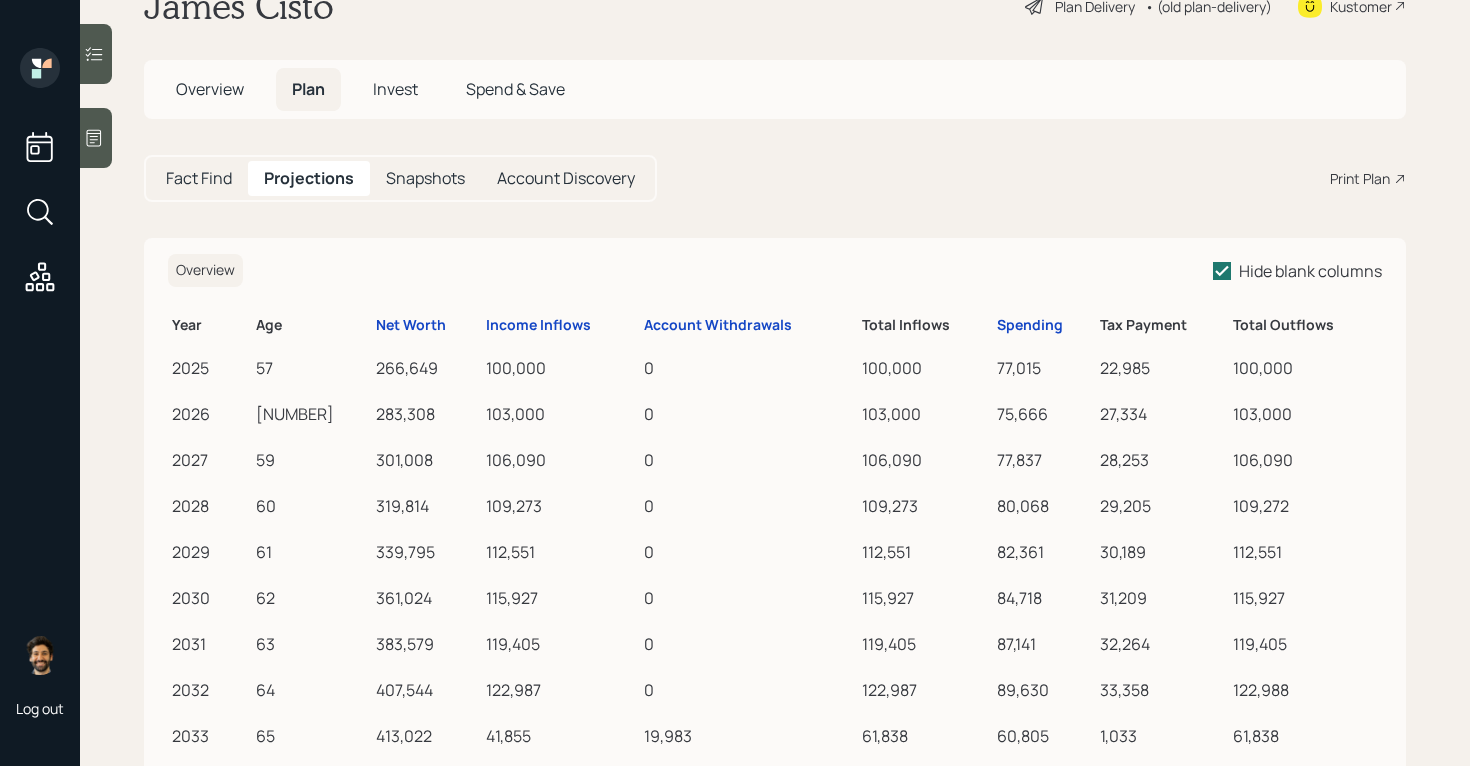 click on "Fact Find" at bounding box center [199, 178] 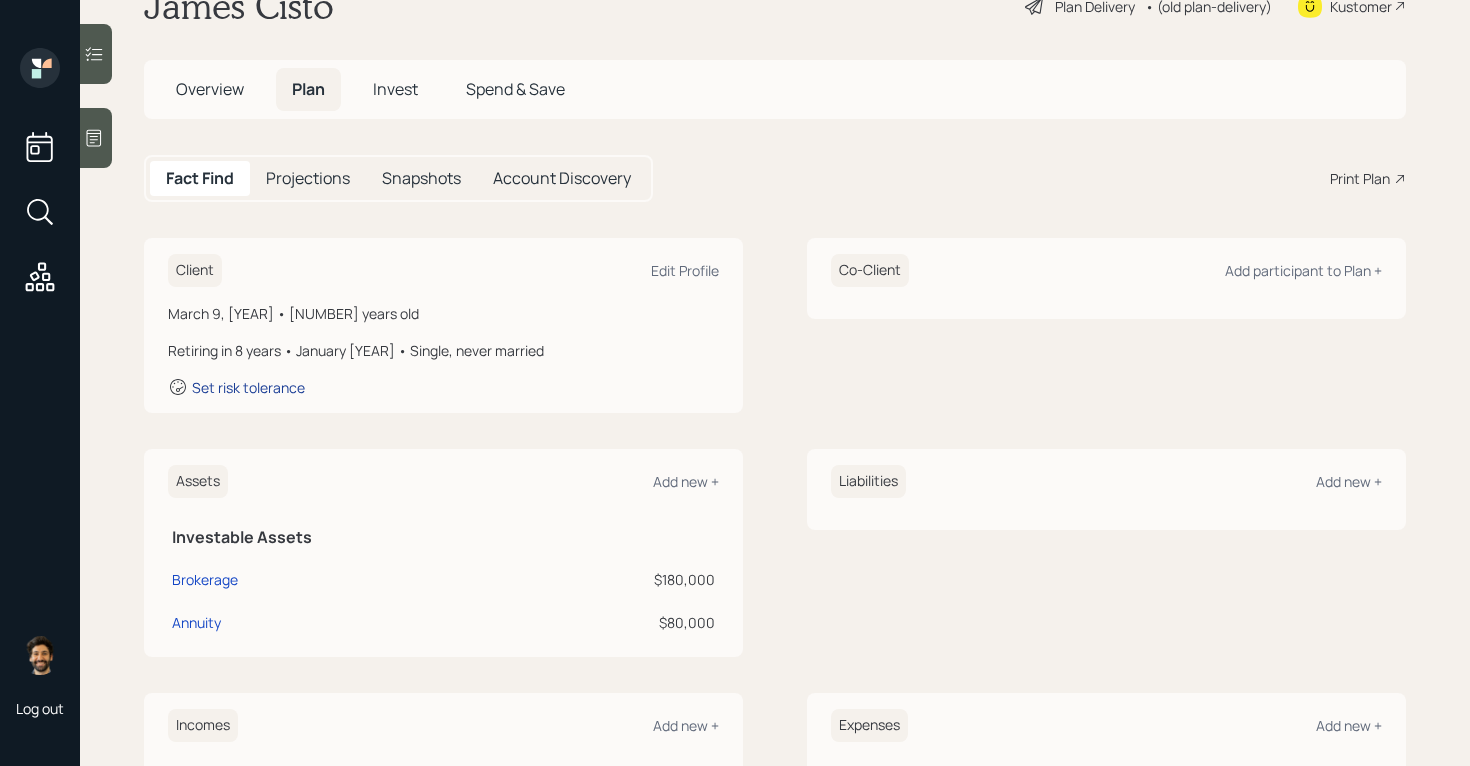 click on "Set risk tolerance" at bounding box center [248, 387] 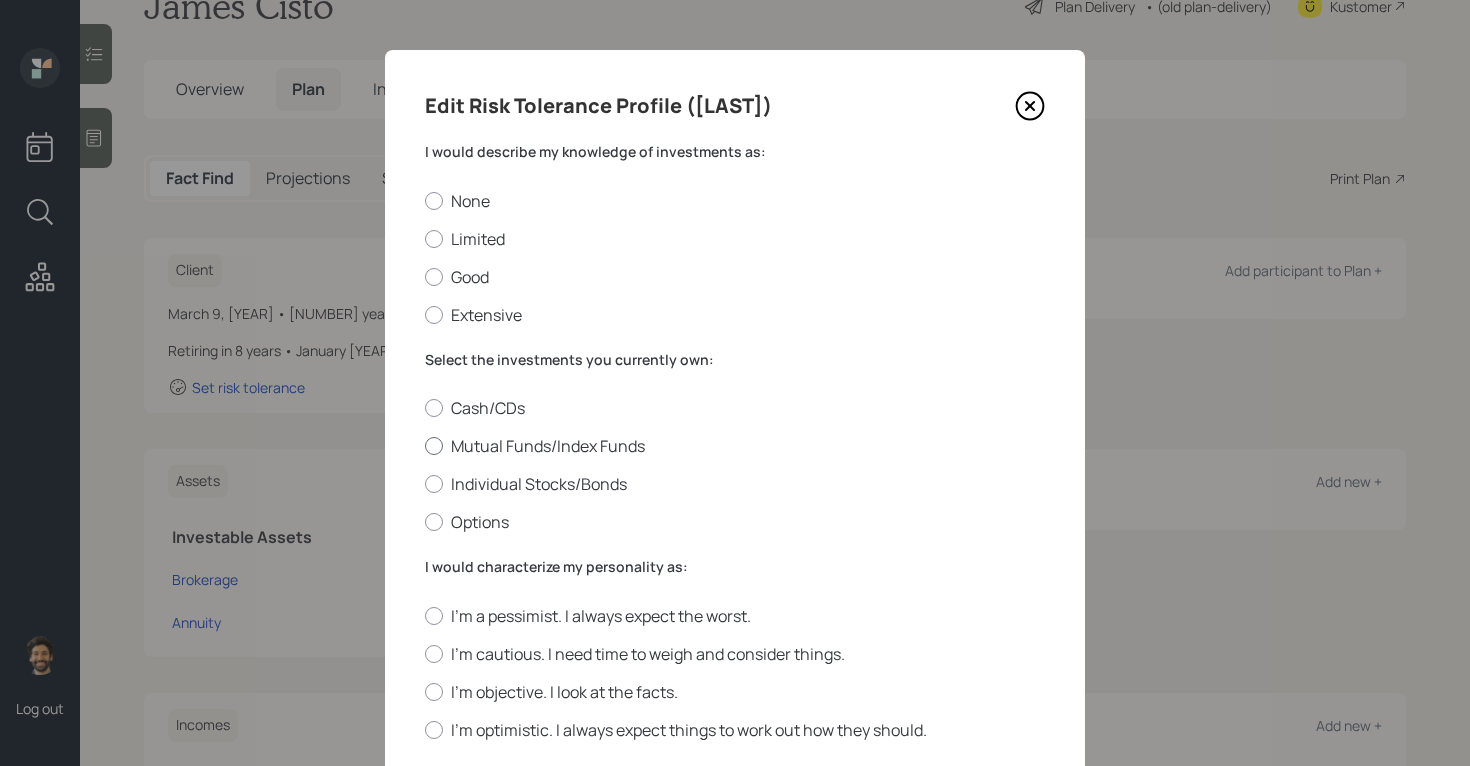 click on "Mutual Funds/Index Funds" at bounding box center (735, 446) 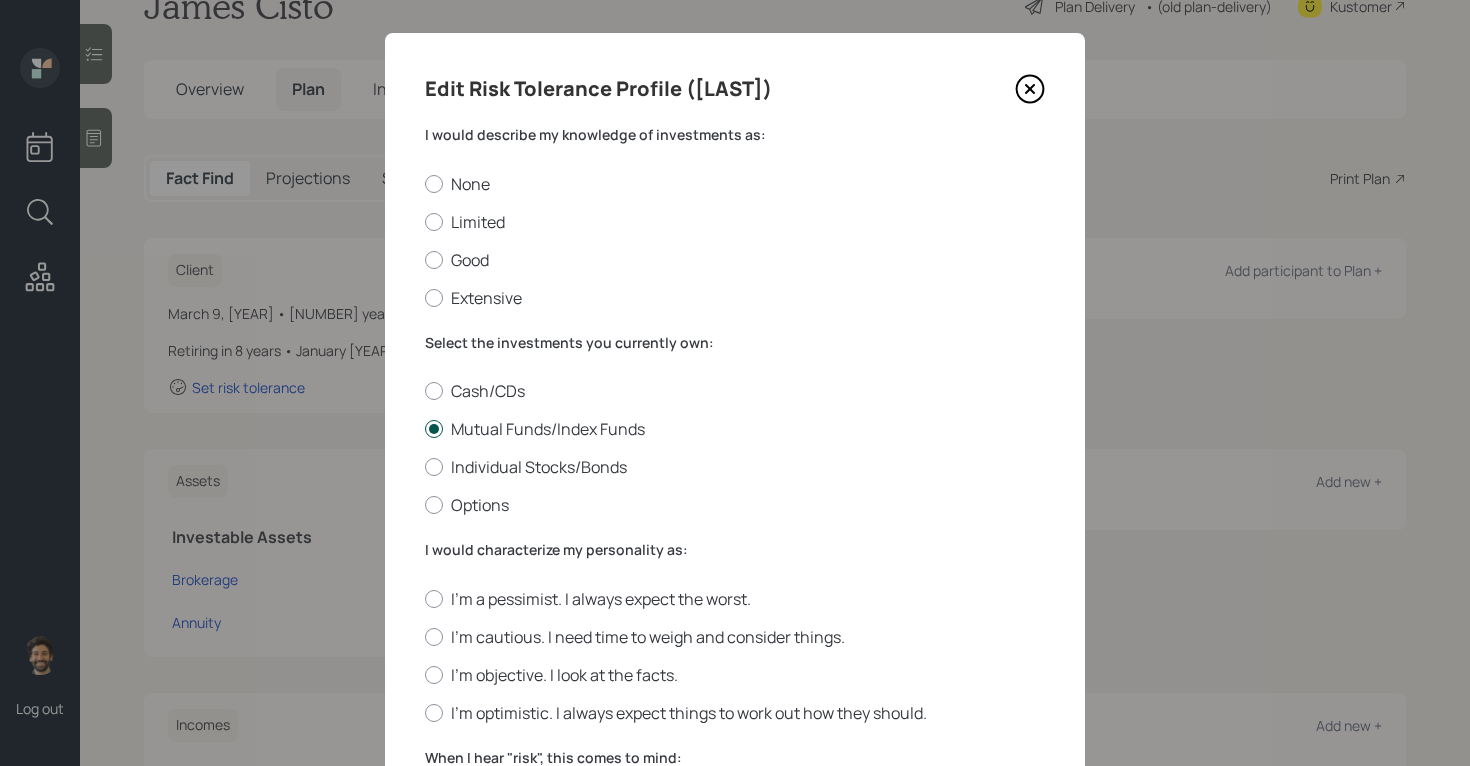 scroll, scrollTop: 25, scrollLeft: 0, axis: vertical 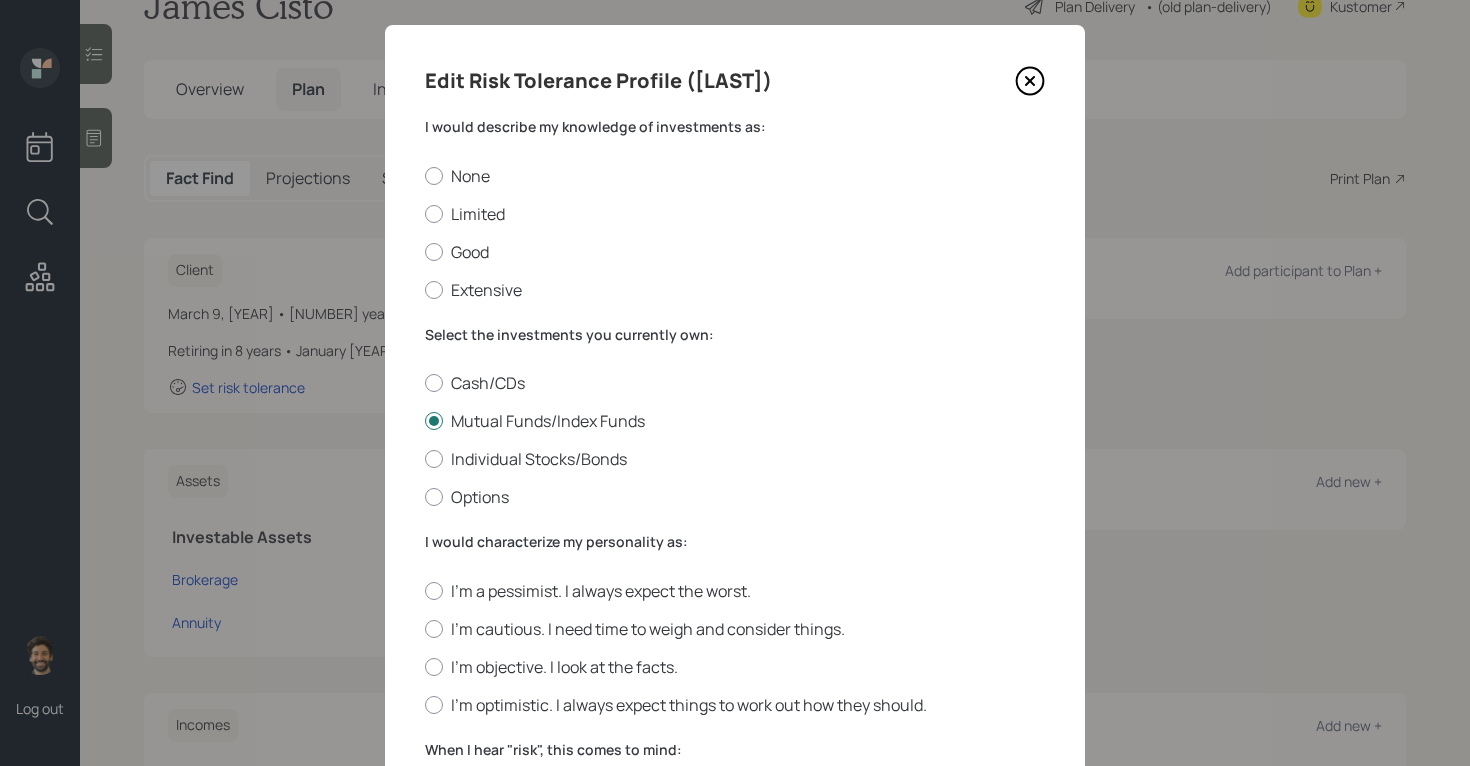 click on "I would describe my knowledge of investments as:" at bounding box center (735, 127) 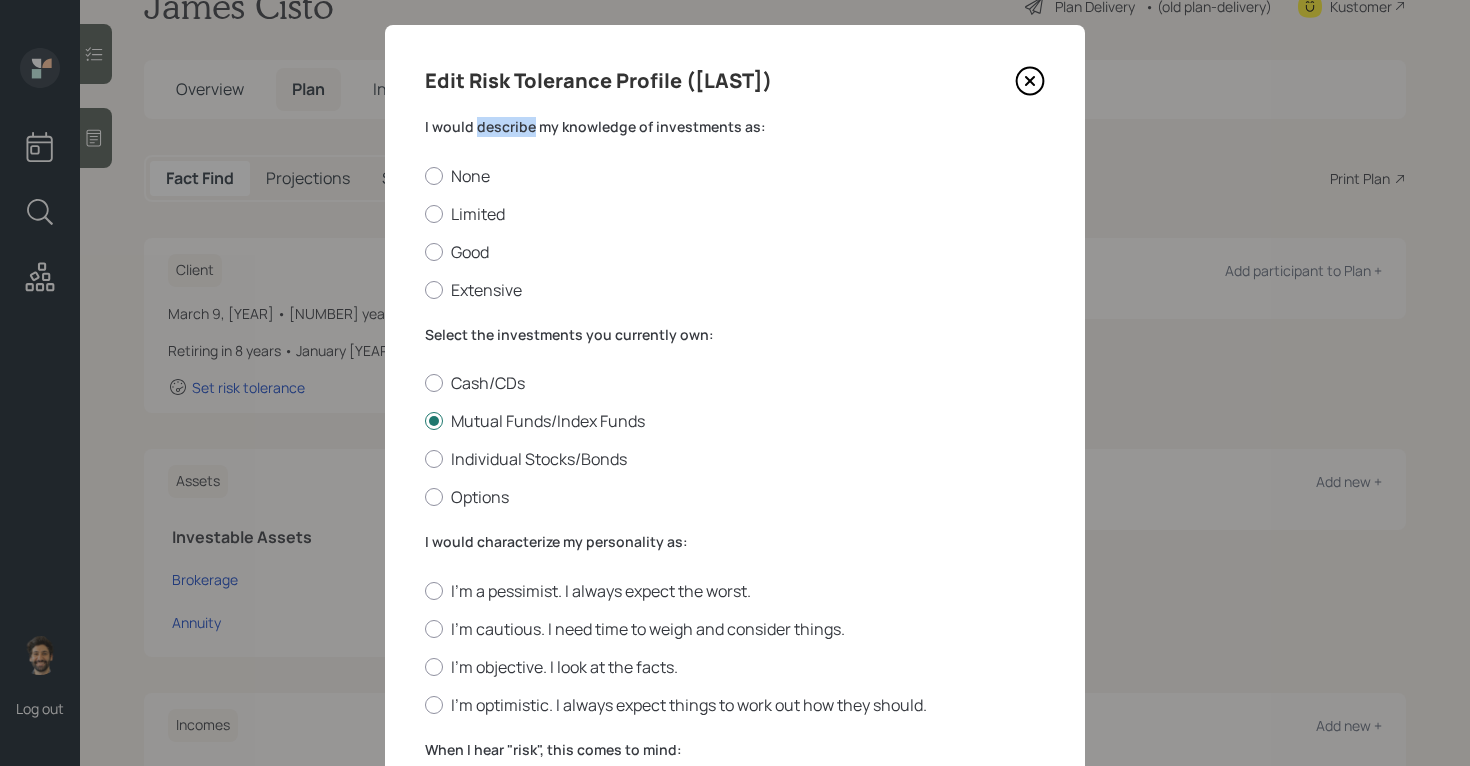 click on "I would describe my knowledge of investments as:" at bounding box center (735, 127) 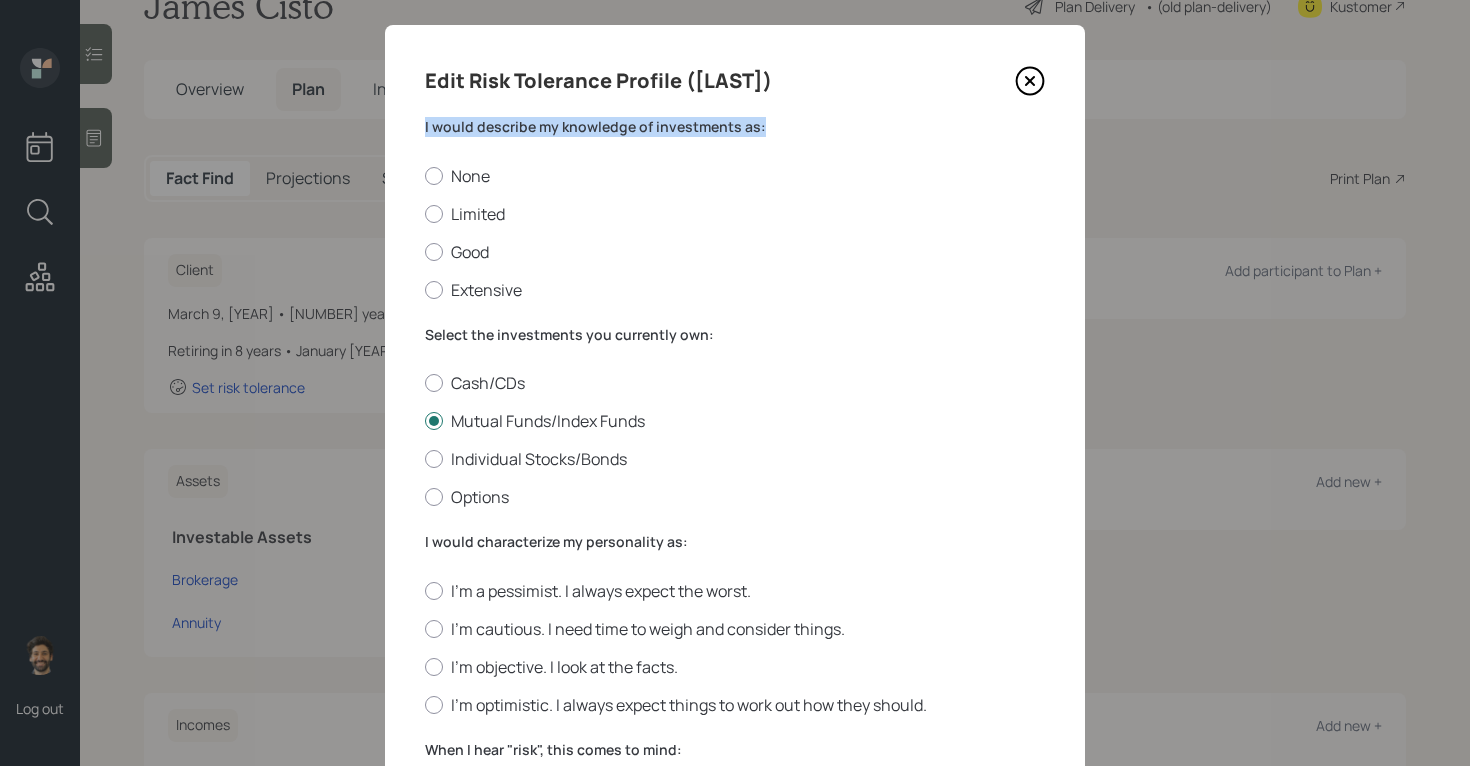 click on "I would describe my knowledge of investments as:" at bounding box center (735, 127) 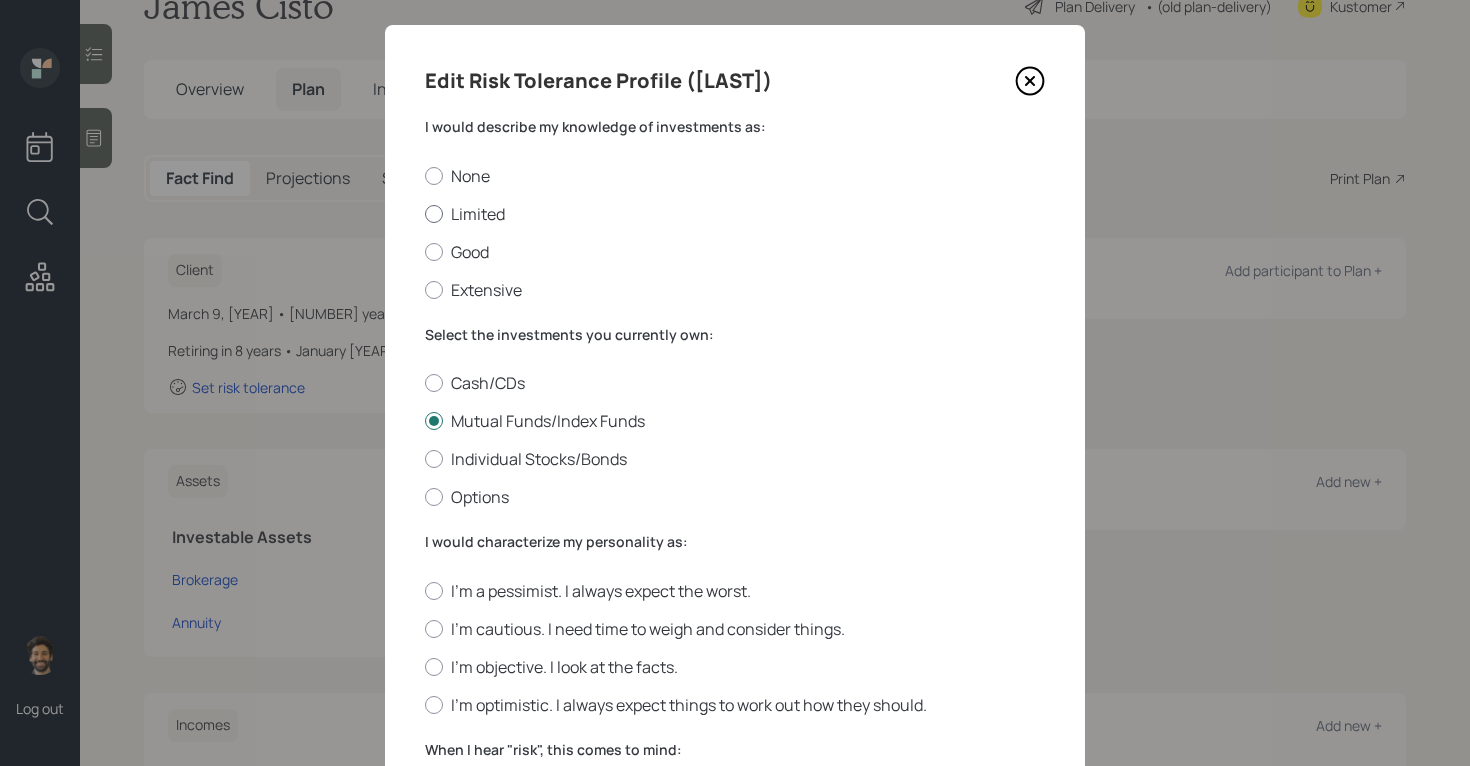 click on "Limited" at bounding box center (735, 214) 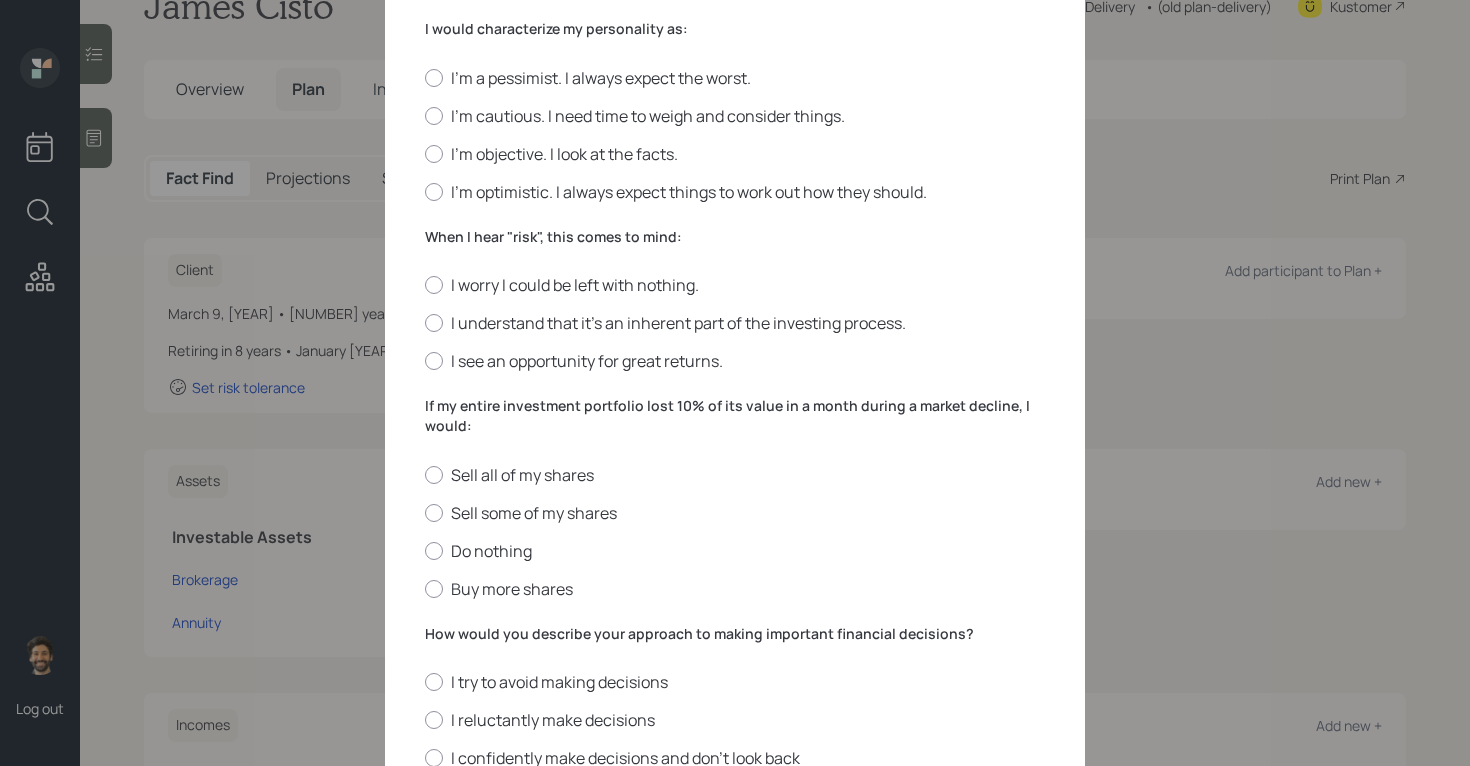 scroll, scrollTop: 544, scrollLeft: 0, axis: vertical 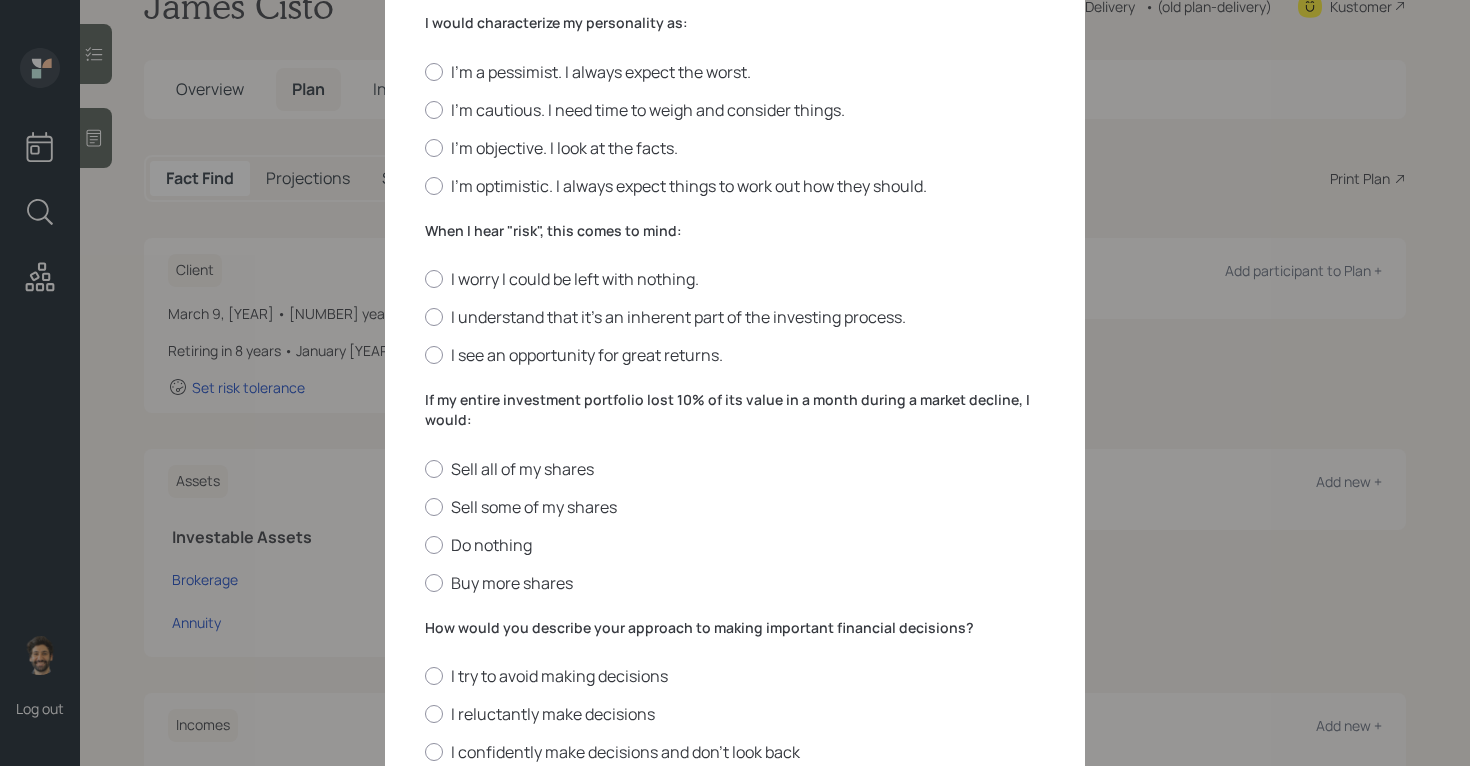 click on "I would characterize my personality as:" at bounding box center [735, 23] 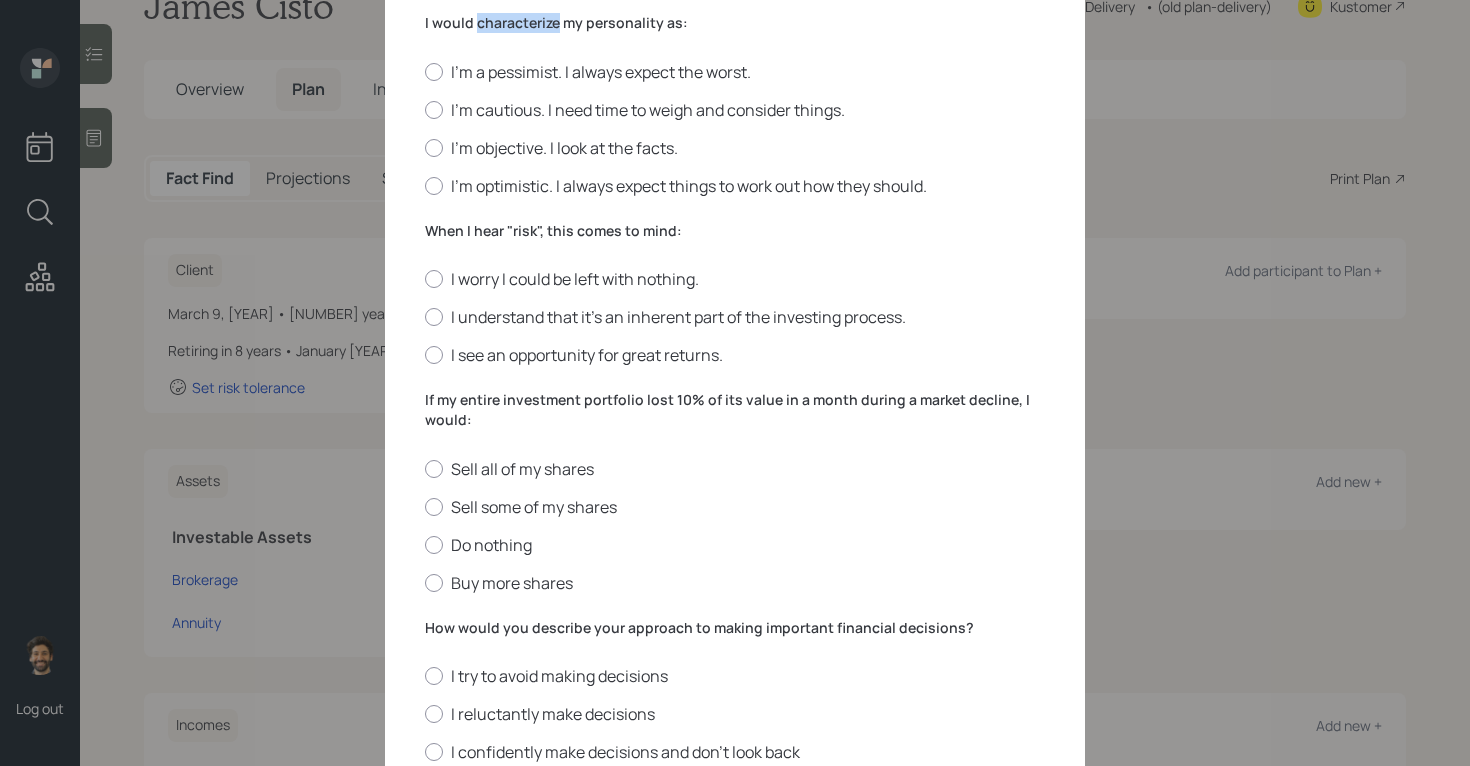 click on "I would characterize my personality as:" at bounding box center (735, 23) 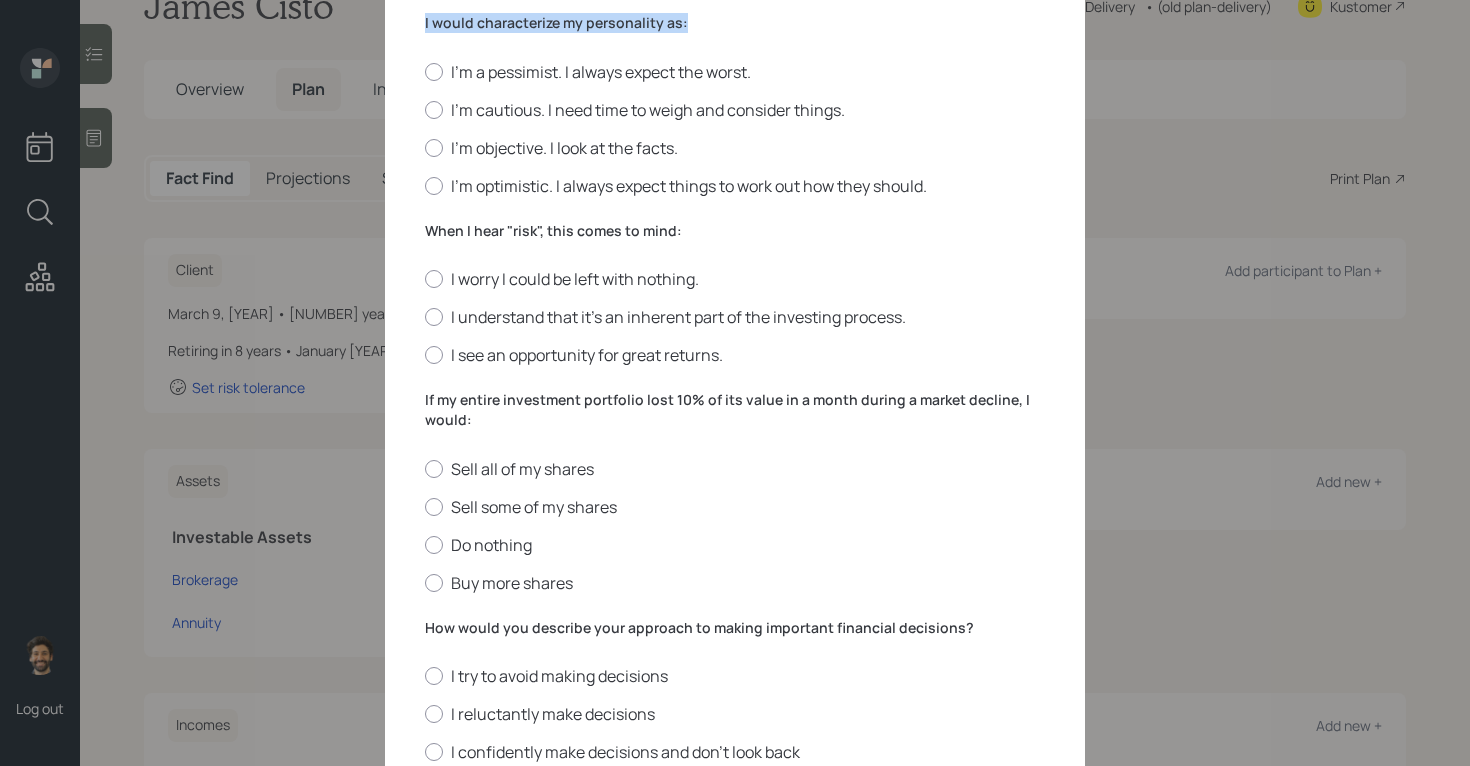 click on "I would characterize my personality as:" at bounding box center (735, 23) 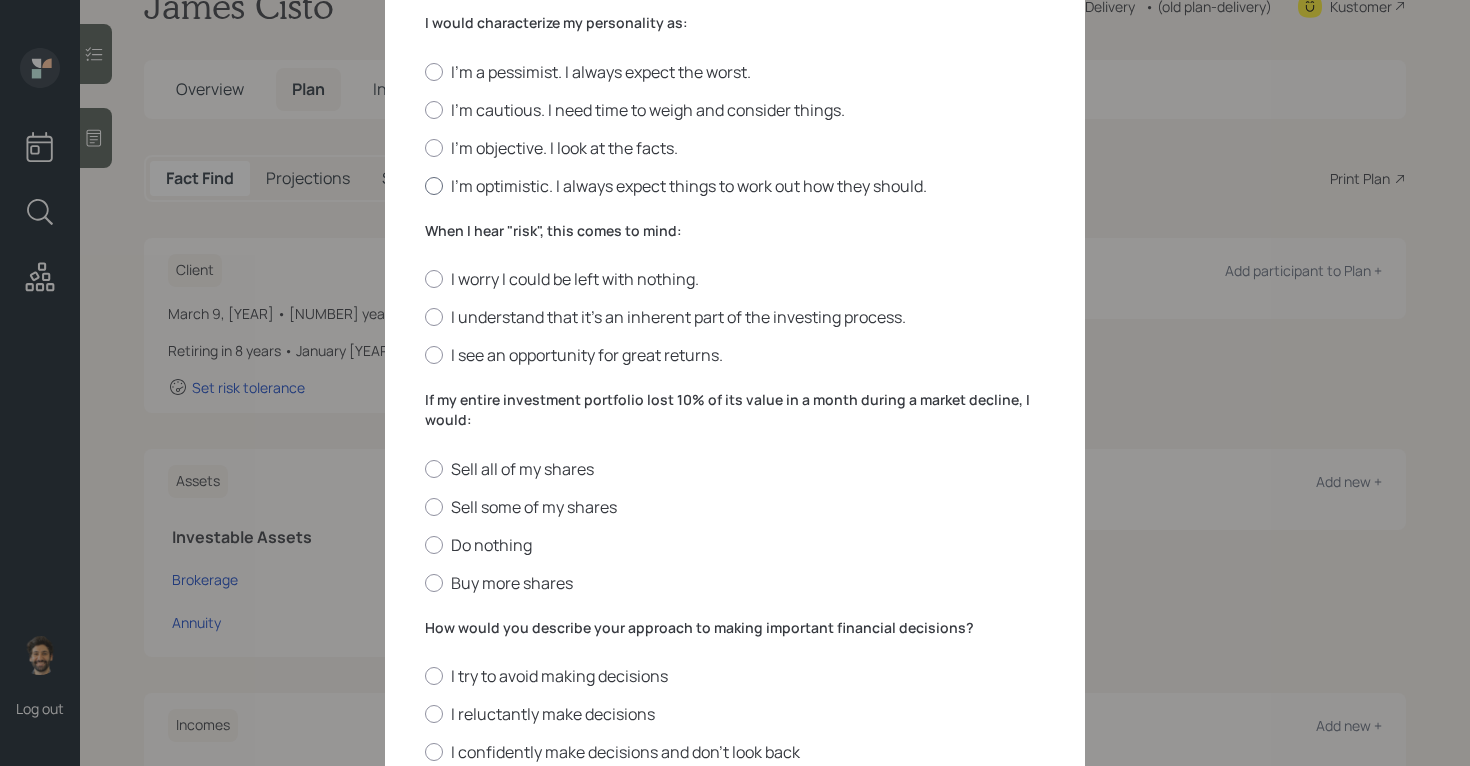 click on "I'm optimistic. I always expect things to work out how they should." at bounding box center (735, 186) 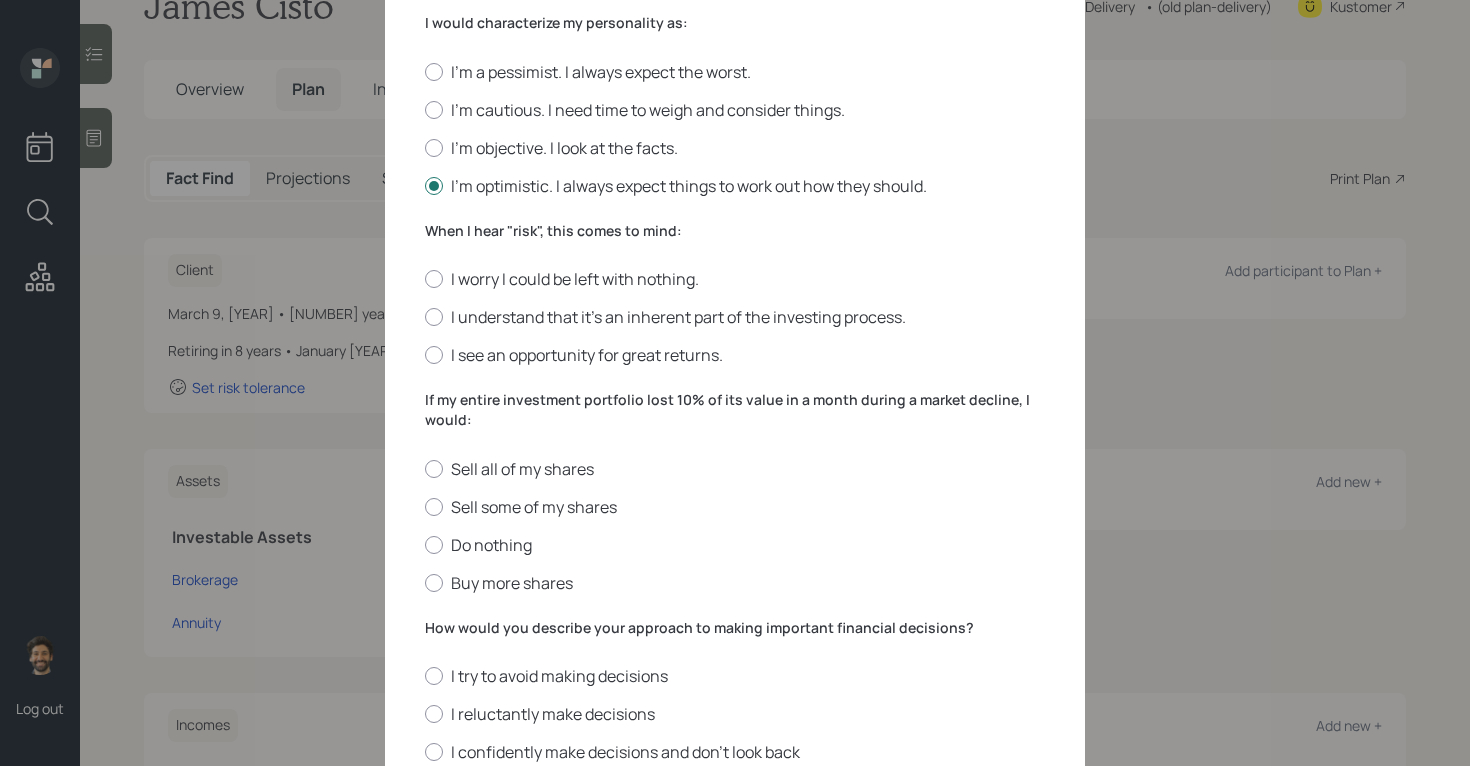 click on "When I hear "risk", this comes to mind:" at bounding box center (735, 231) 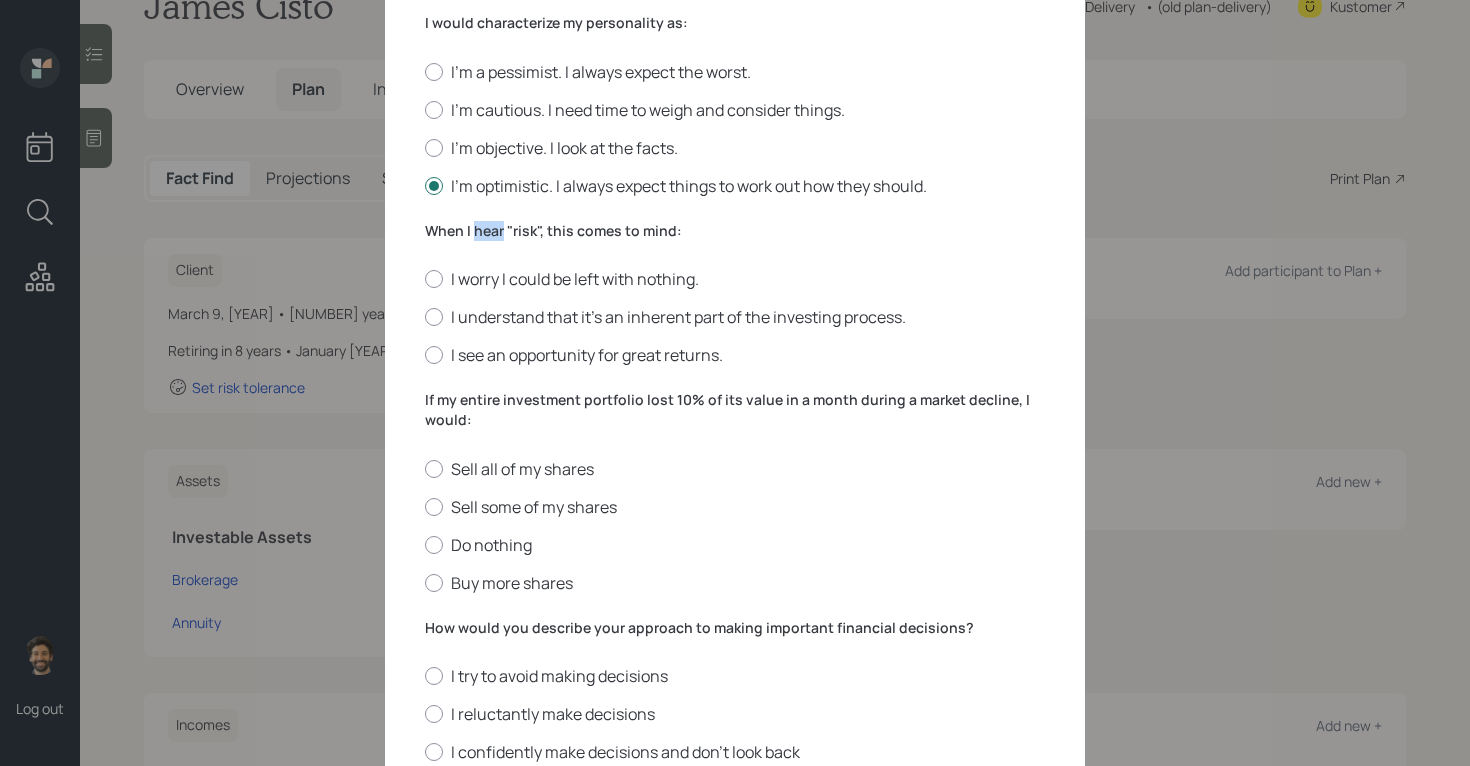 click on "When I hear "risk", this comes to mind:" at bounding box center [735, 231] 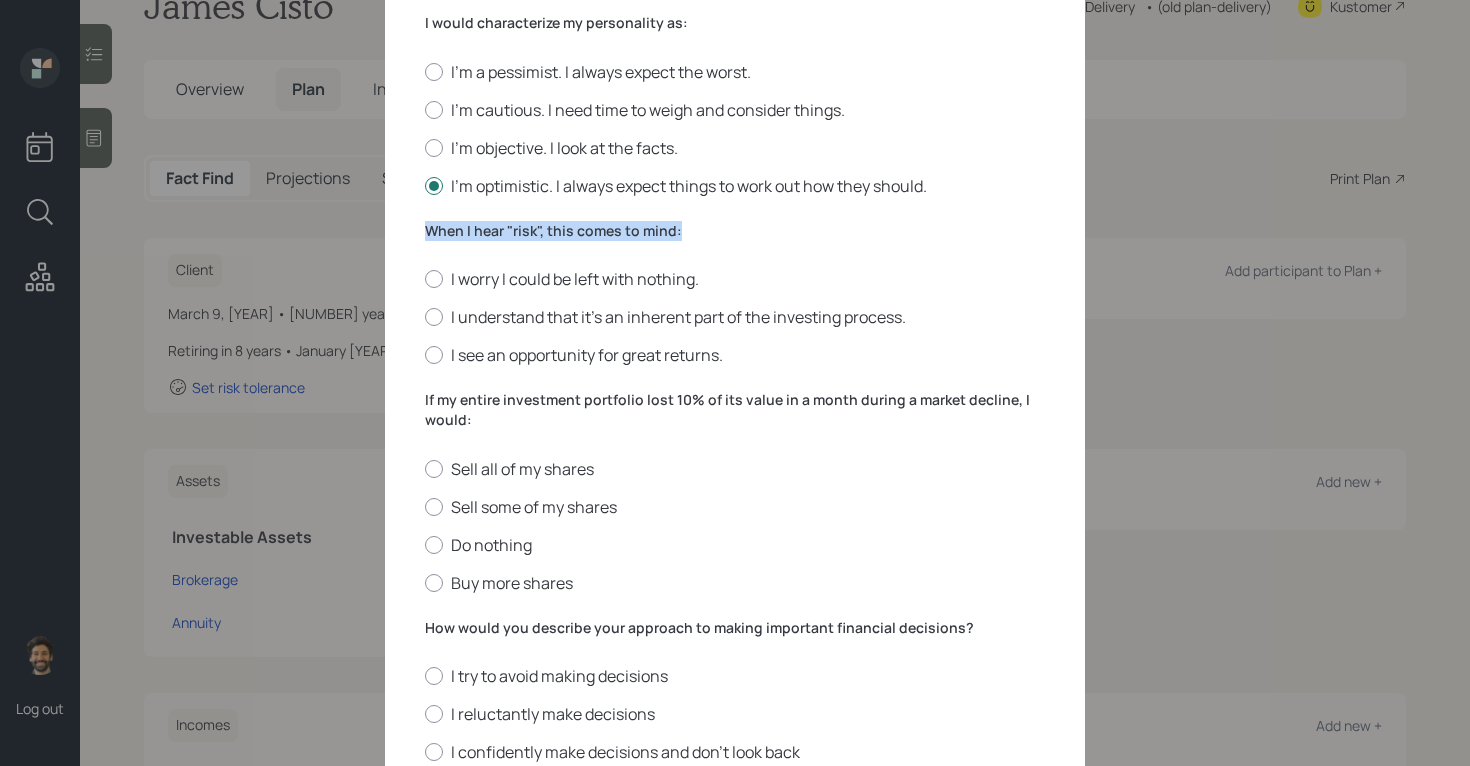 click on "When I hear "risk", this comes to mind:" at bounding box center (735, 231) 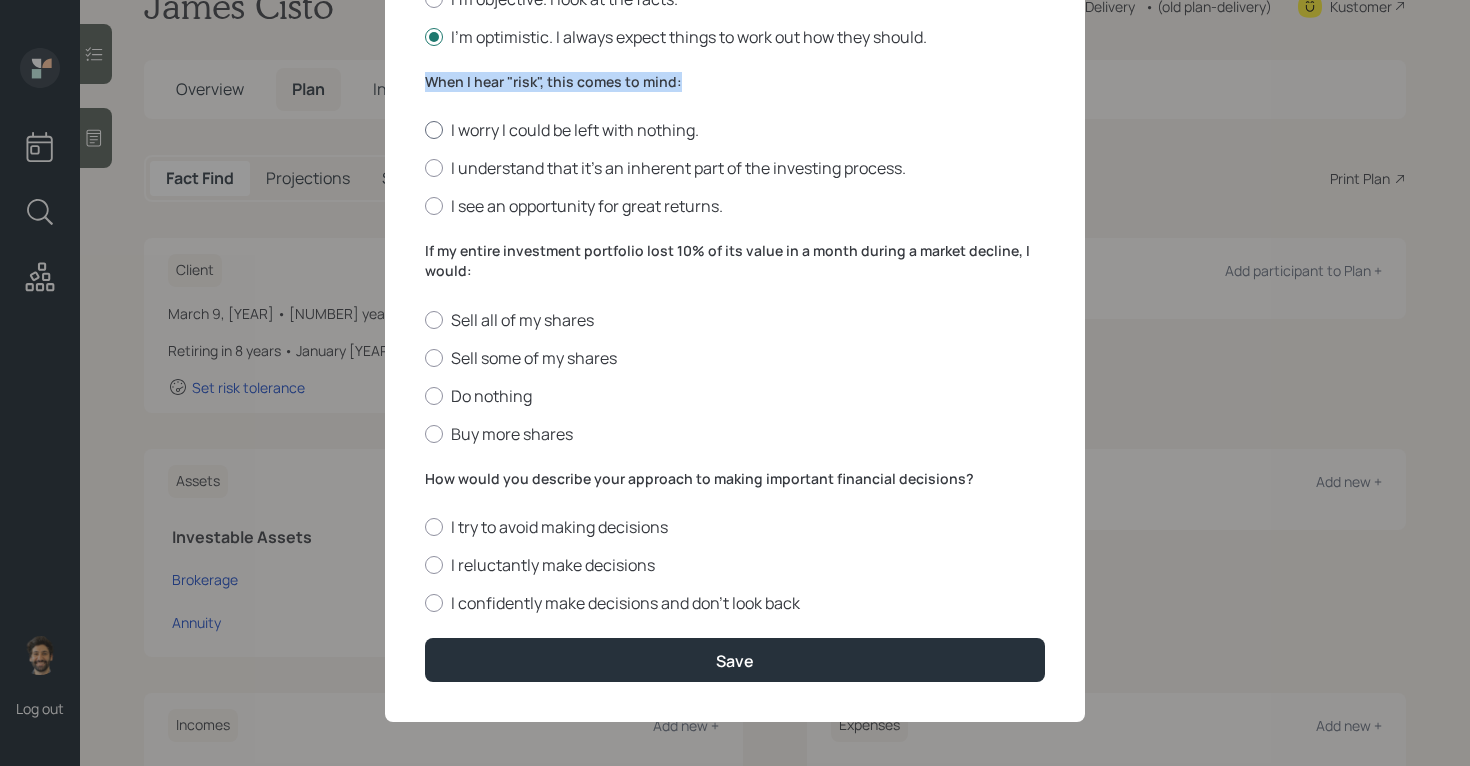 scroll, scrollTop: 699, scrollLeft: 0, axis: vertical 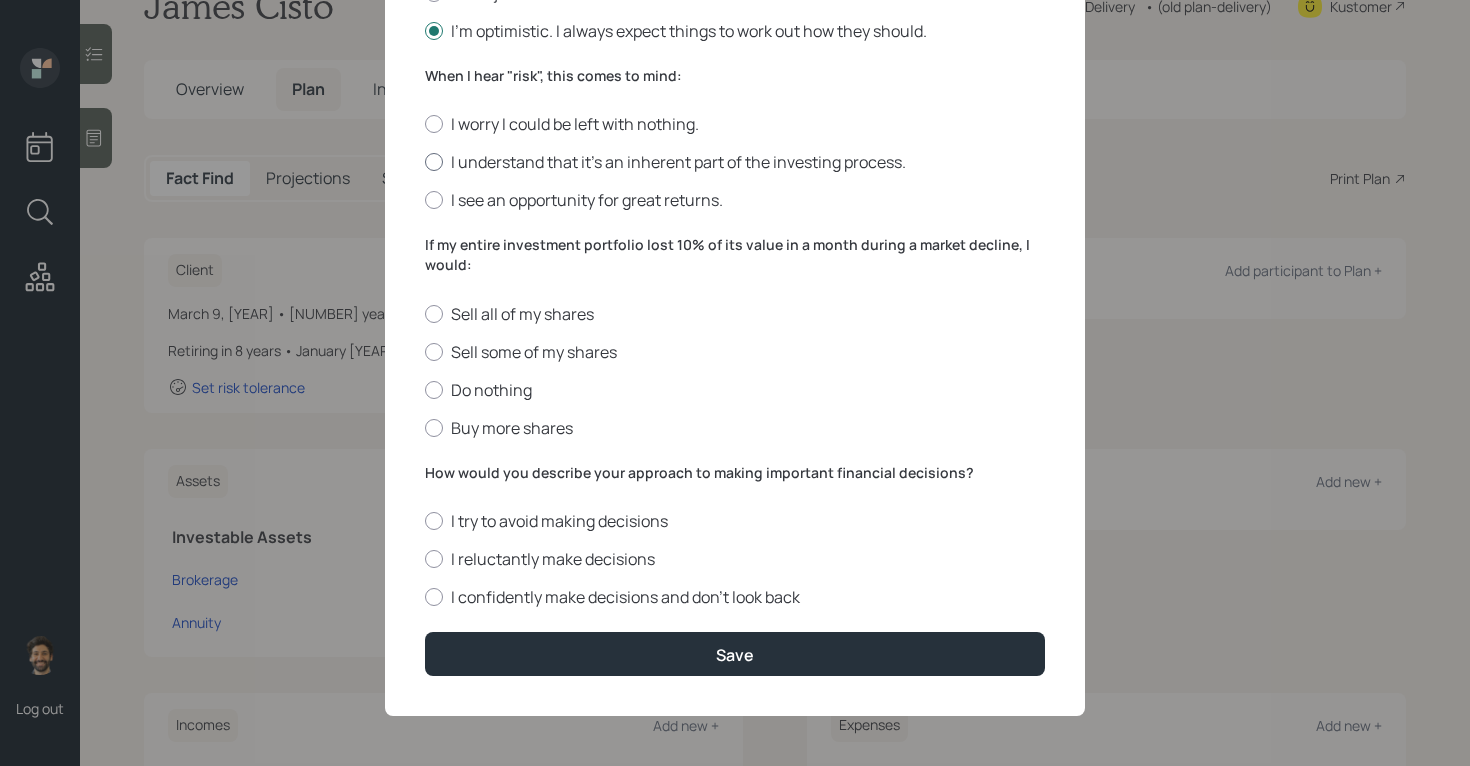 click on "I understand that it’s an inherent part of the investing process." at bounding box center [735, 162] 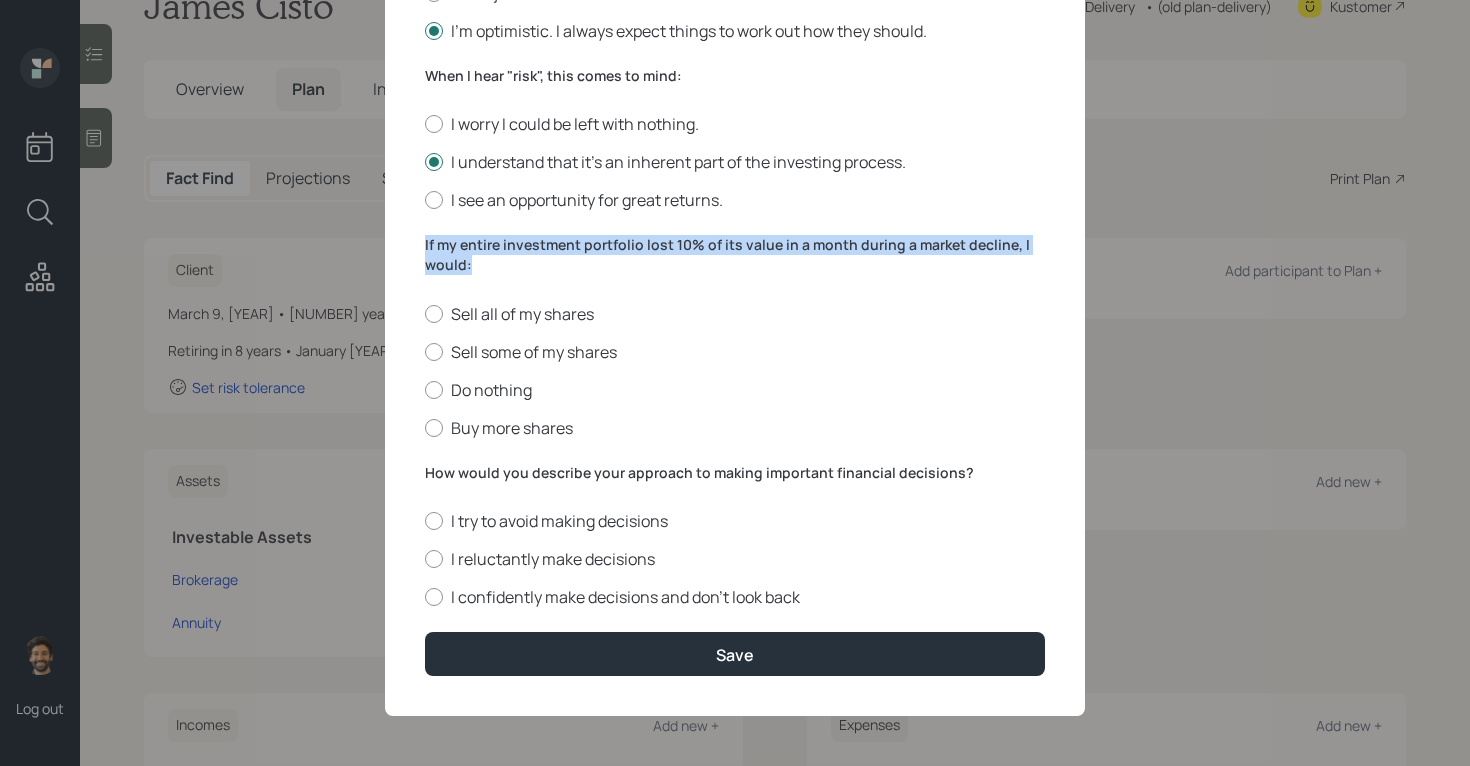 drag, startPoint x: 479, startPoint y: 267, endPoint x: 400, endPoint y: 249, distance: 81.02469 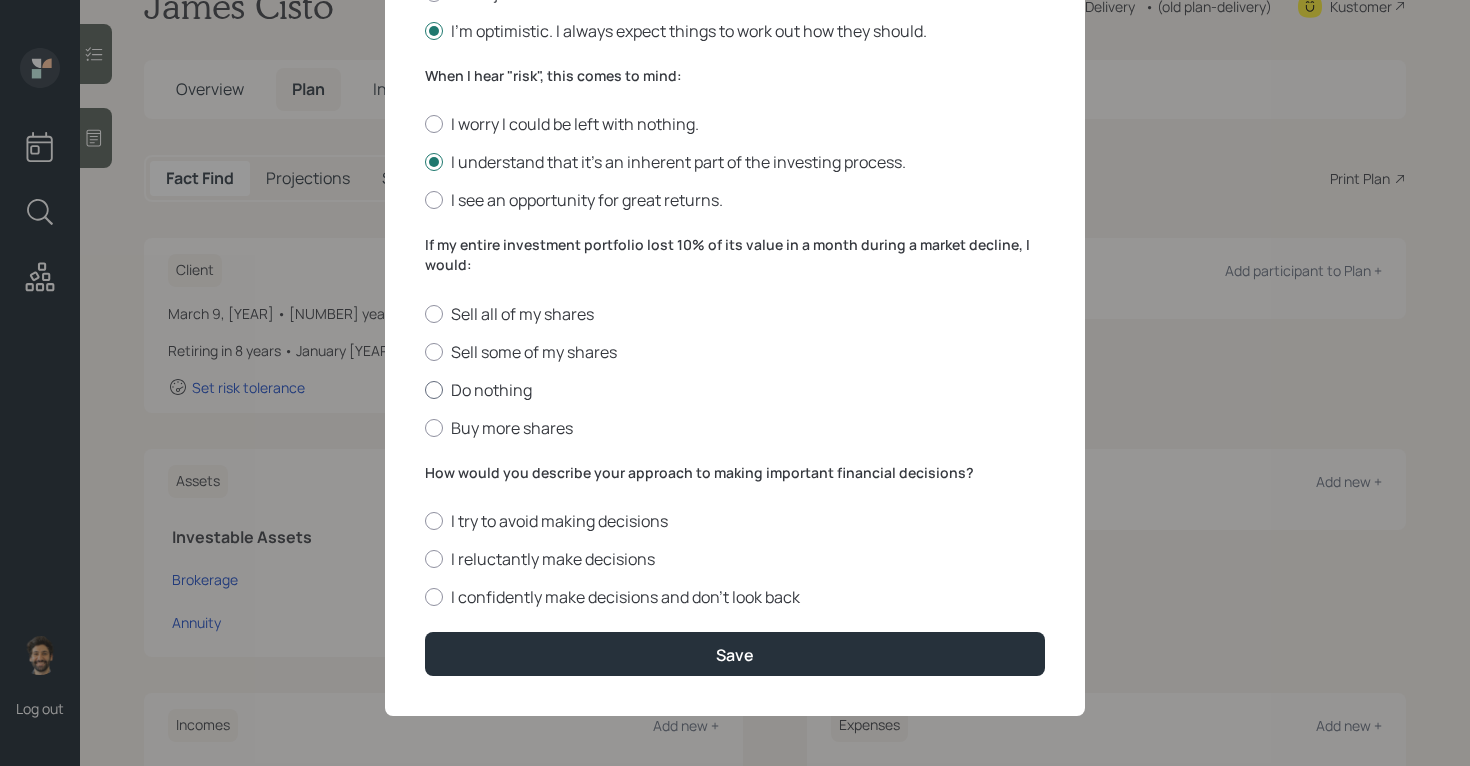 click on "Do nothing" at bounding box center [735, 390] 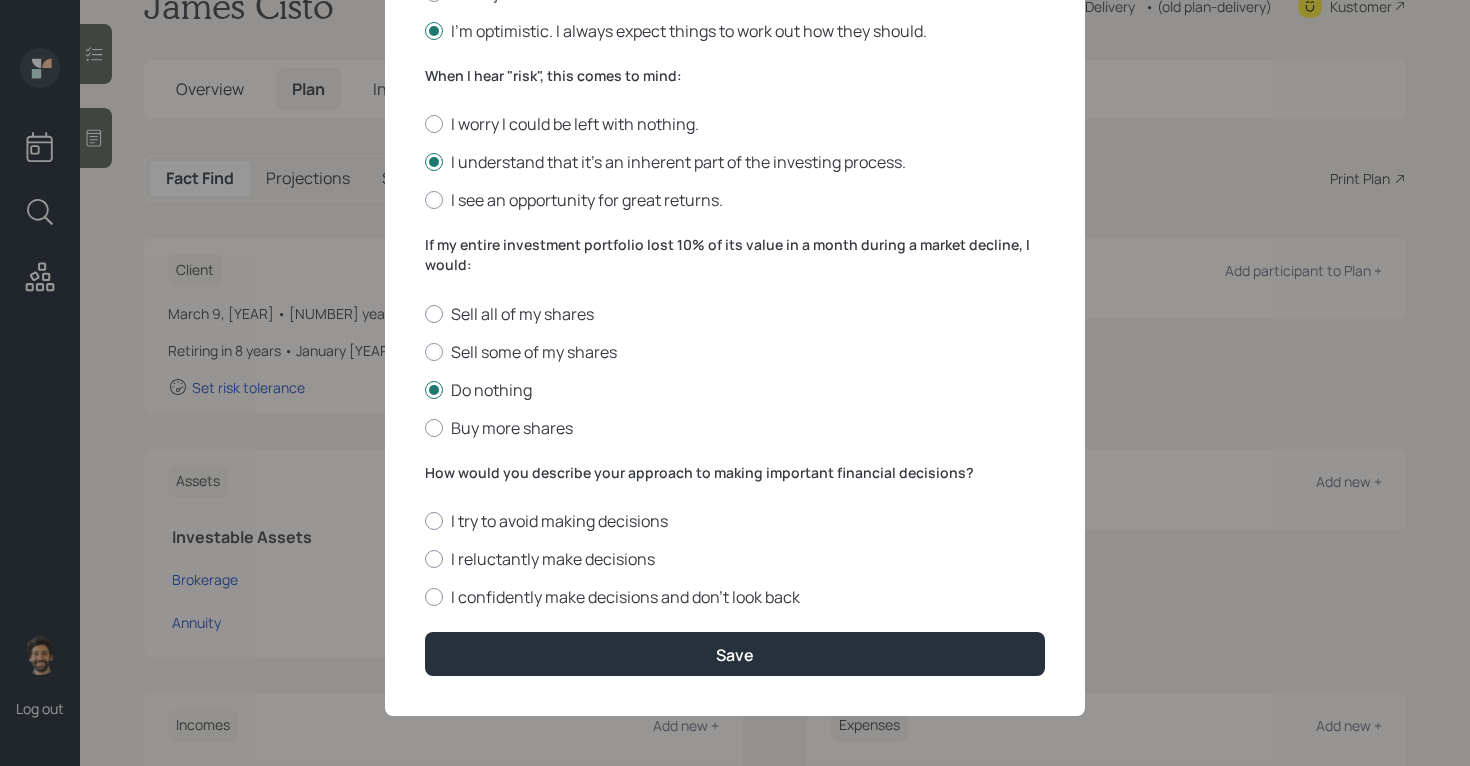 click on "How would you describe your approach to making important financial decisions?" at bounding box center [735, 473] 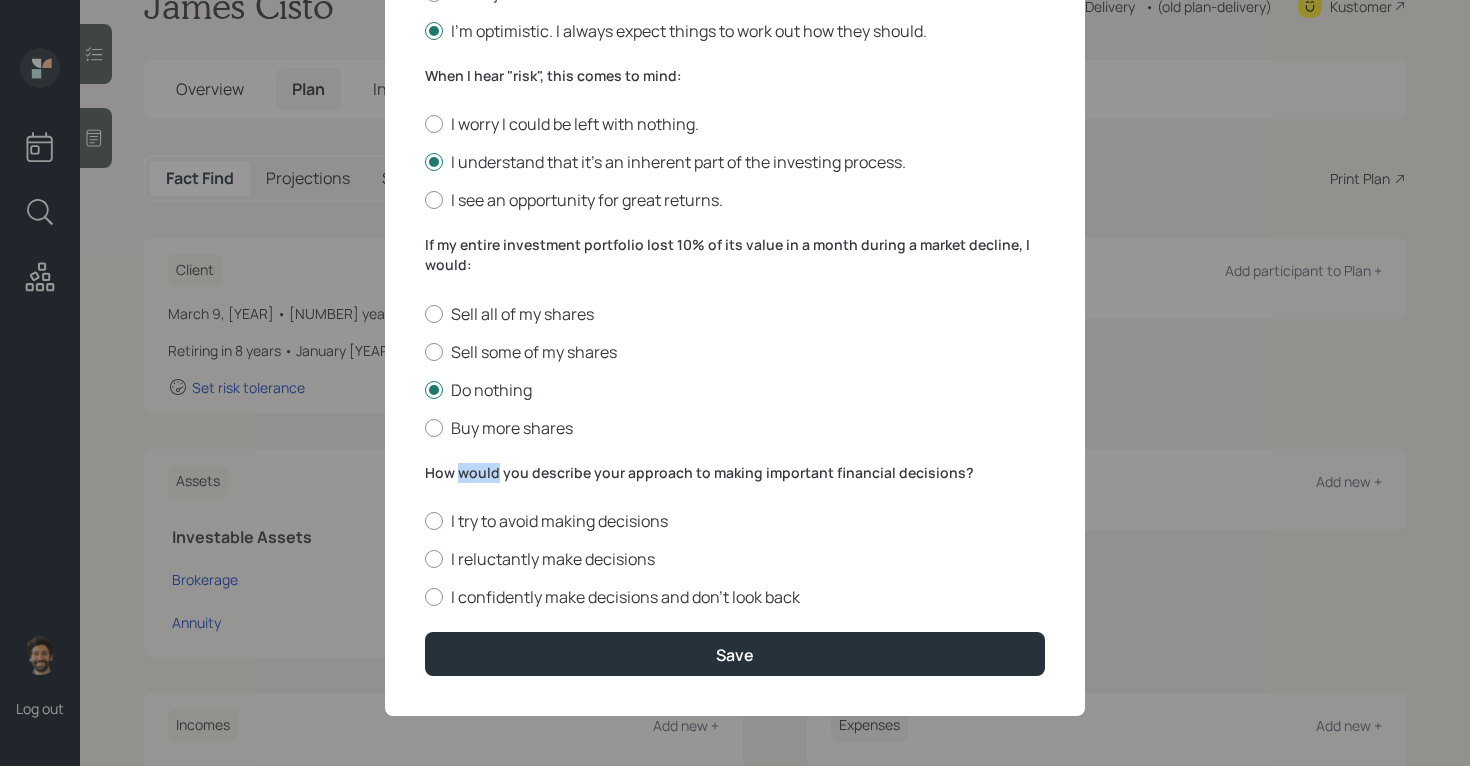 click on "How would you describe your approach to making important financial decisions?" at bounding box center (735, 473) 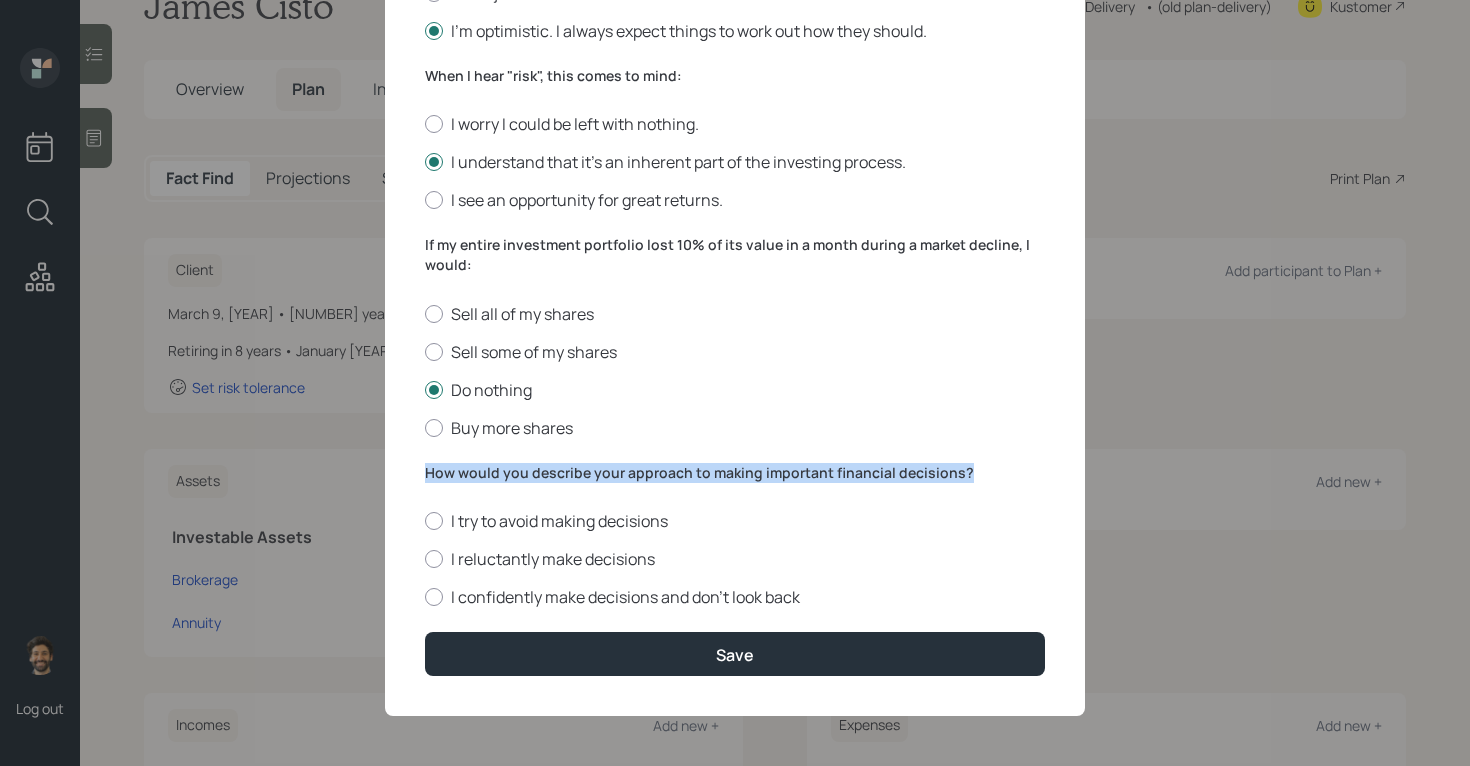 click on "How would you describe your approach to making important financial decisions?" at bounding box center (735, 473) 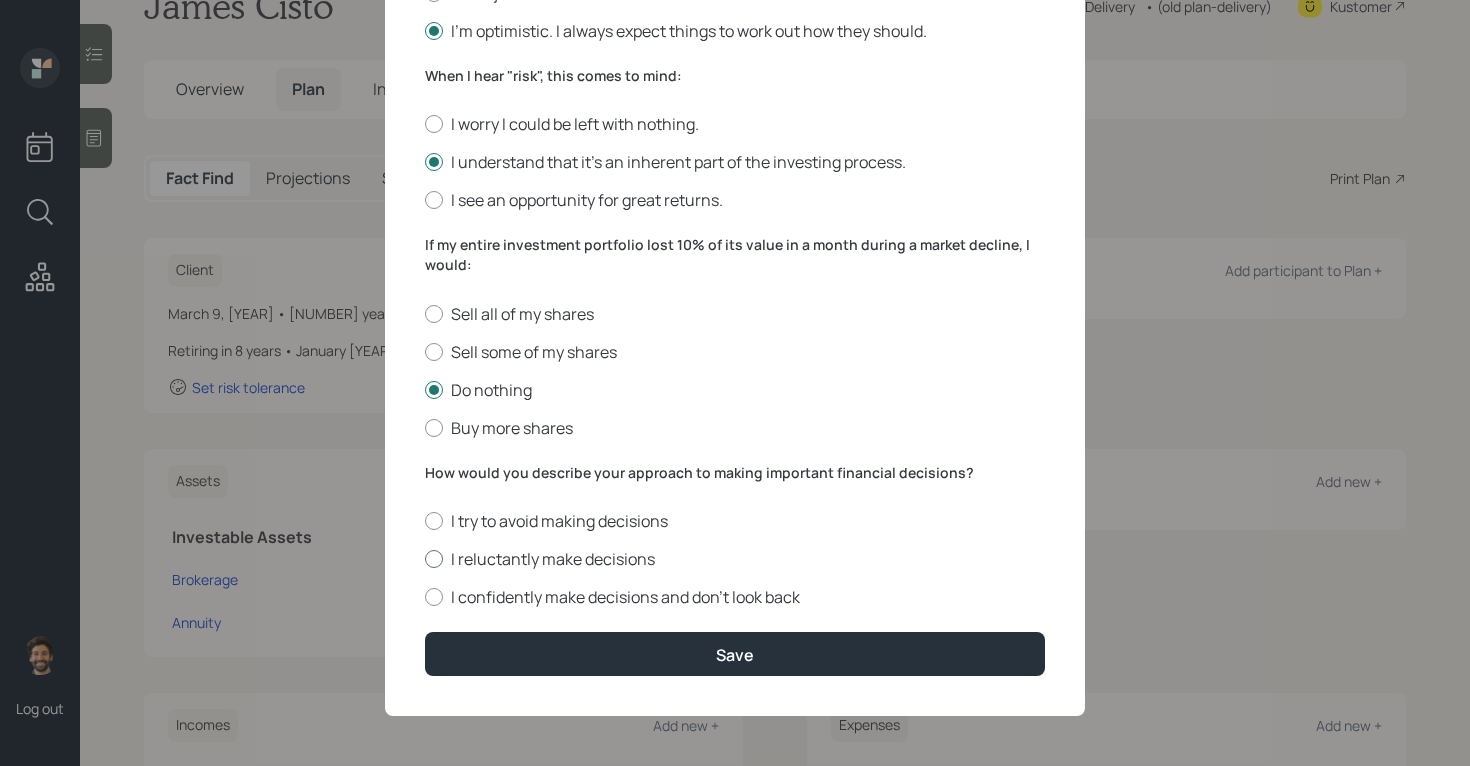 click on "I reluctantly make decisions" at bounding box center (735, 559) 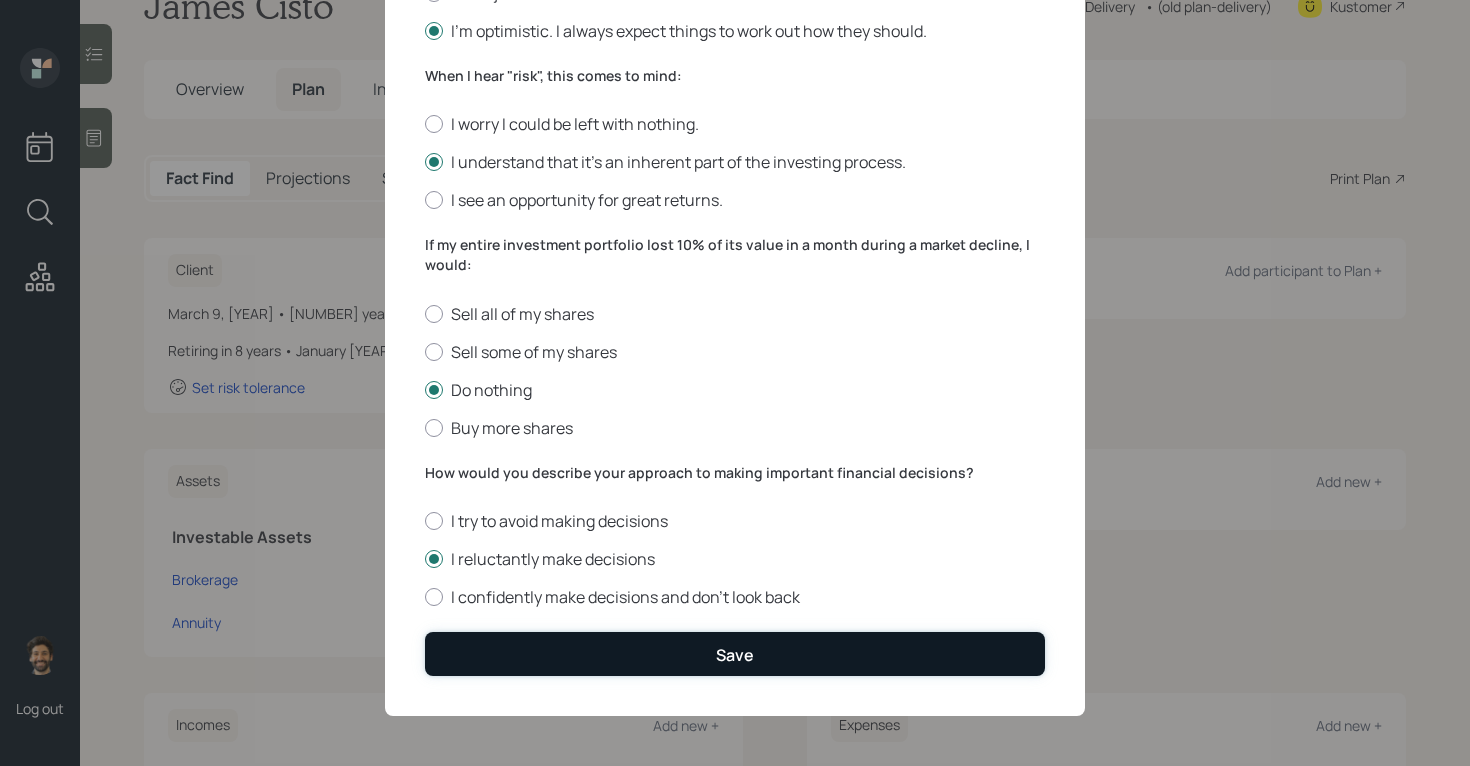 click on "Save" at bounding box center (735, 653) 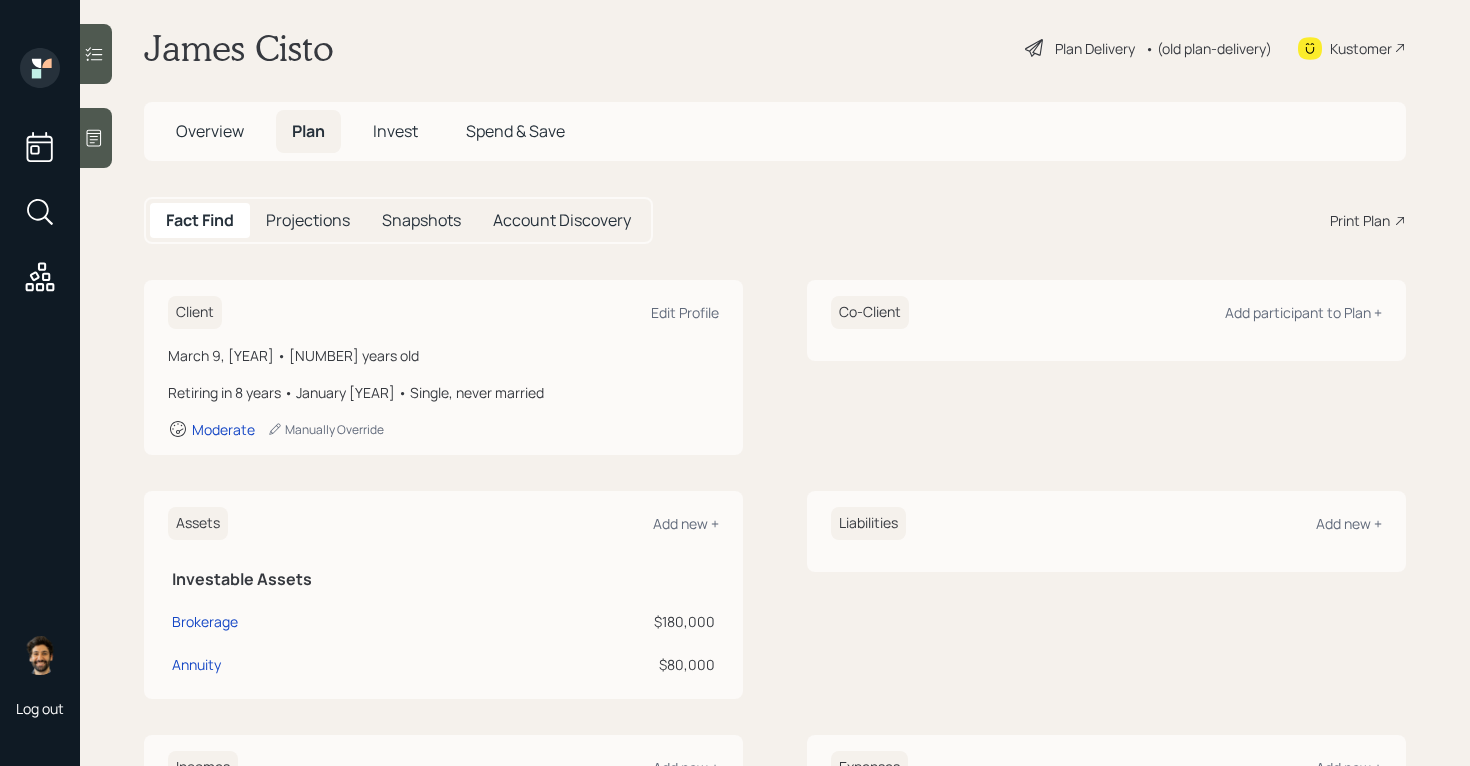 scroll, scrollTop: 0, scrollLeft: 0, axis: both 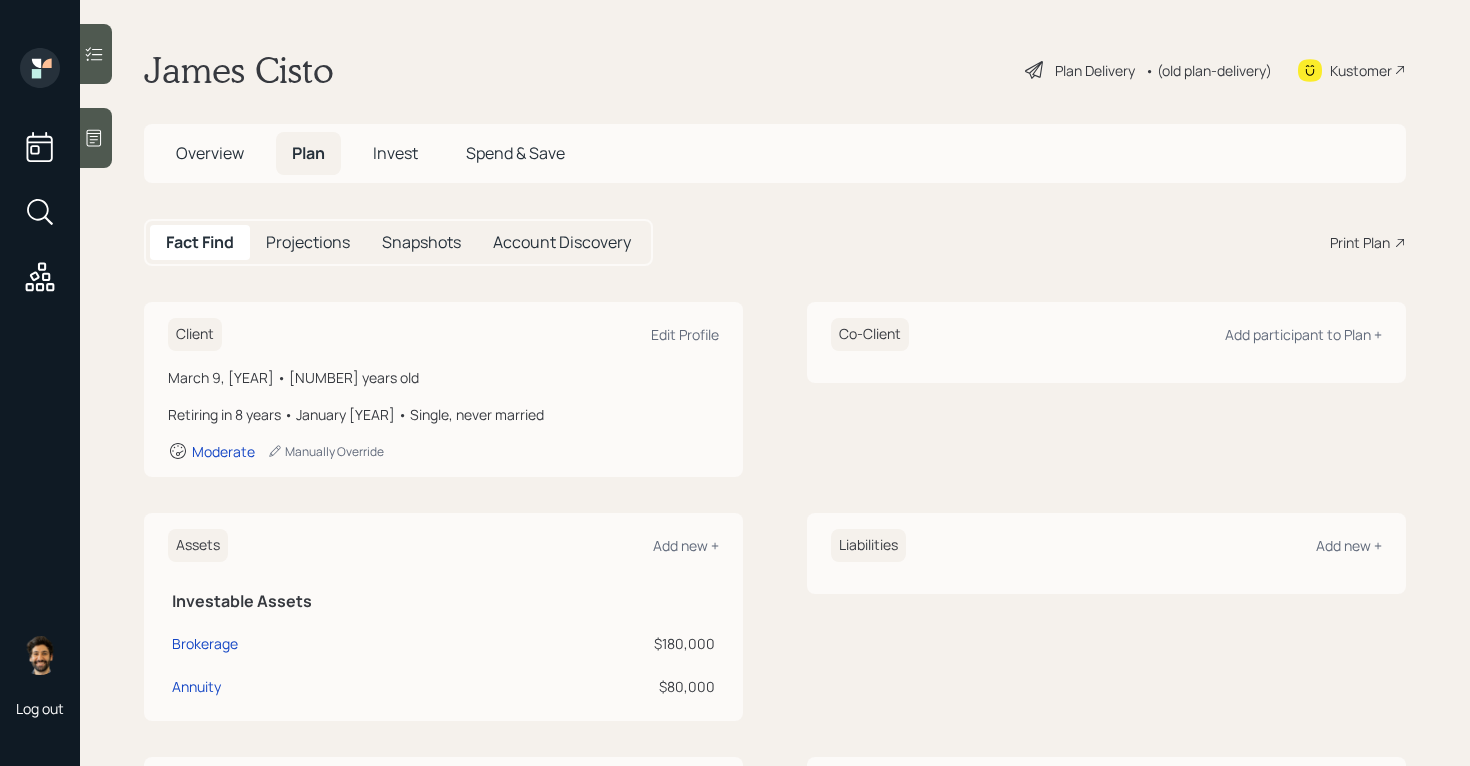 click on "Invest" at bounding box center [395, 153] 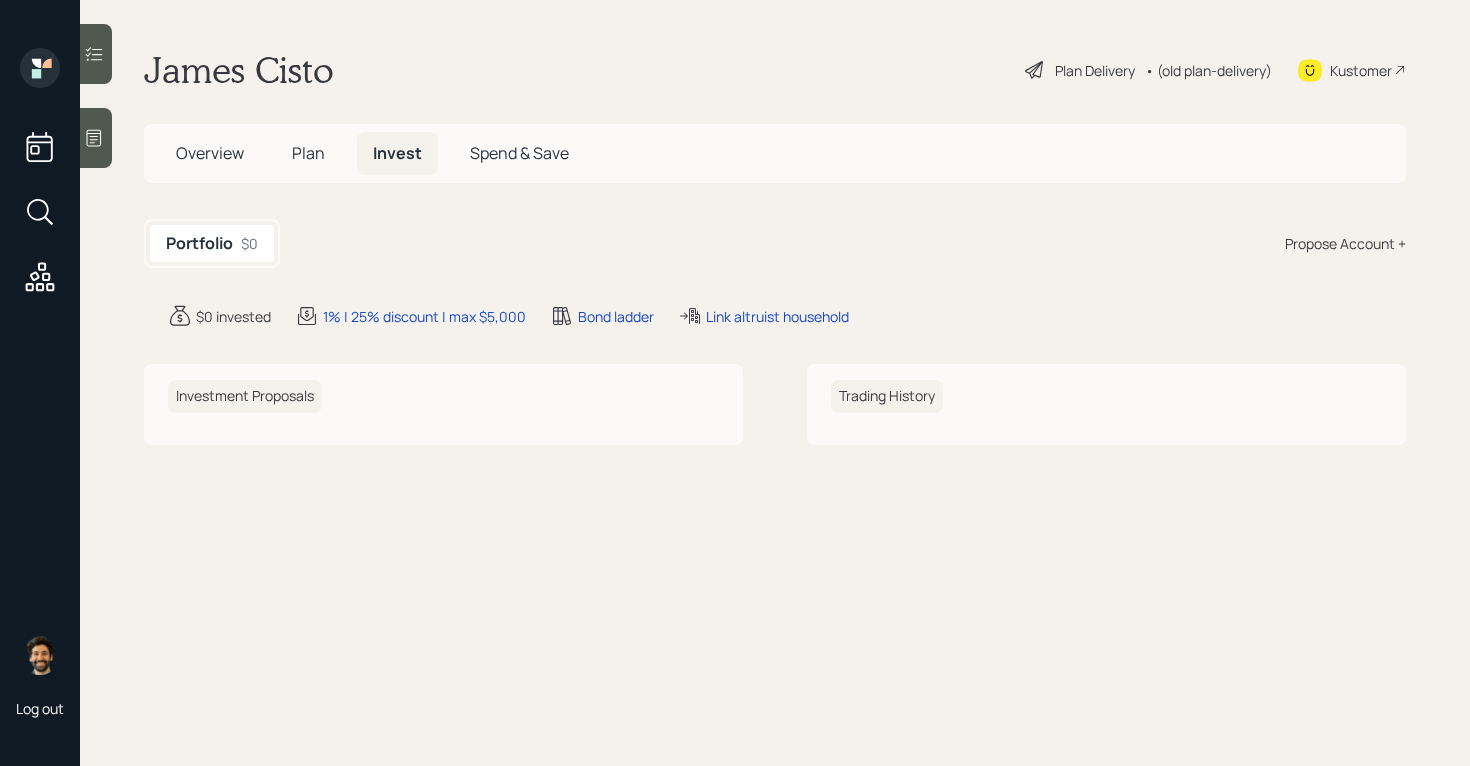 click on "Propose Account +" at bounding box center (1345, 243) 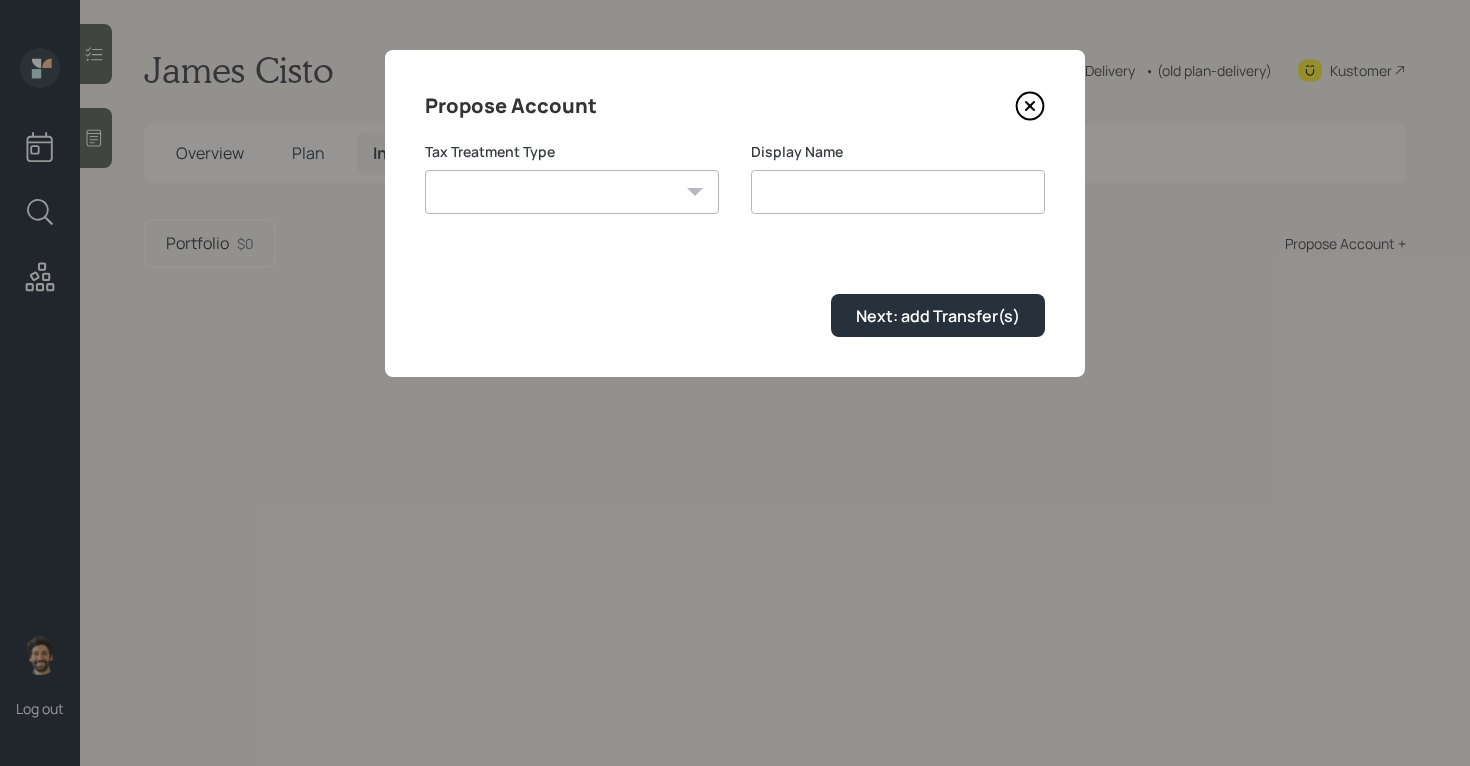 click on "Roth Taxable Traditional" at bounding box center (572, 192) 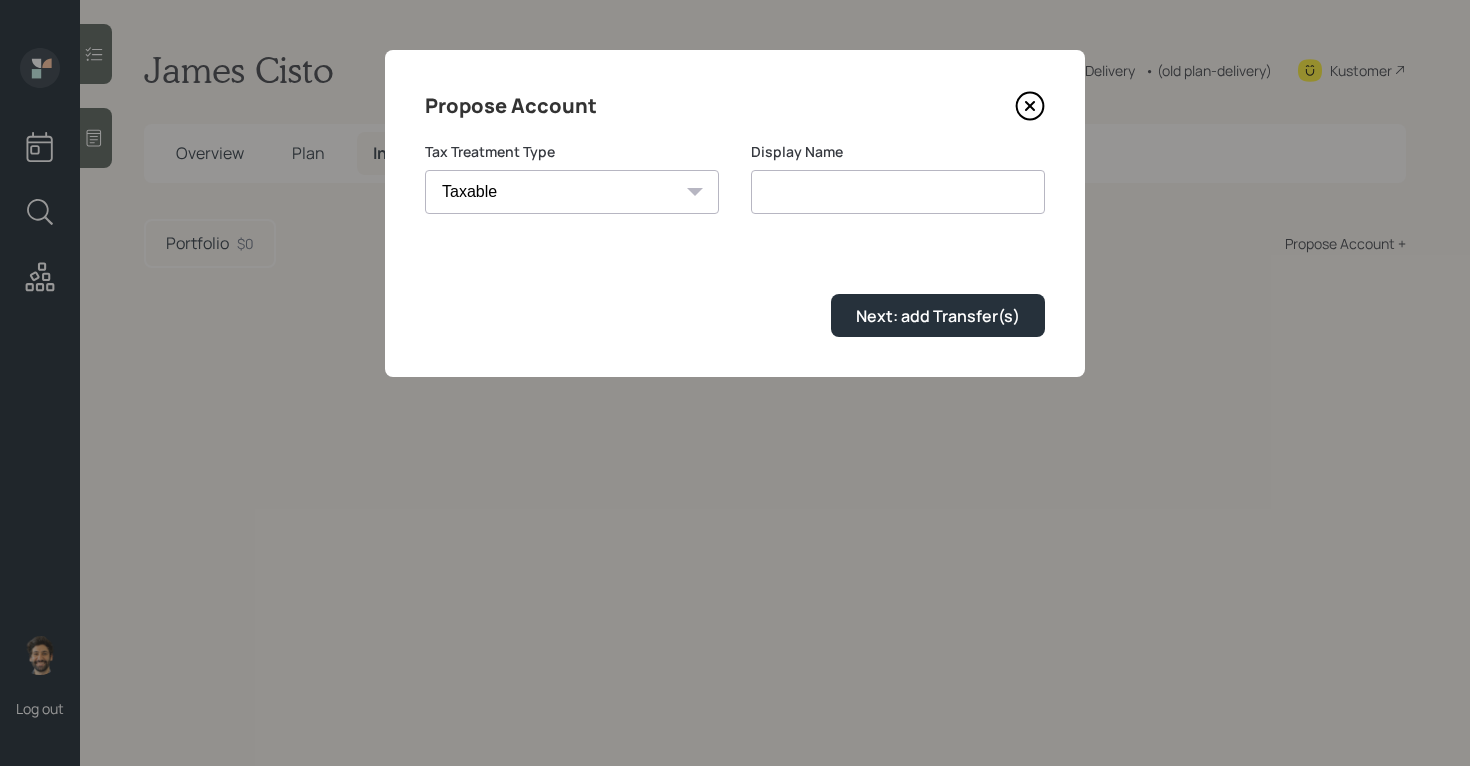type on "Taxable" 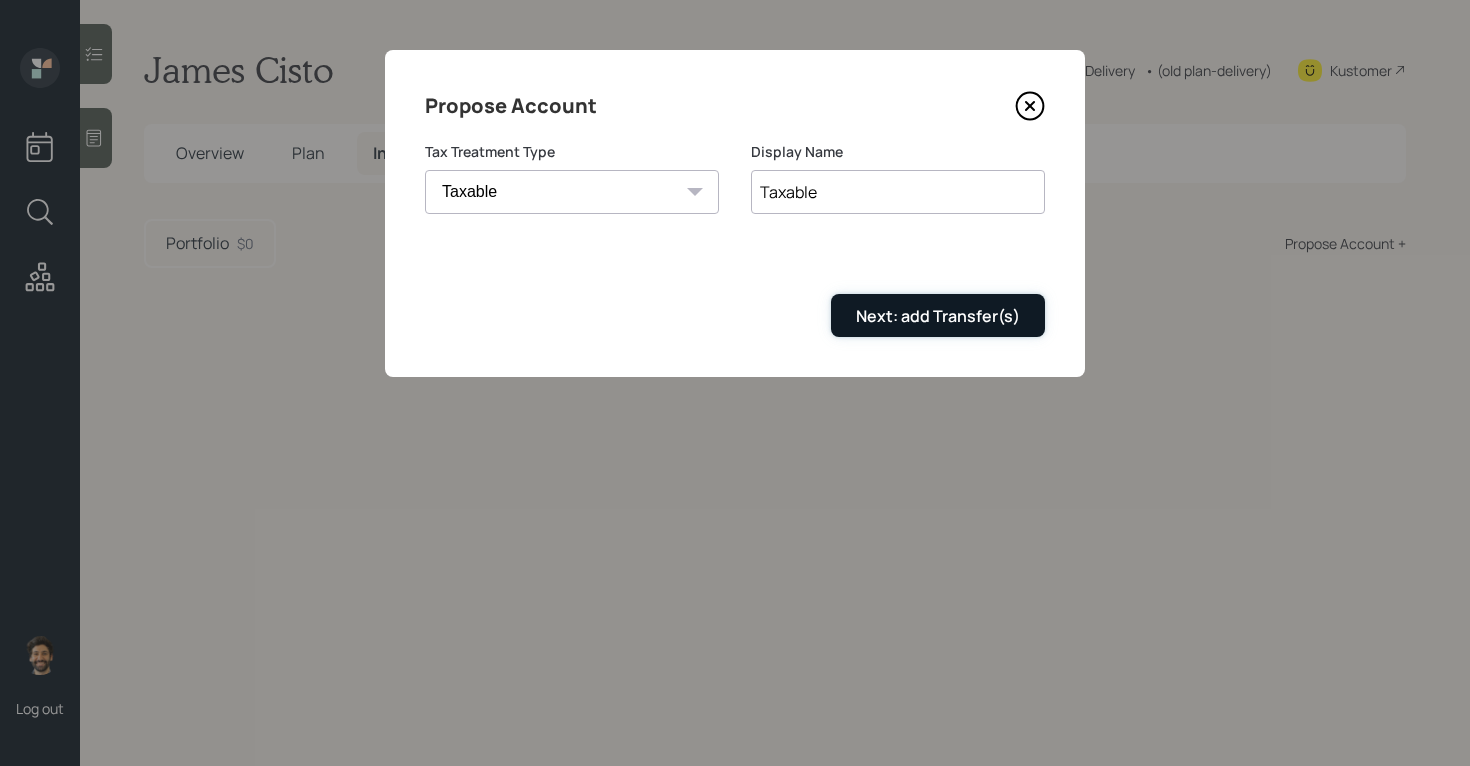 click on "Next: add Transfer(s)" at bounding box center [938, 316] 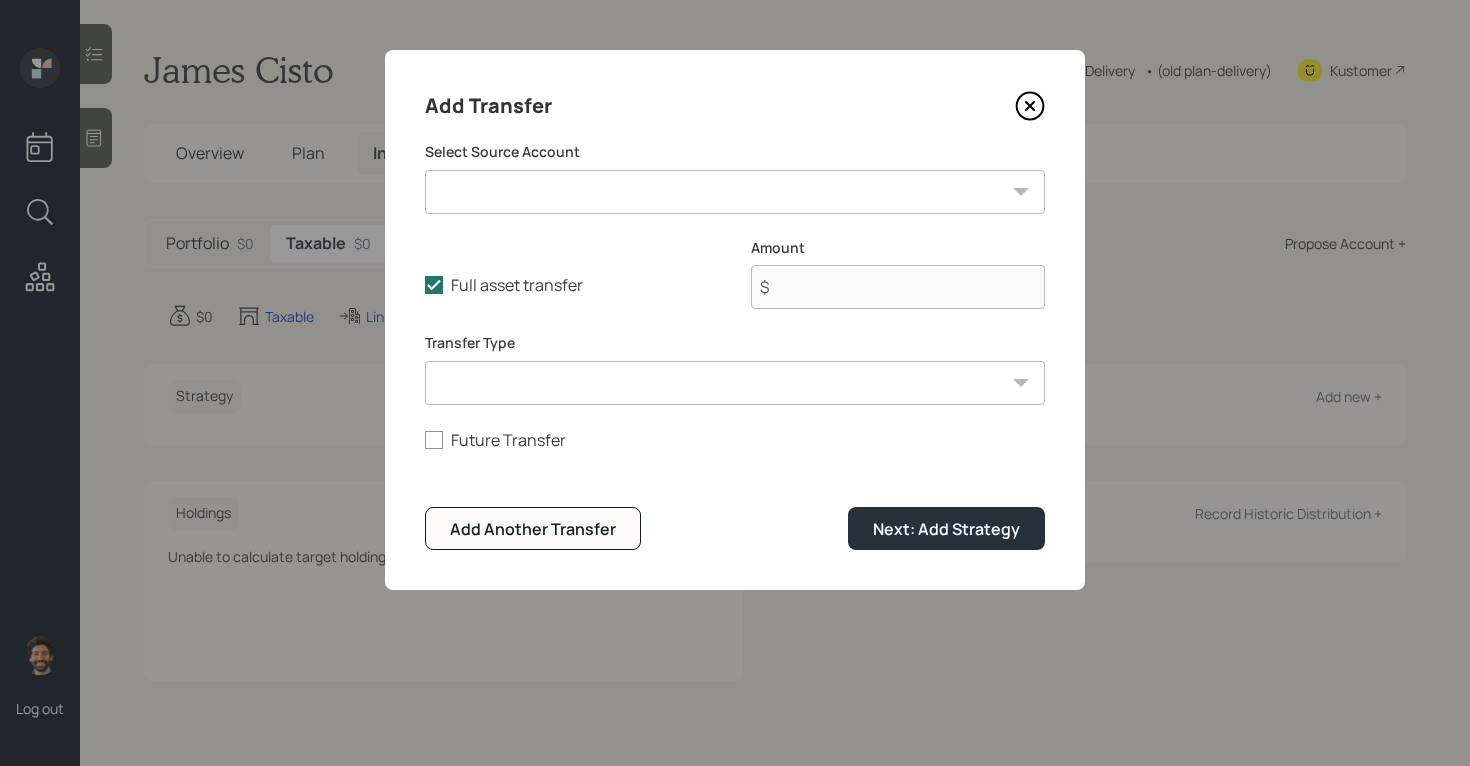 click on "Brokerage  ($180,000 | Taxable Investment) Annuity  ($80,000 | Taxable Investment)" at bounding box center (735, 192) 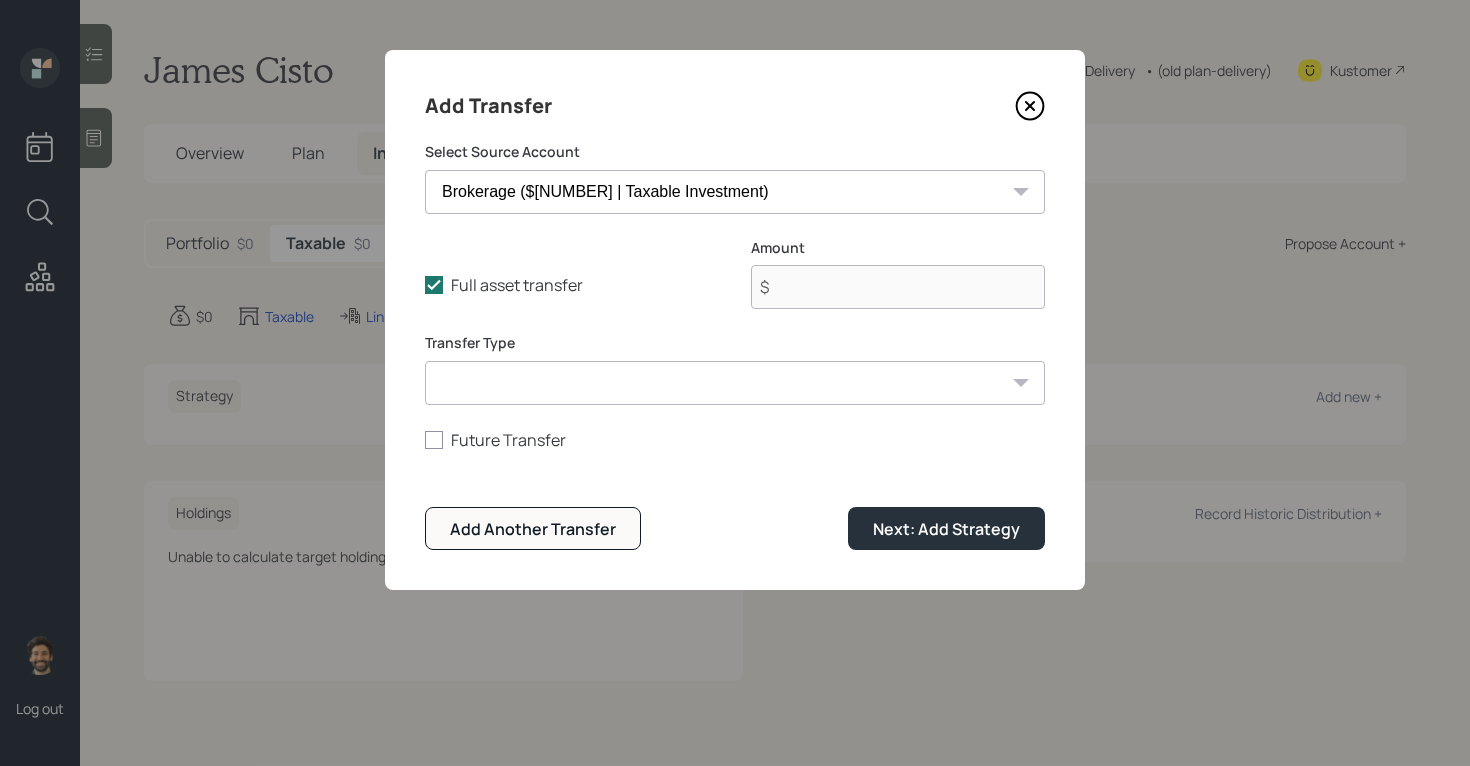 type on "$ 180,000" 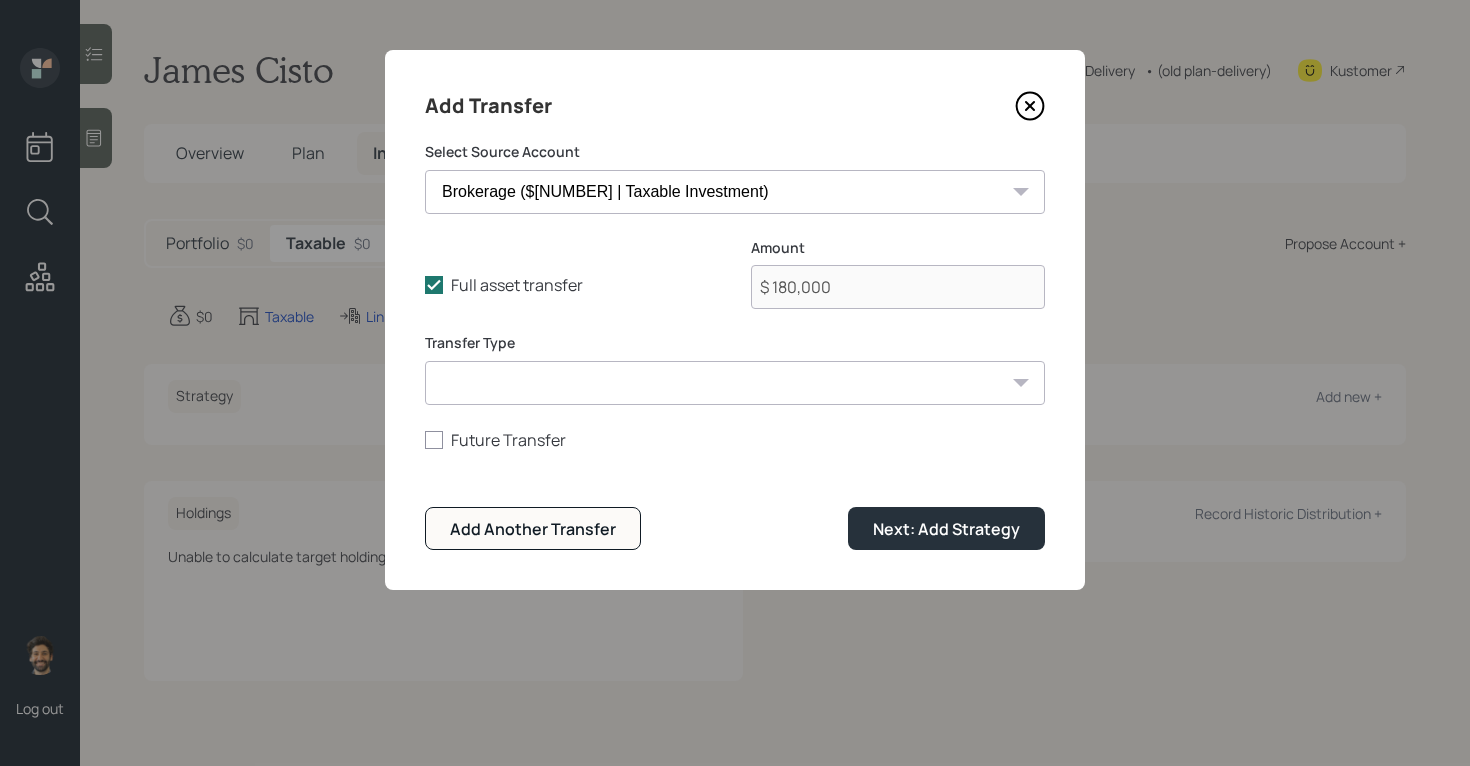 click on "ACAT Transfer Non ACAT Transfer Capitalize Rollover Rollover Deposit" at bounding box center [735, 383] 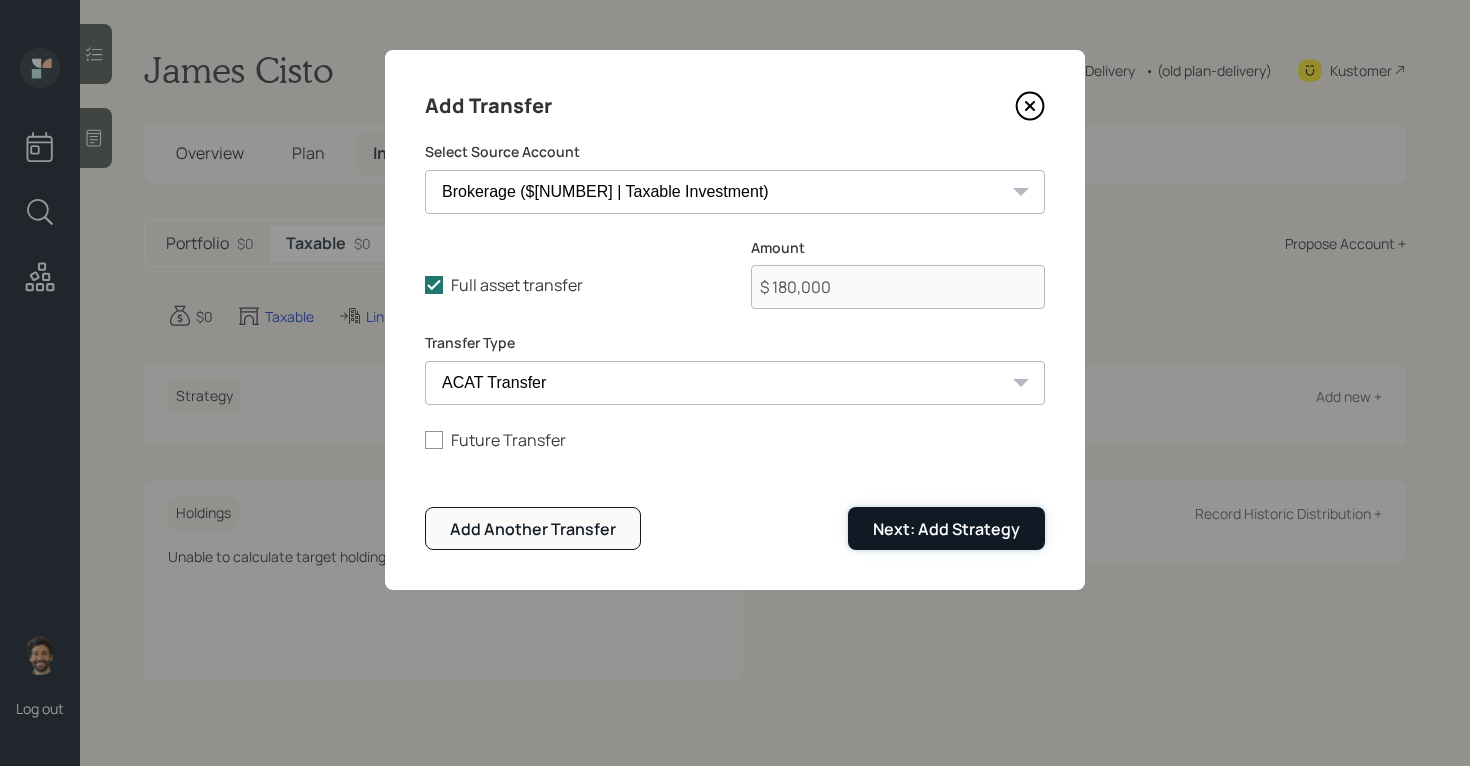 click on "Next: Add Strategy" at bounding box center [946, 529] 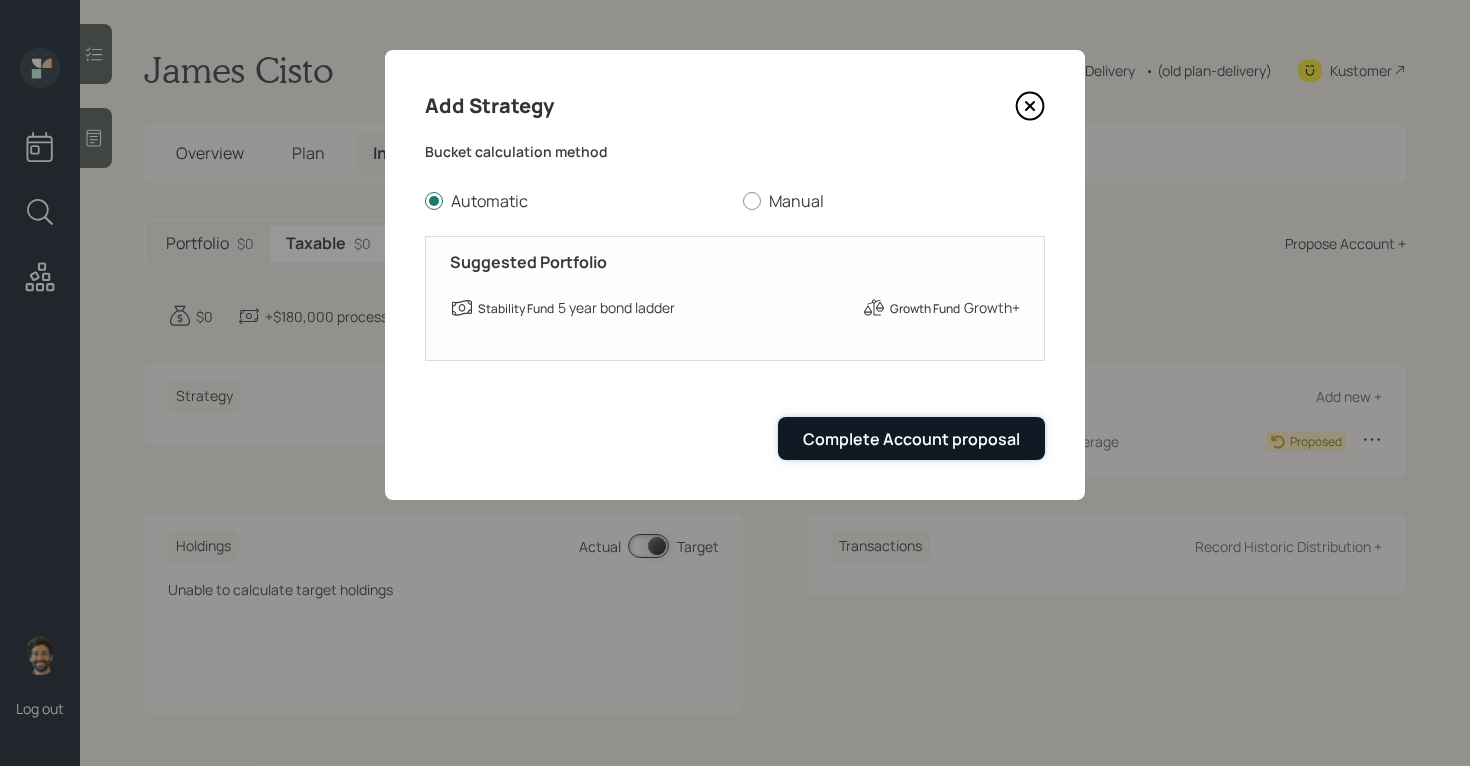 click on "Complete Account proposal" at bounding box center (911, 439) 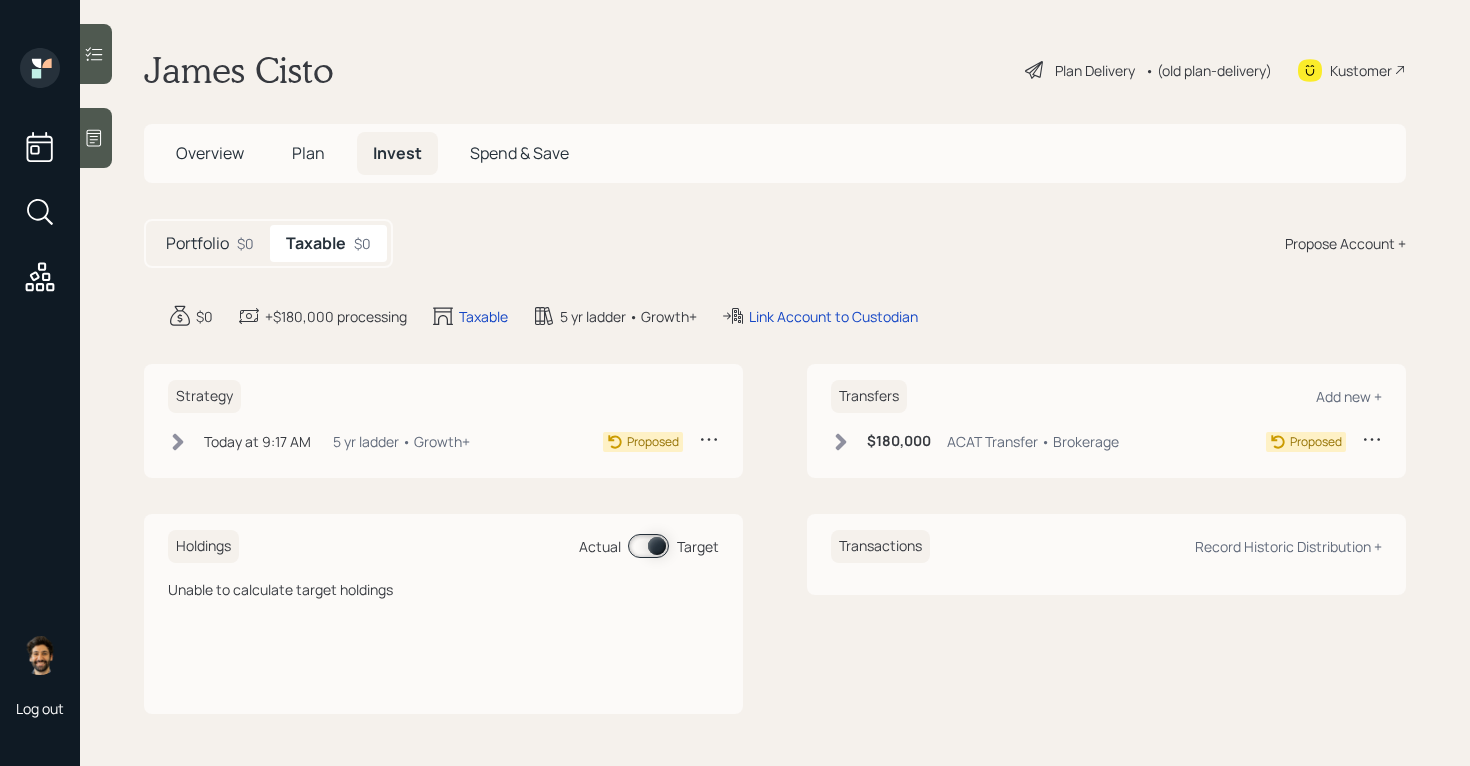 click on "• (old plan-delivery)" at bounding box center (1208, 70) 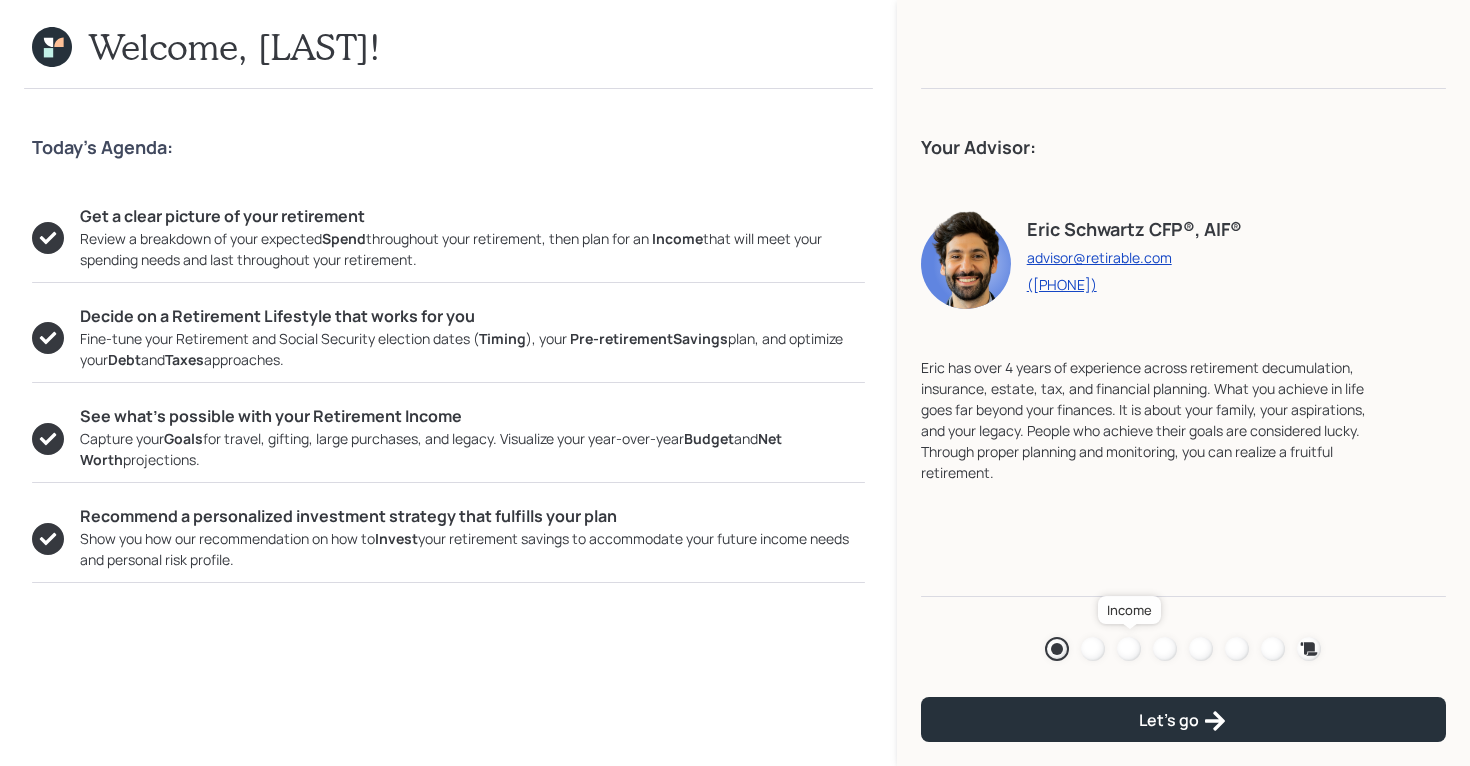 click at bounding box center (1129, 649) 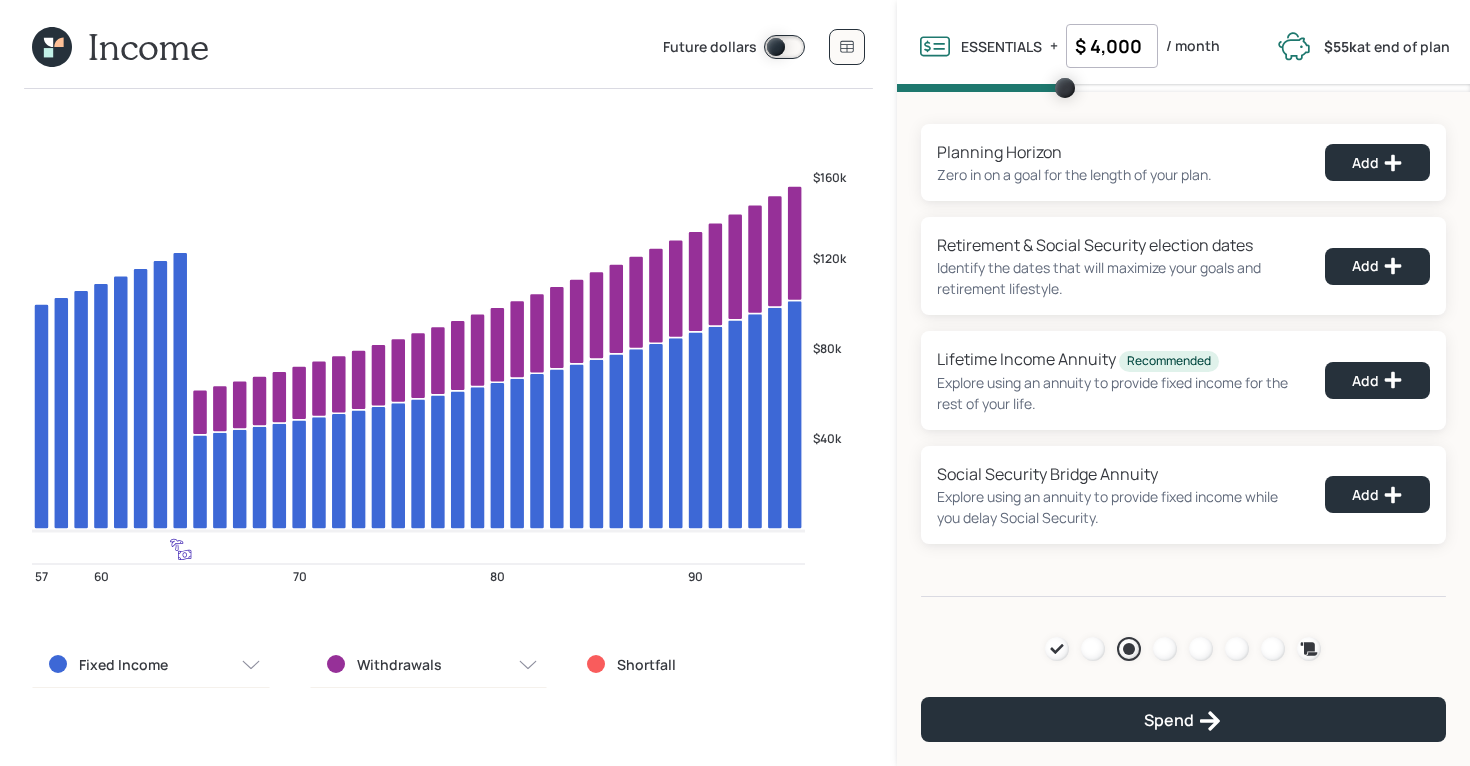 drag, startPoint x: 1151, startPoint y: 52, endPoint x: 1045, endPoint y: 52, distance: 106 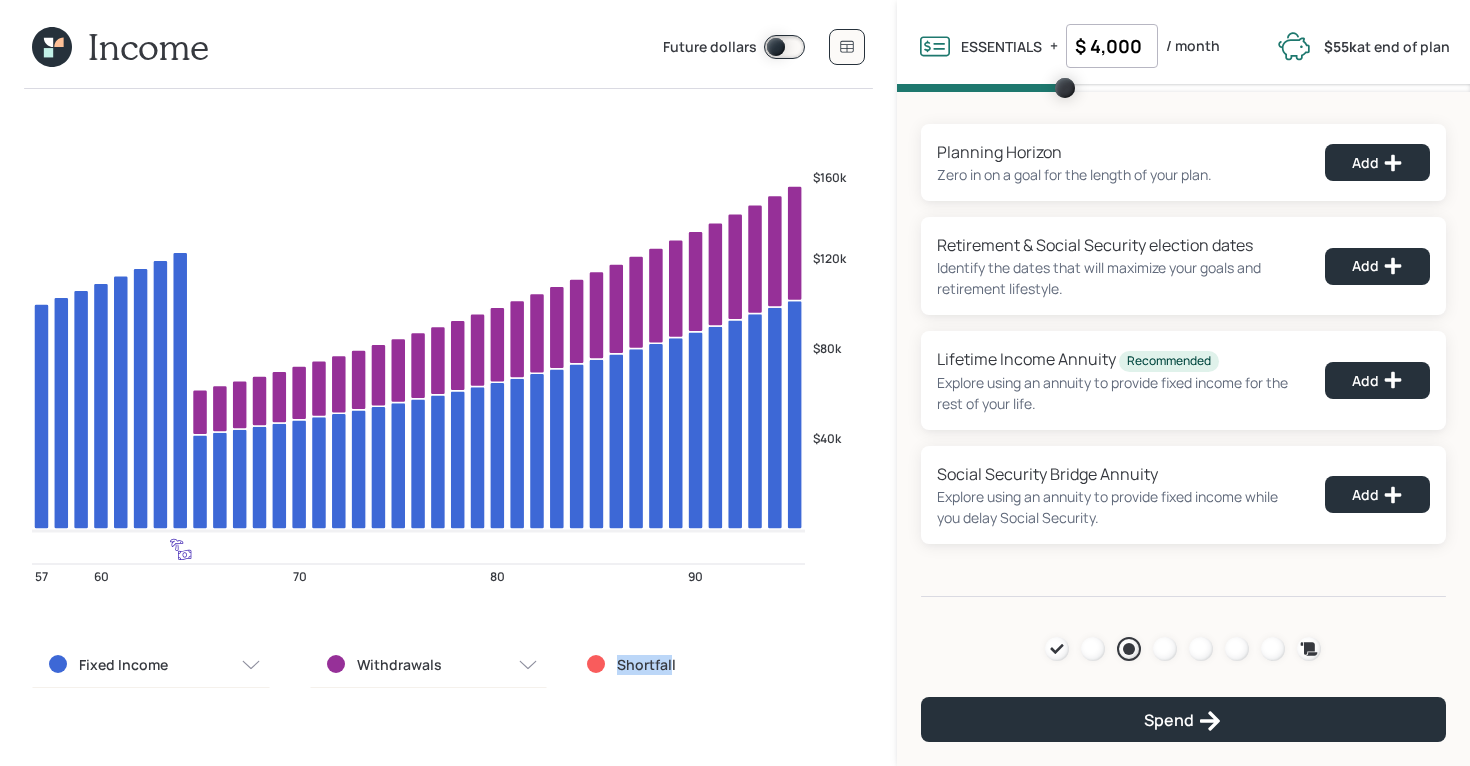 drag, startPoint x: 670, startPoint y: 669, endPoint x: 602, endPoint y: 672, distance: 68.06615 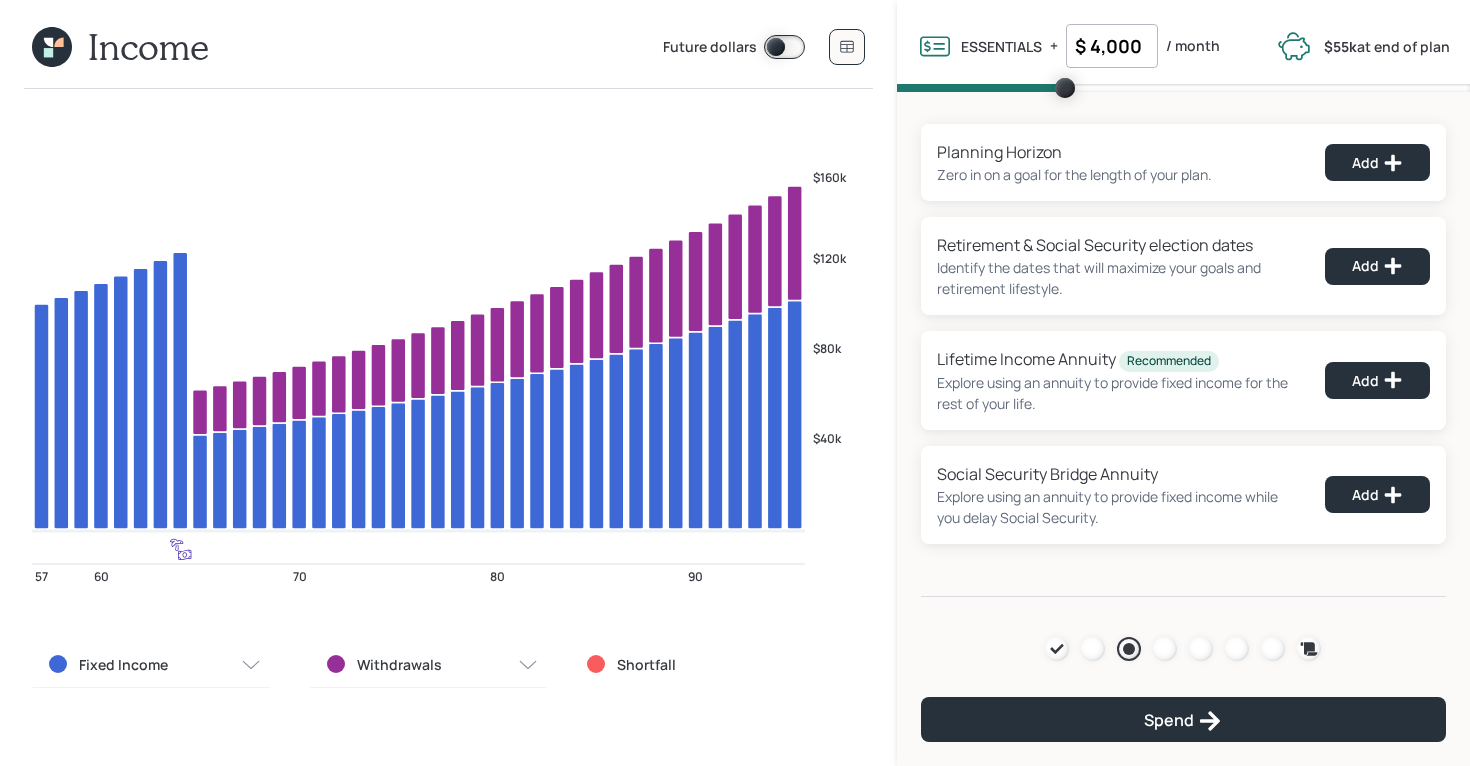 click on "Shortfall" at bounding box center [706, 665] 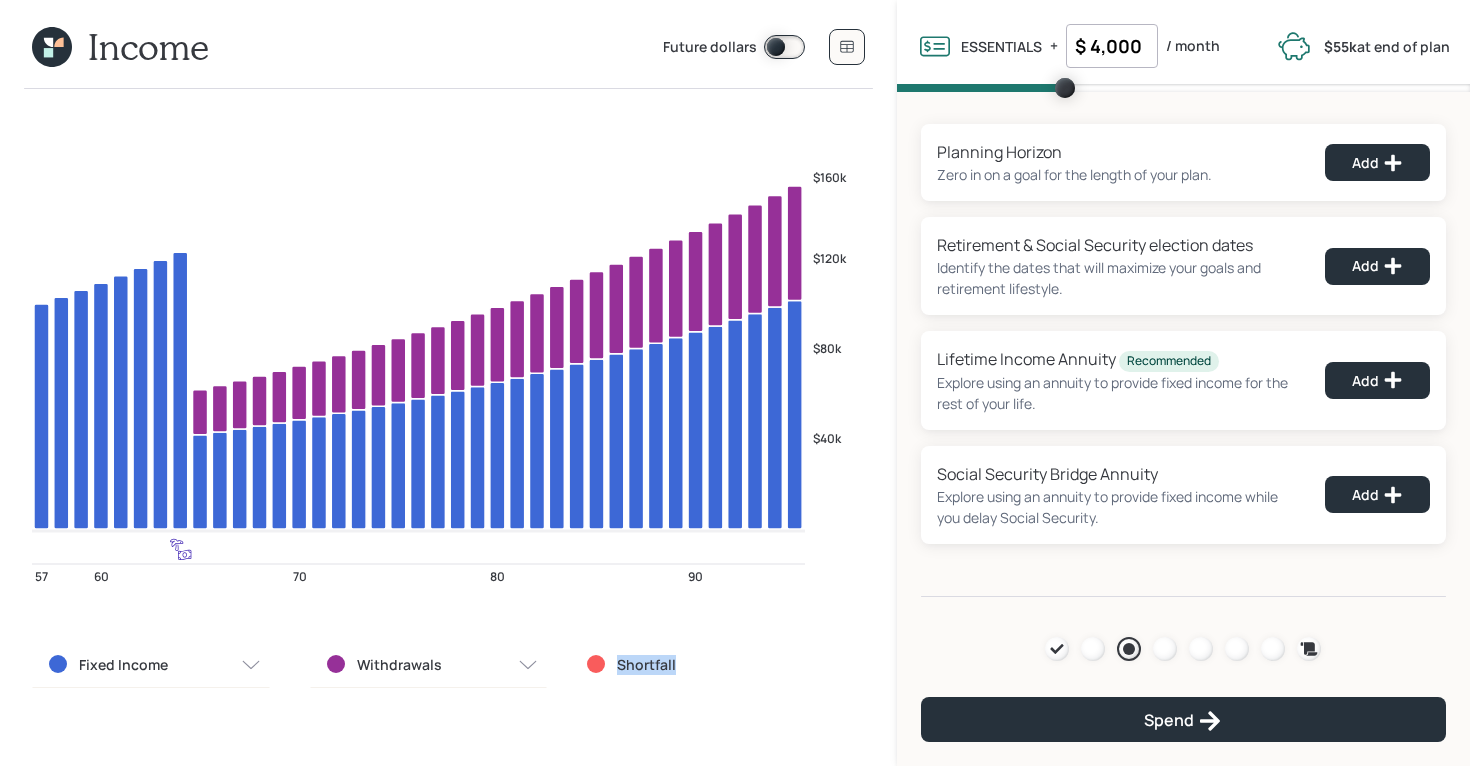 drag, startPoint x: 692, startPoint y: 668, endPoint x: 586, endPoint y: 669, distance: 106.004715 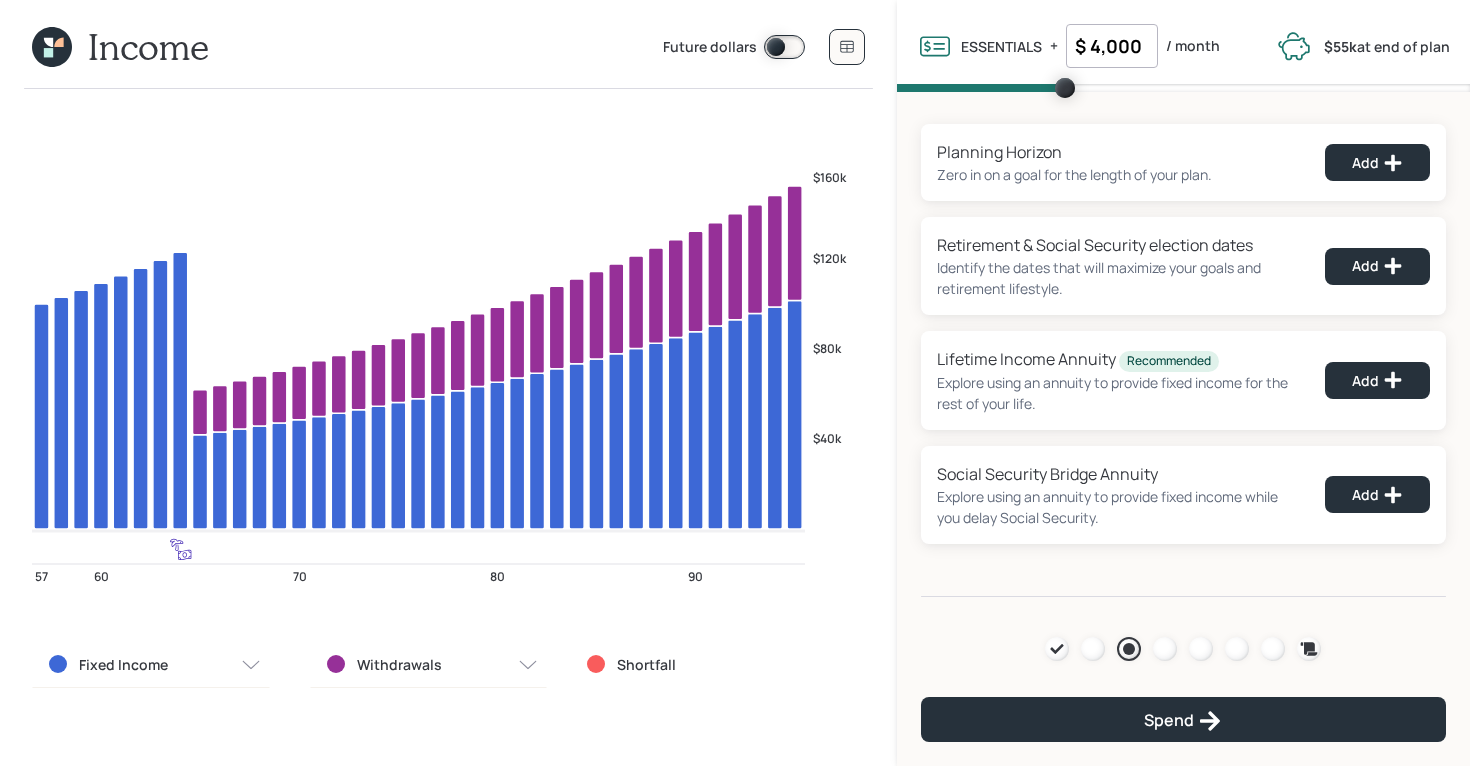 click on "$ 4,000" at bounding box center [1112, 46] 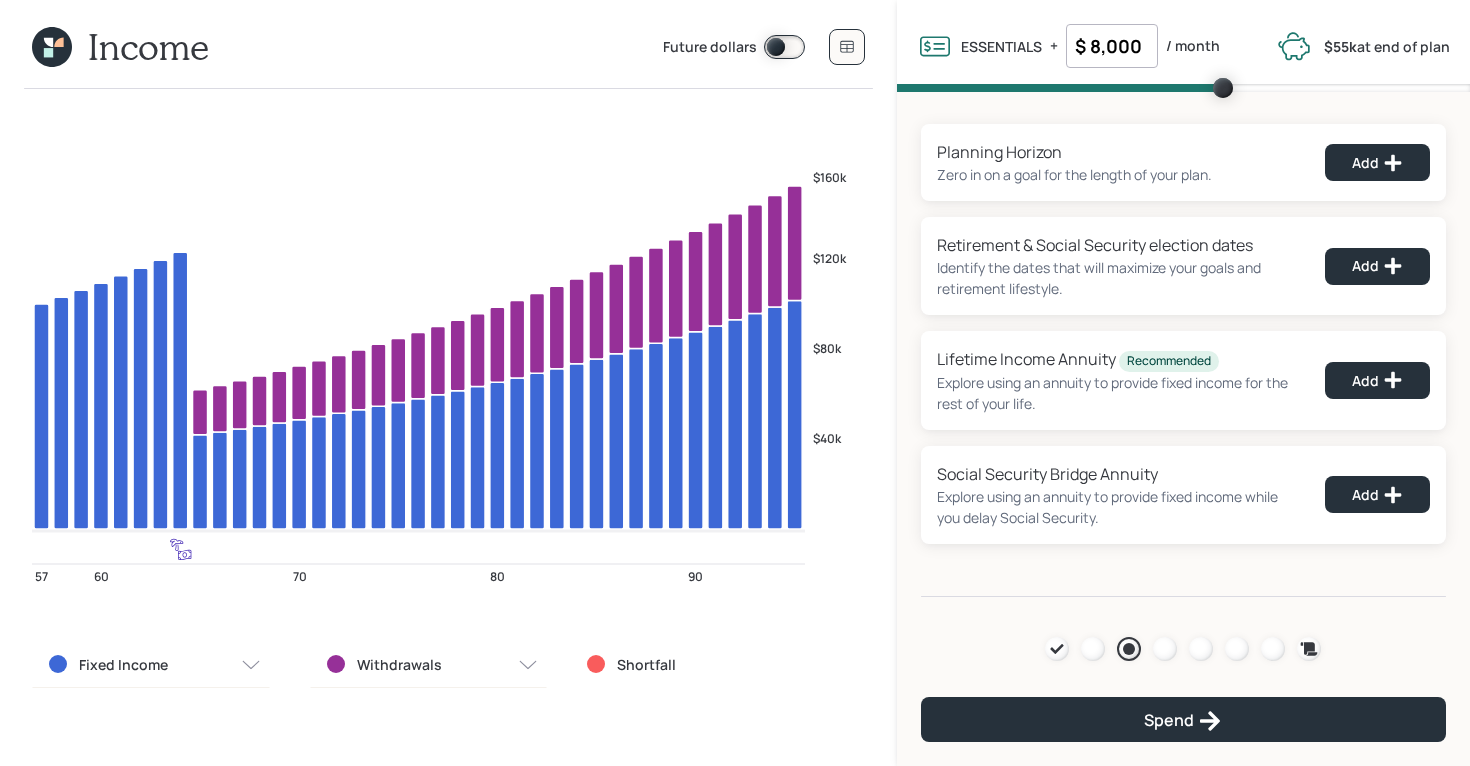 click on "Planning Horizon Zero in on a goal for the length of your plan. Add Retirement & Social Security election dates Identify the dates that will maximize your goals and retirement lifestyle. Add Lifetime Income Annuity   Recommended Explore using an annuity to provide fixed income for the rest of your life. Add Social Security Bridge Annuity   Explore using an annuity to provide fixed income while you delay Social Security. Add   Agenda Review Income Spend Net-worth Budget Taxes Invest   Spend" at bounding box center (1183, 344) 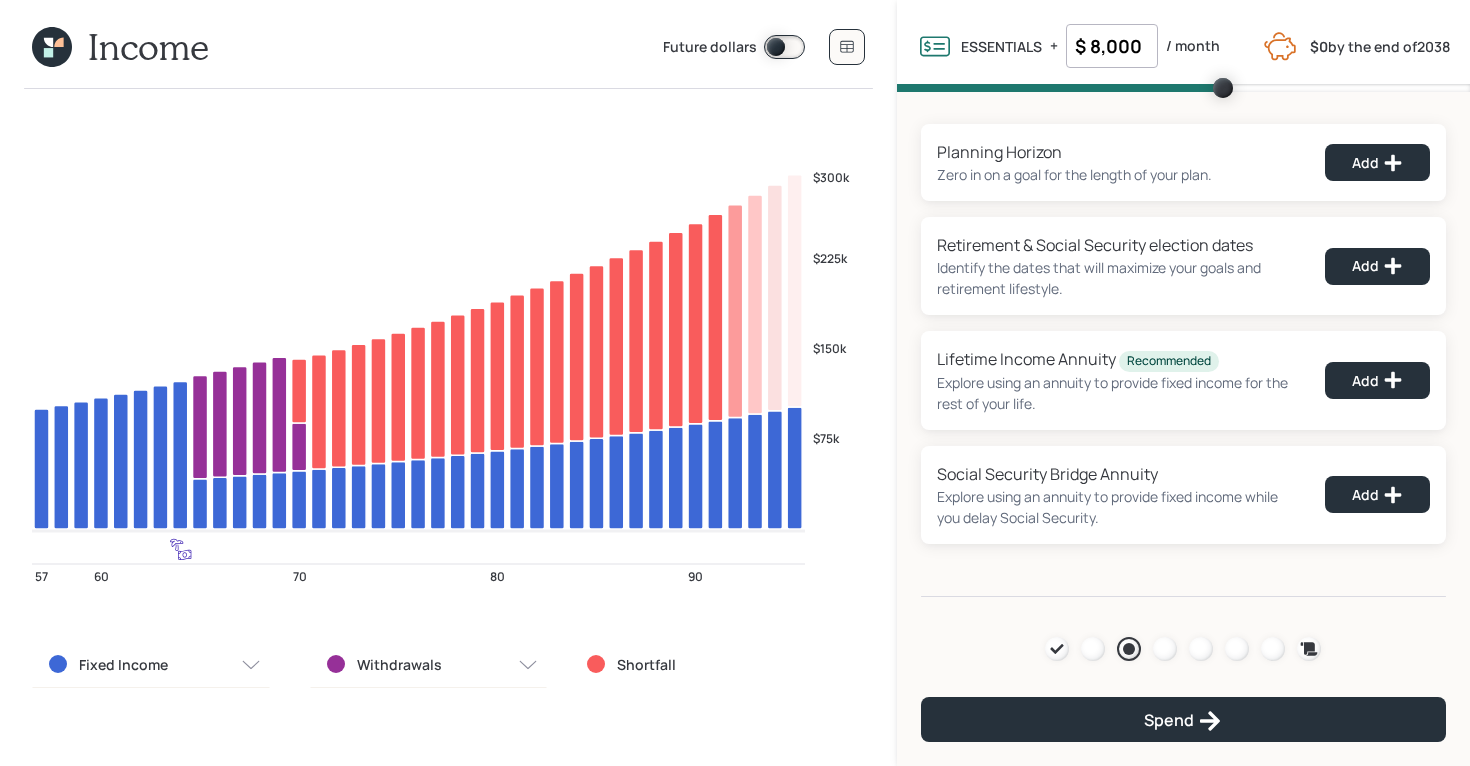 click on "$ 8,000" at bounding box center [1112, 46] 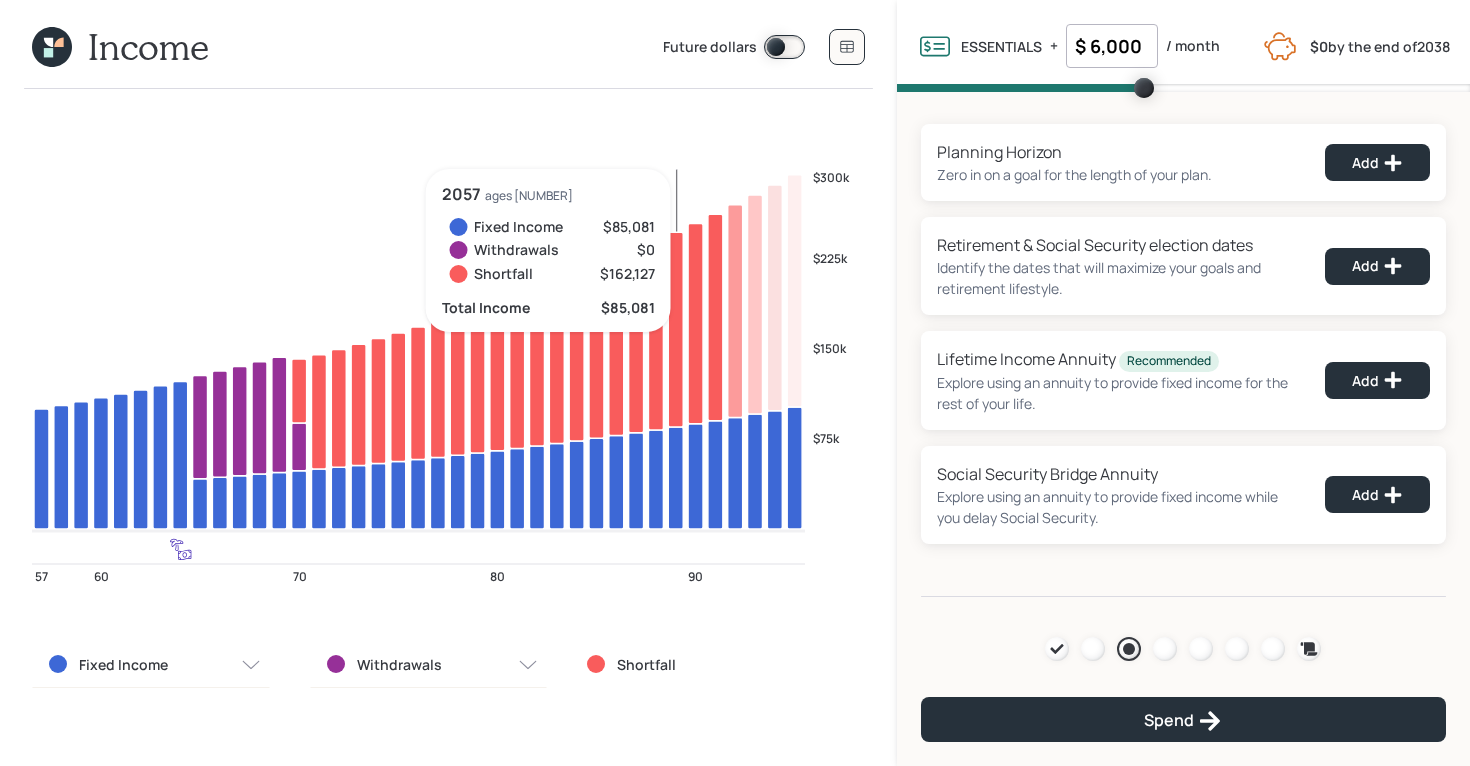 click on "Planning Horizon Zero in on a goal for the length of your plan. Add Retirement & Social Security election dates Identify the dates that will maximize your goals and retirement lifestyle. Add Lifetime Income Annuity   Recommended Explore using an annuity to provide fixed income for the rest of your life. Add Social Security Bridge Annuity   Explore using an annuity to provide fixed income while you delay Social Security. Add   Agenda Review Income Spend Net-worth Budget Taxes Invest   Spend" at bounding box center (1183, 344) 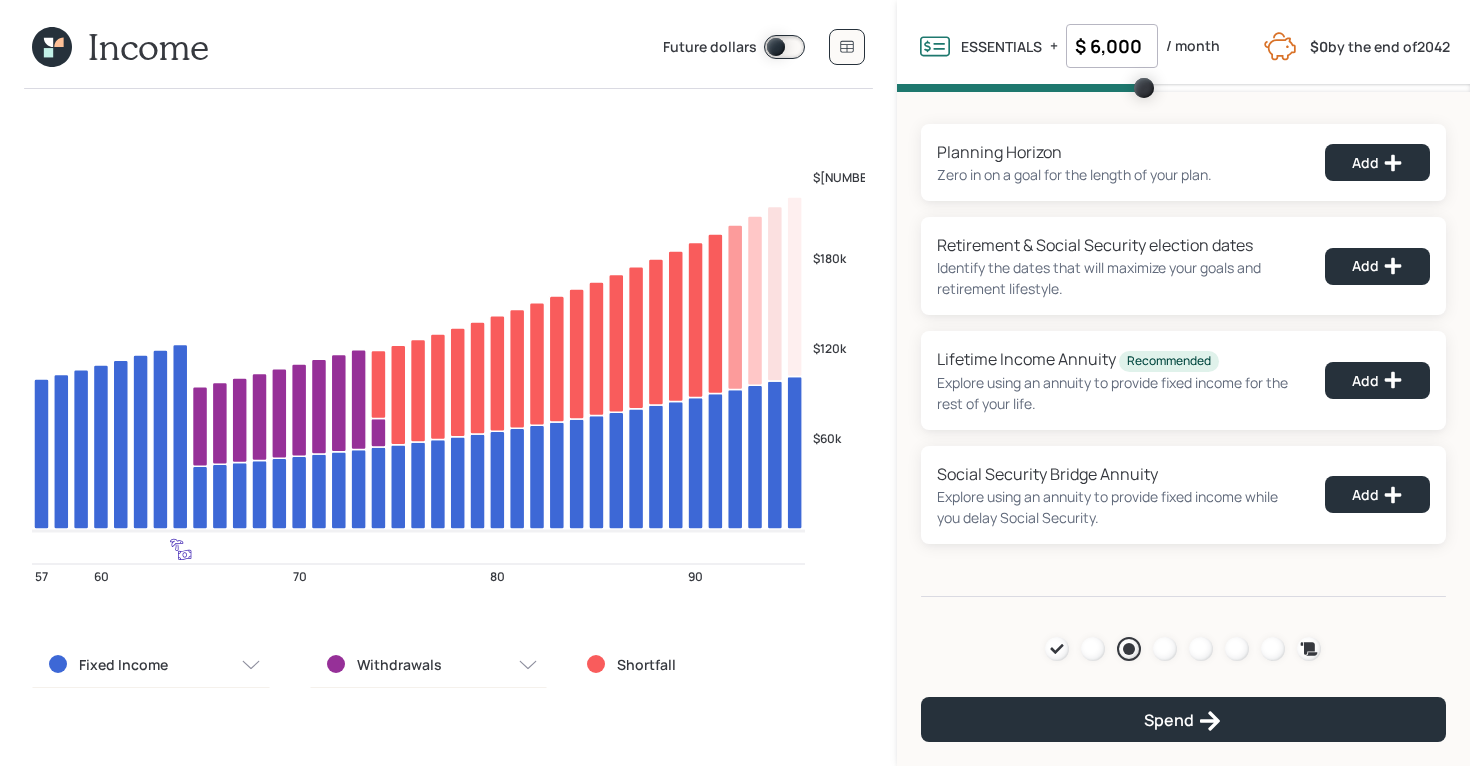 click on "$ 6,000" at bounding box center (1112, 46) 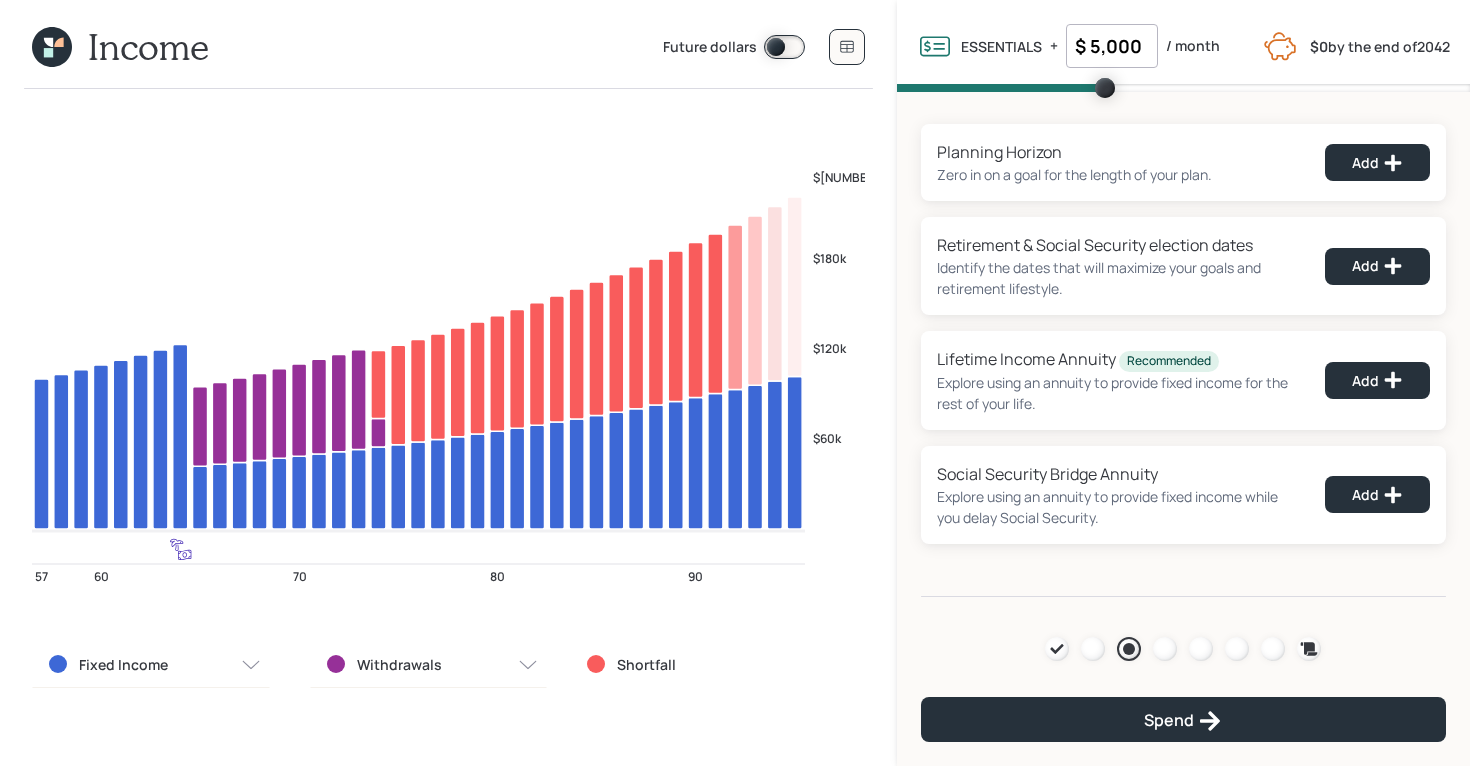 click on "Planning Horizon Zero in on a goal for the length of your plan. Add Retirement & Social Security election dates Identify the dates that will maximize your goals and retirement lifestyle. Add Lifetime Income Annuity   Recommended Explore using an annuity to provide fixed income for the rest of your life. Add Social Security Bridge Annuity   Explore using an annuity to provide fixed income while you delay Social Security. Add   Agenda Review Income Spend Net-worth Budget Taxes Invest   Spend" at bounding box center (1183, 344) 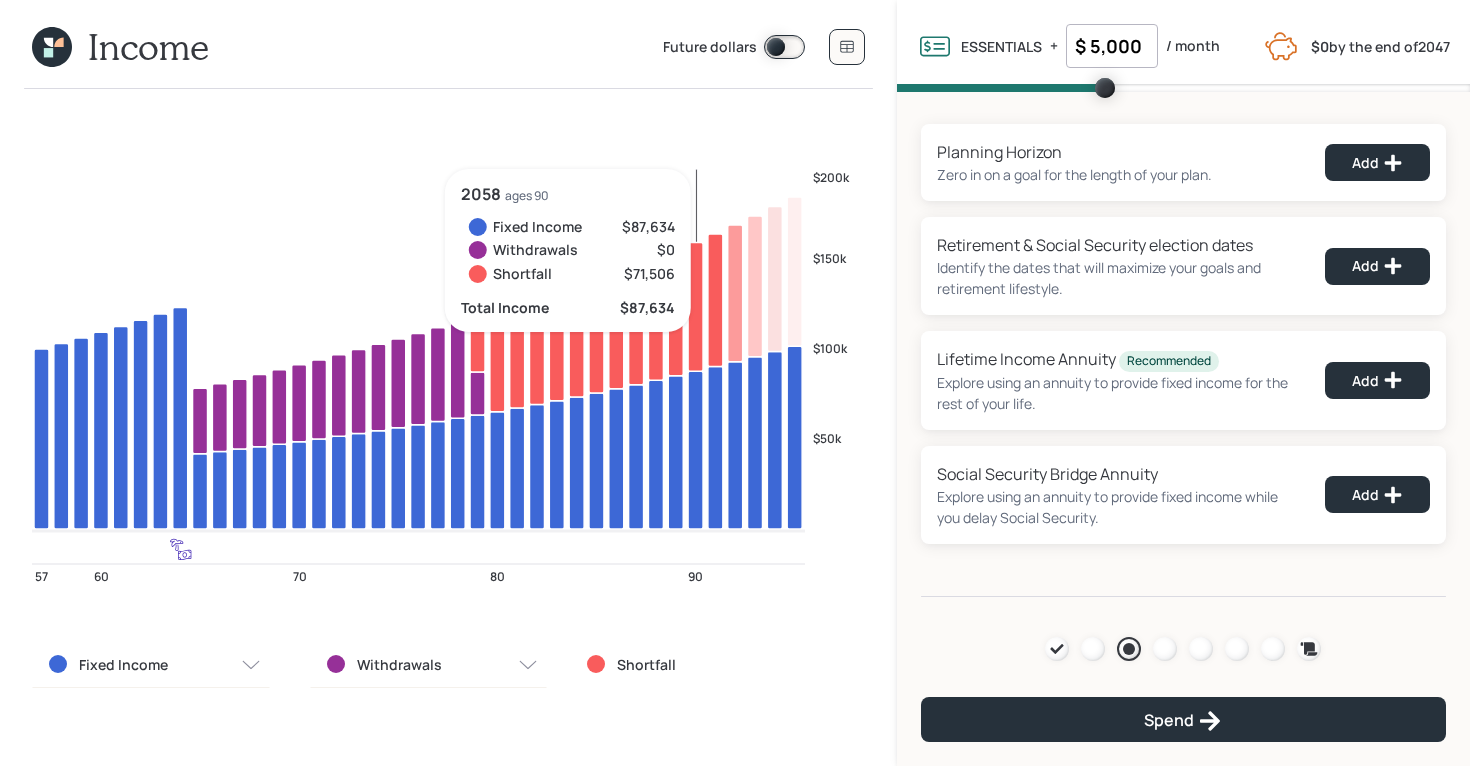 click on "$ 5,000" at bounding box center [1112, 46] 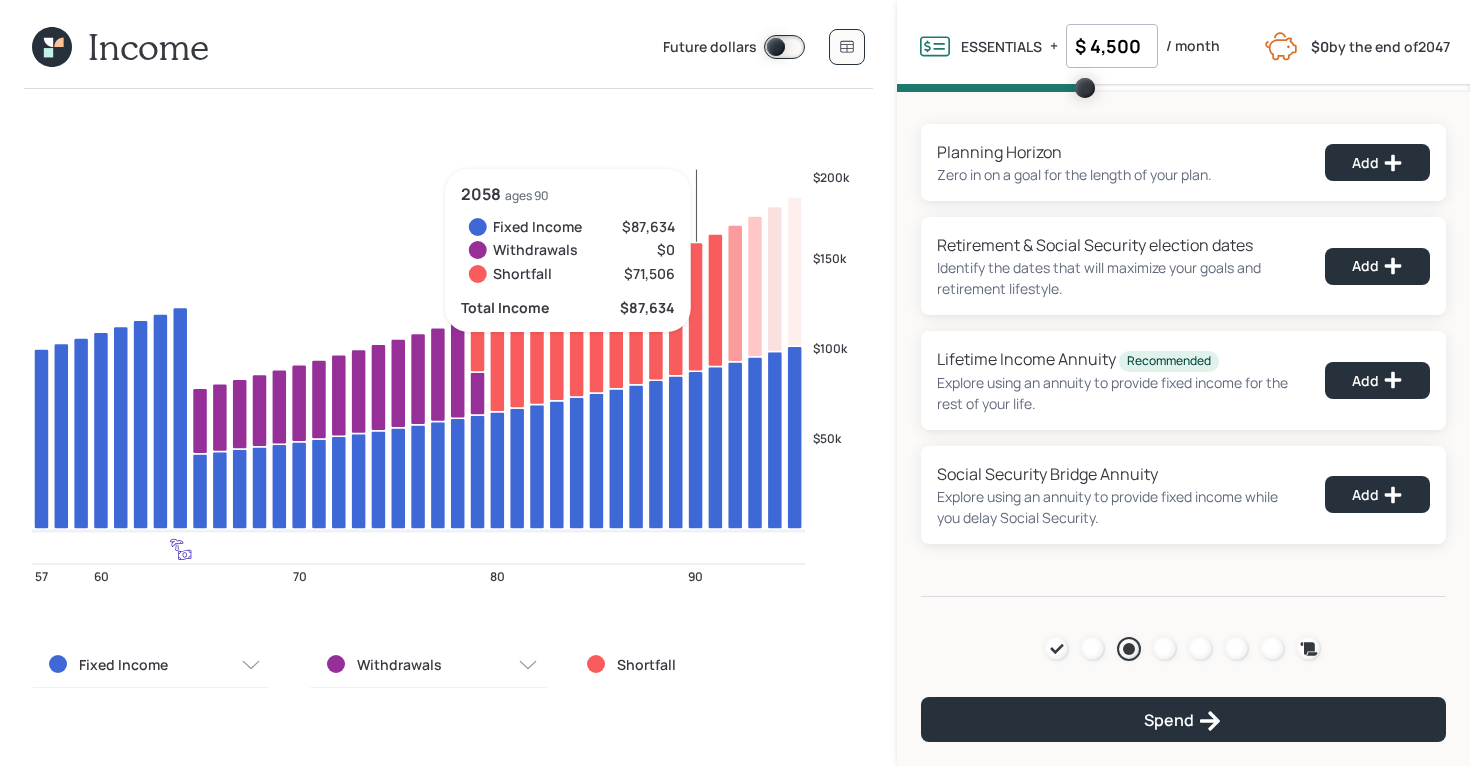 click on "Planning Horizon Zero in on a goal for the length of your plan. Add Retirement & Social Security election dates Identify the dates that will maximize your goals and retirement lifestyle. Add Lifetime Income Annuity   Recommended Explore using an annuity to provide fixed income for the rest of your life. Add Social Security Bridge Annuity   Explore using an annuity to provide fixed income while you delay Social Security. Add   Agenda Review Income Spend Net-worth Budget Taxes Invest   Spend" at bounding box center [1183, 344] 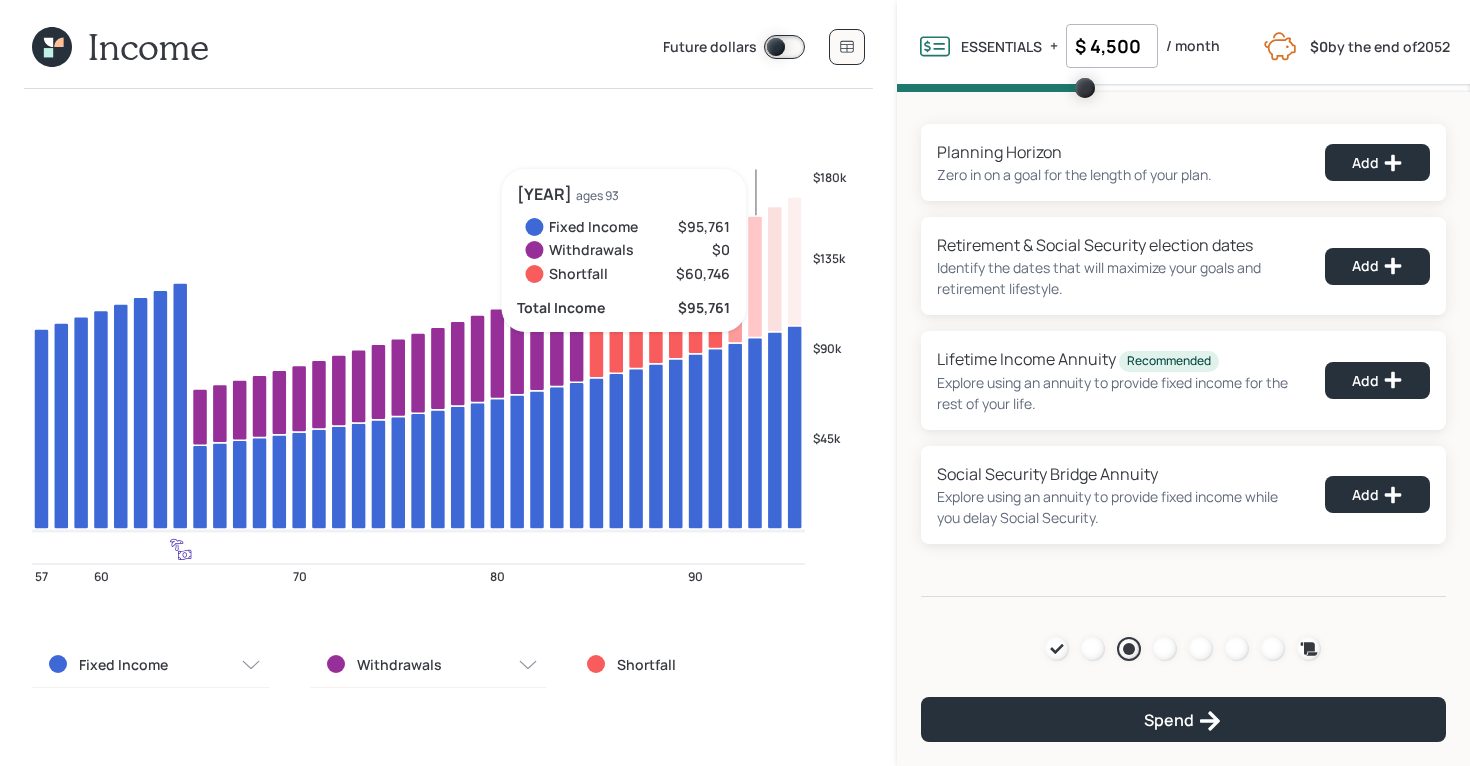 click on "$ 4,500" at bounding box center [1112, 46] 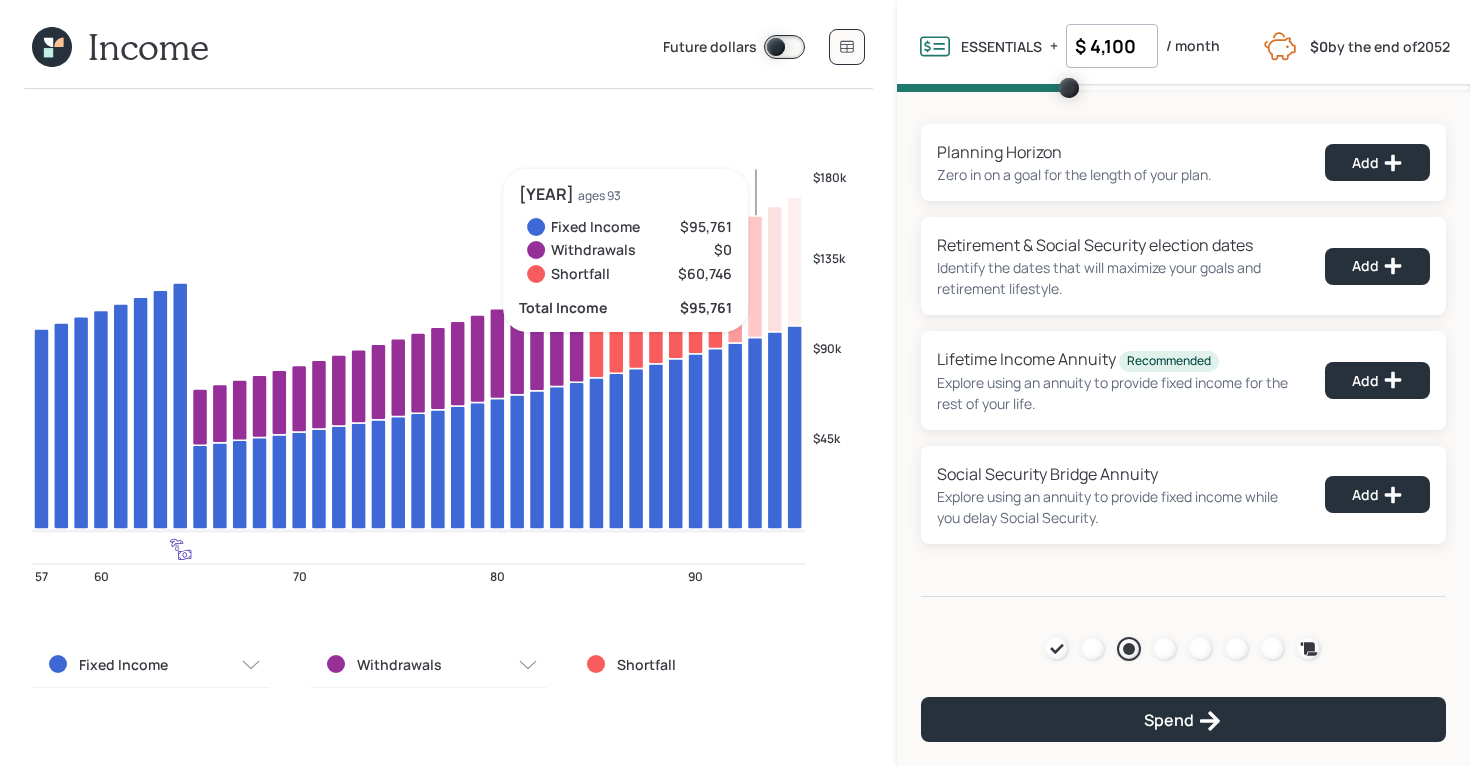 click on "Planning Horizon Zero in on a goal for the length of your plan. Add Retirement & Social Security election dates Identify the dates that will maximize your goals and retirement lifestyle. Add Lifetime Income Annuity   Recommended Explore using an annuity to provide fixed income for the rest of your life. Add Social Security Bridge Annuity   Explore using an annuity to provide fixed income while you delay Social Security. Add   Agenda Review Income Spend Net-worth Budget Taxes Invest   Spend" at bounding box center (1183, 344) 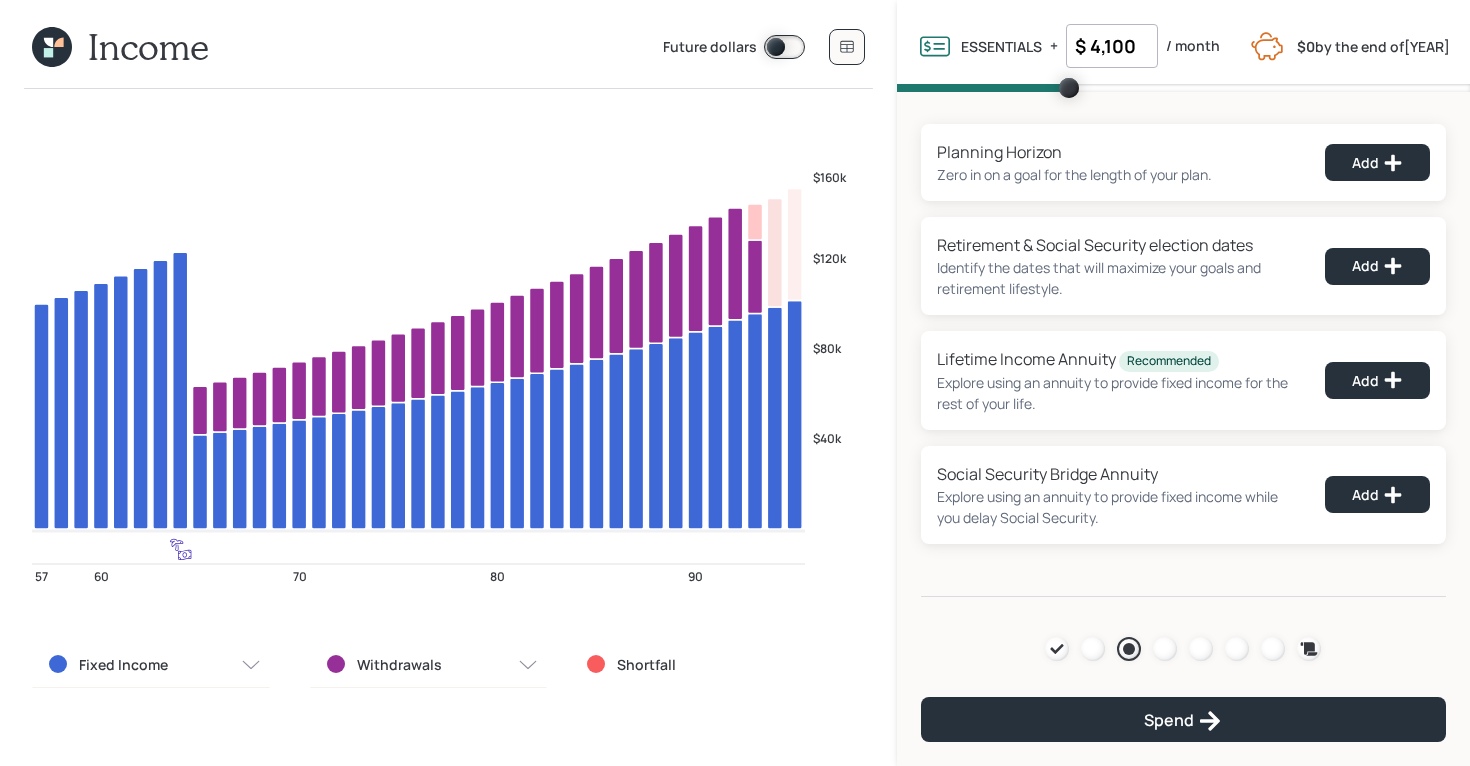 click on "$ 4,100" at bounding box center [1112, 46] 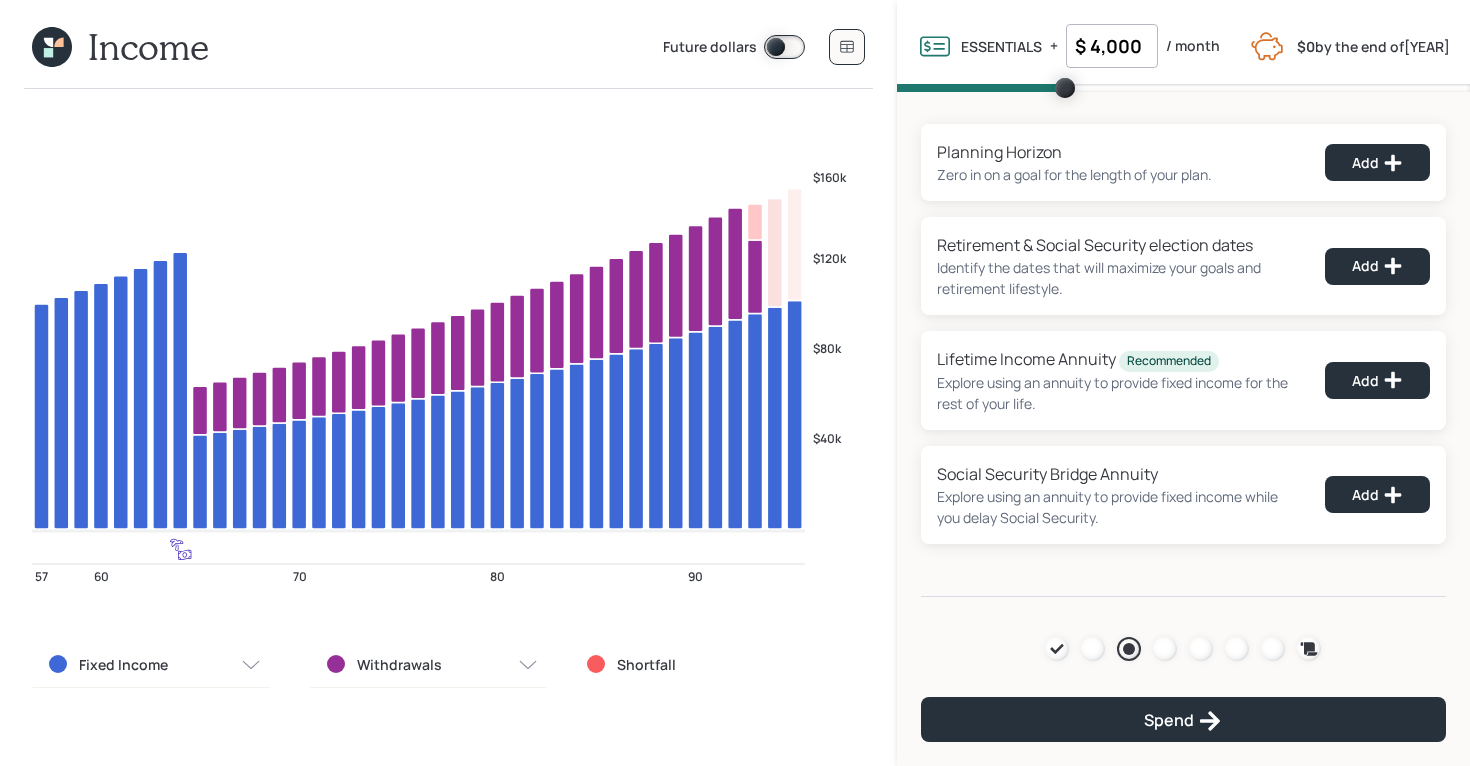 type on "$ 4,000" 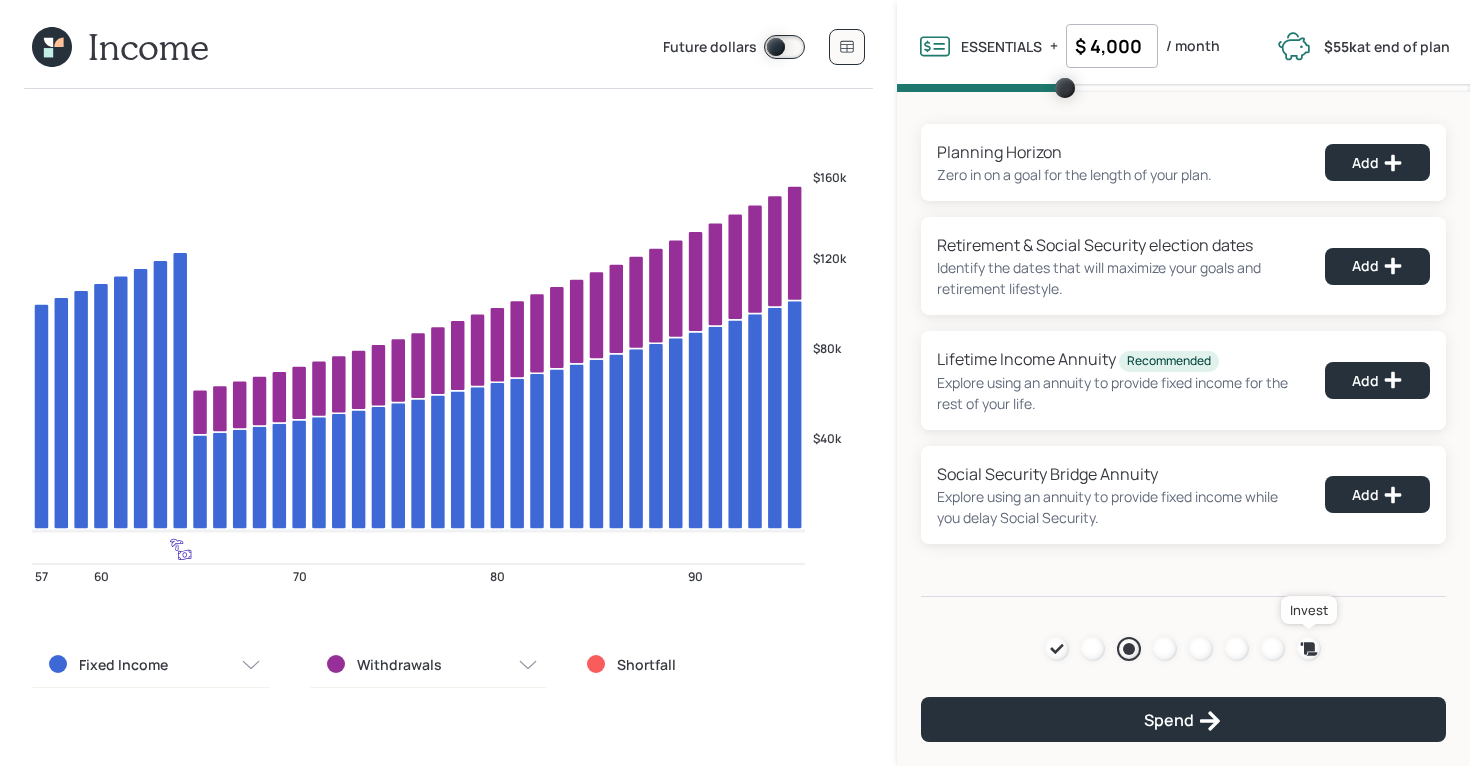 click 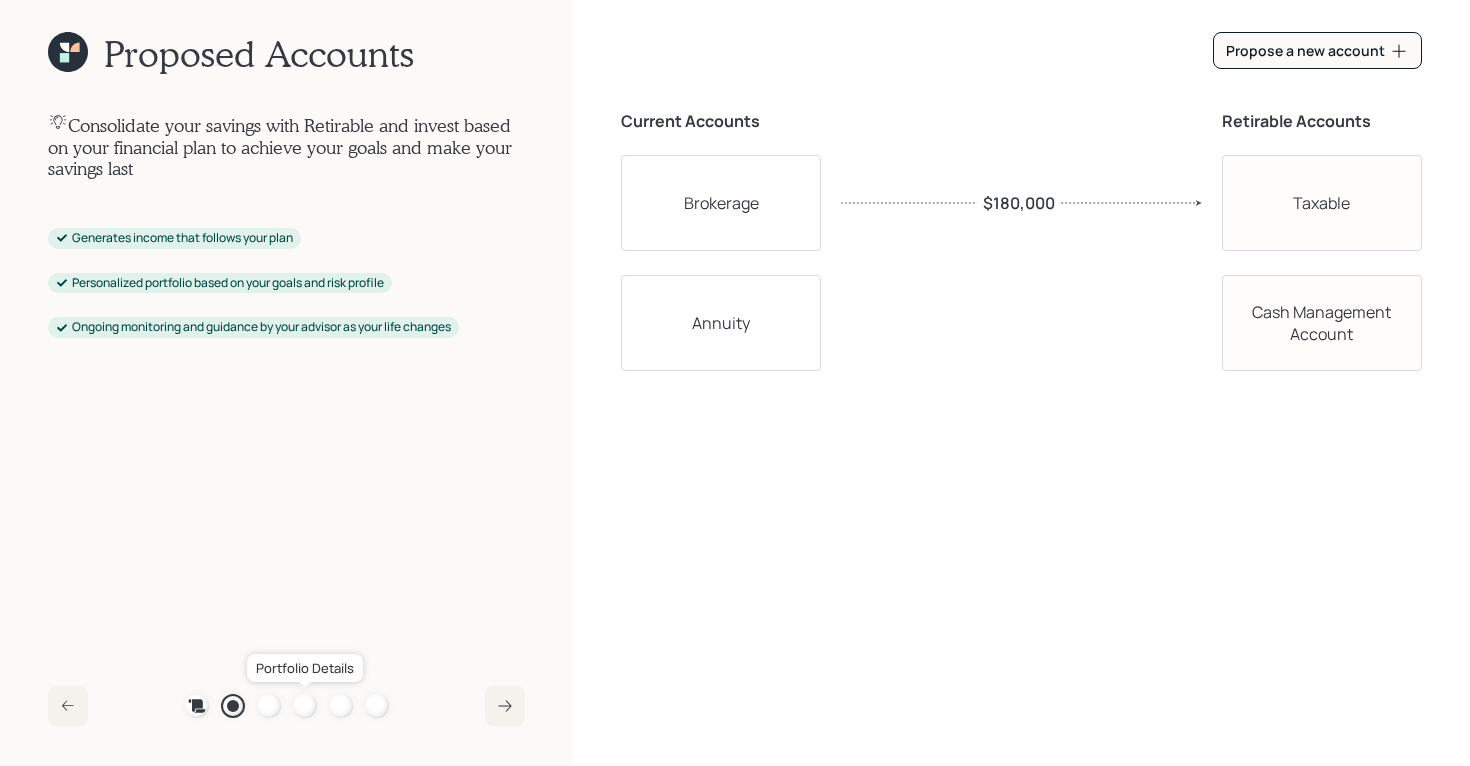 click at bounding box center [305, 706] 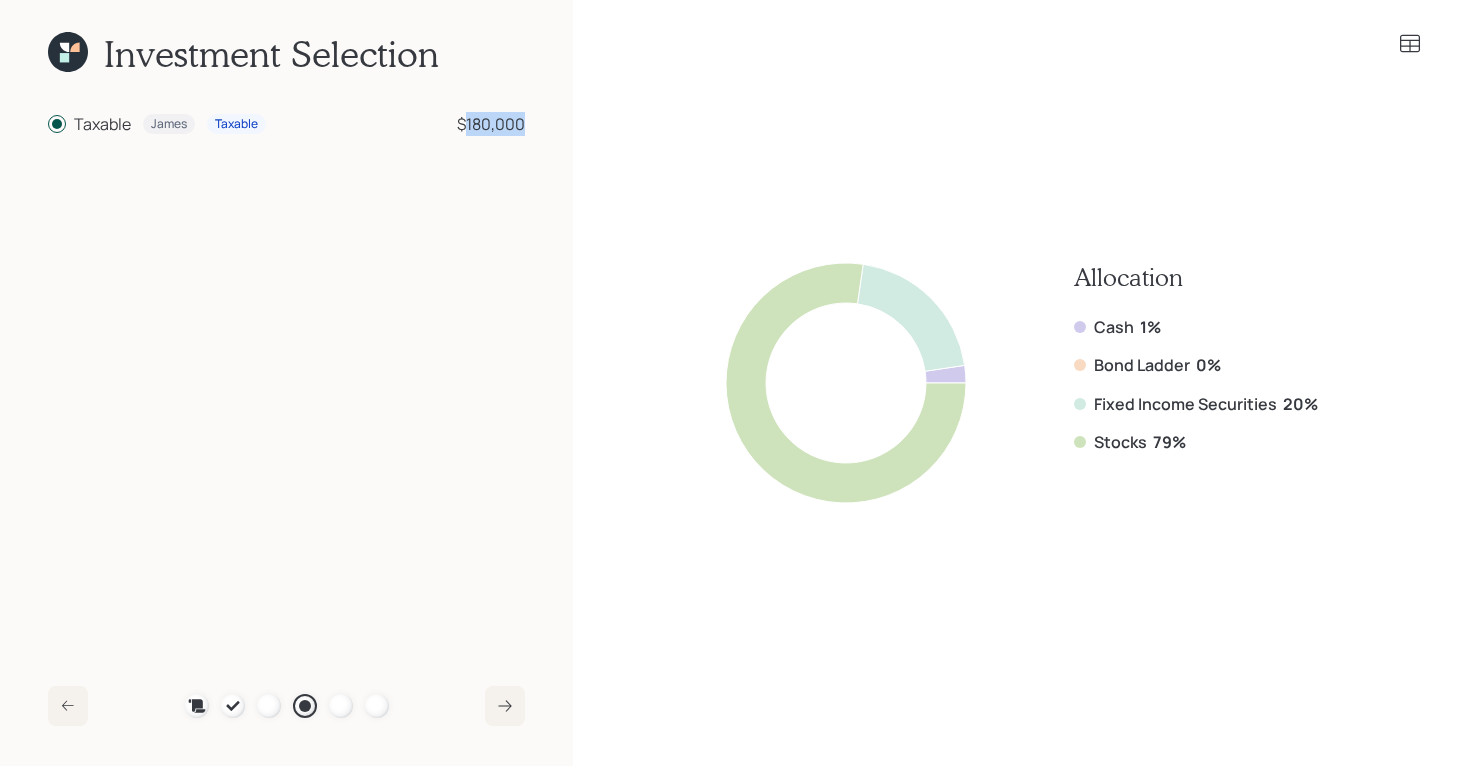 drag, startPoint x: 528, startPoint y: 130, endPoint x: 466, endPoint y: 130, distance: 62 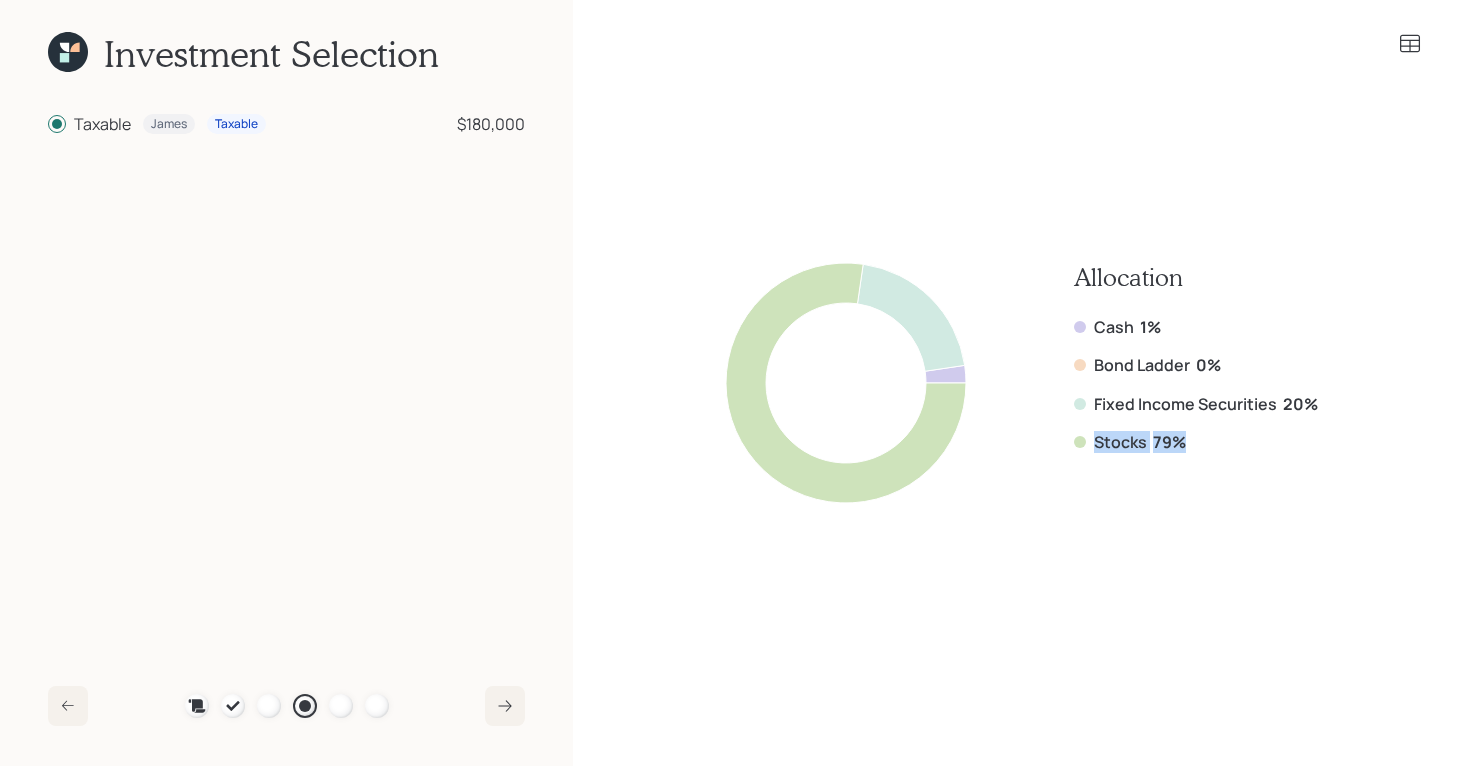 drag, startPoint x: 1189, startPoint y: 439, endPoint x: 1090, endPoint y: 446, distance: 99.24717 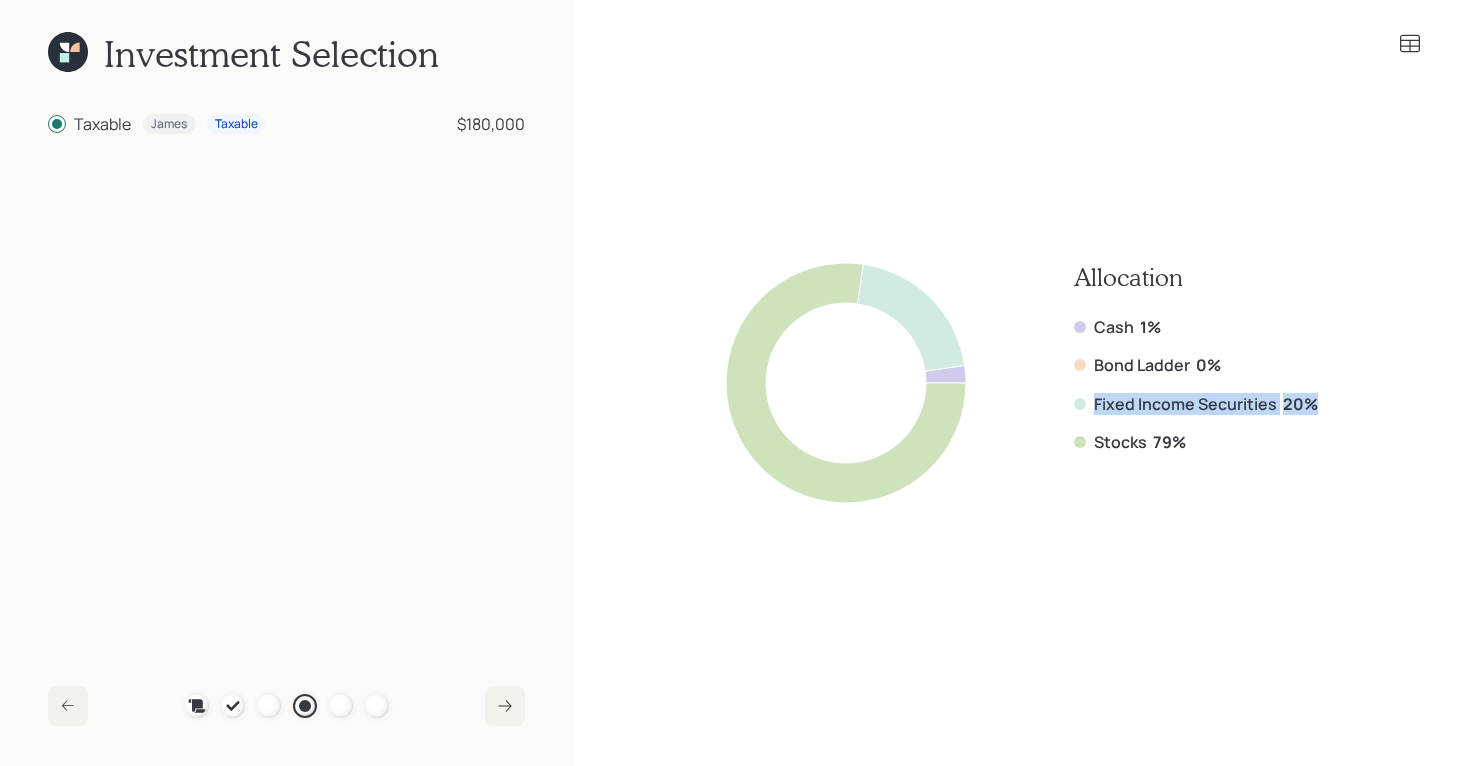 drag, startPoint x: 1327, startPoint y: 409, endPoint x: 1086, endPoint y: 399, distance: 241.20738 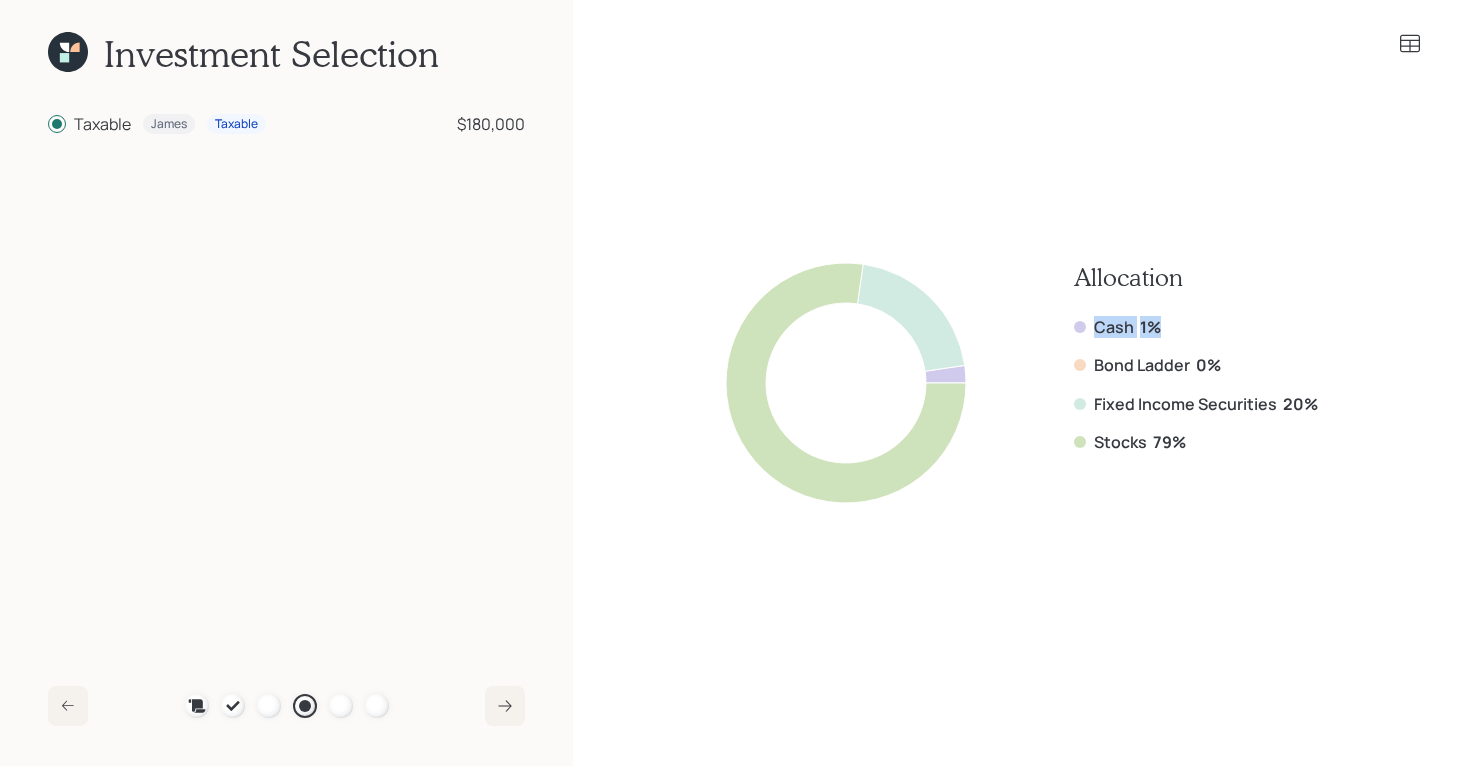 drag, startPoint x: 1178, startPoint y: 326, endPoint x: 1076, endPoint y: 326, distance: 102 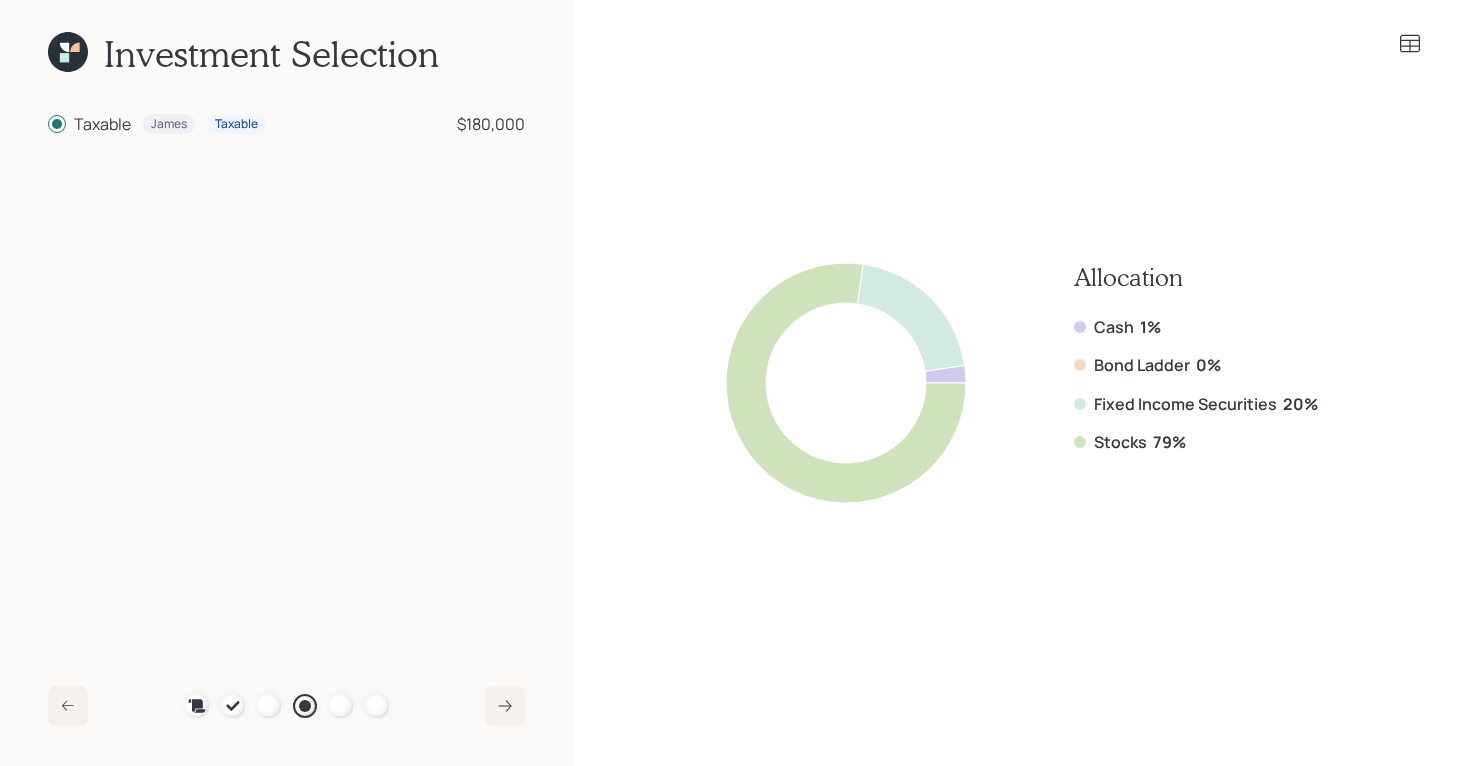 click on "Allocation Cash 1% Bond Ladder 0% Fixed Income Securities 20% Stocks 79%" at bounding box center [1196, 383] 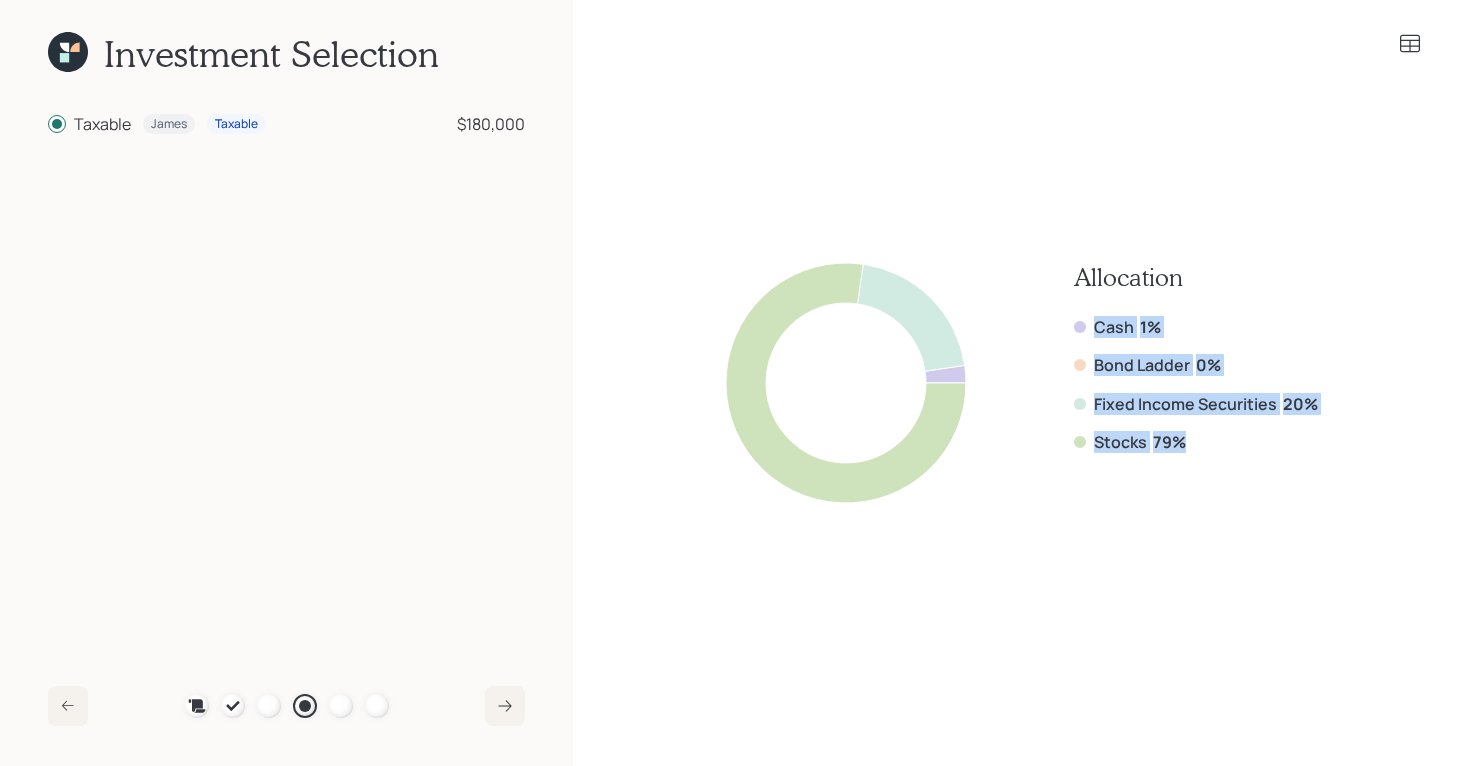 drag, startPoint x: 1195, startPoint y: 444, endPoint x: 1082, endPoint y: 328, distance: 161.94135 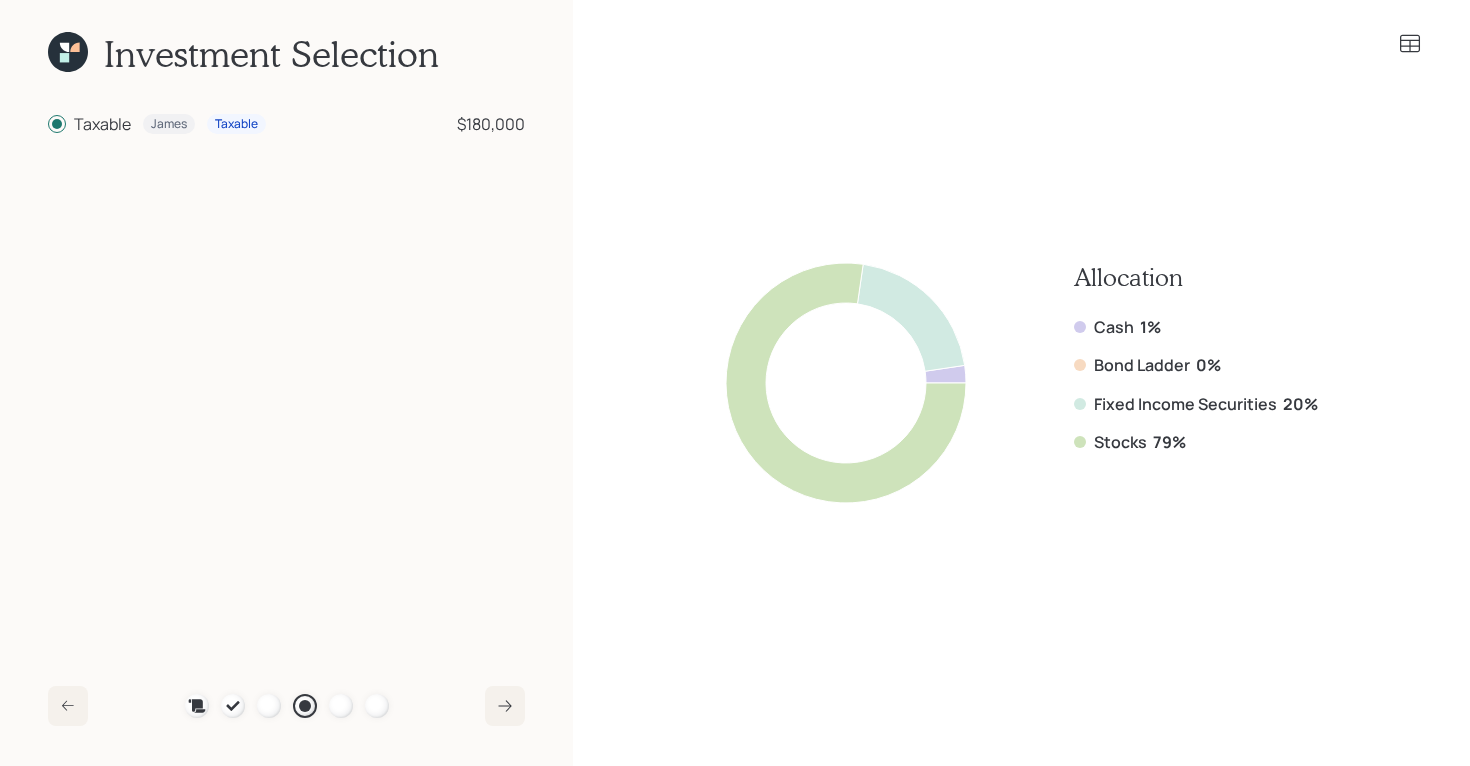 click 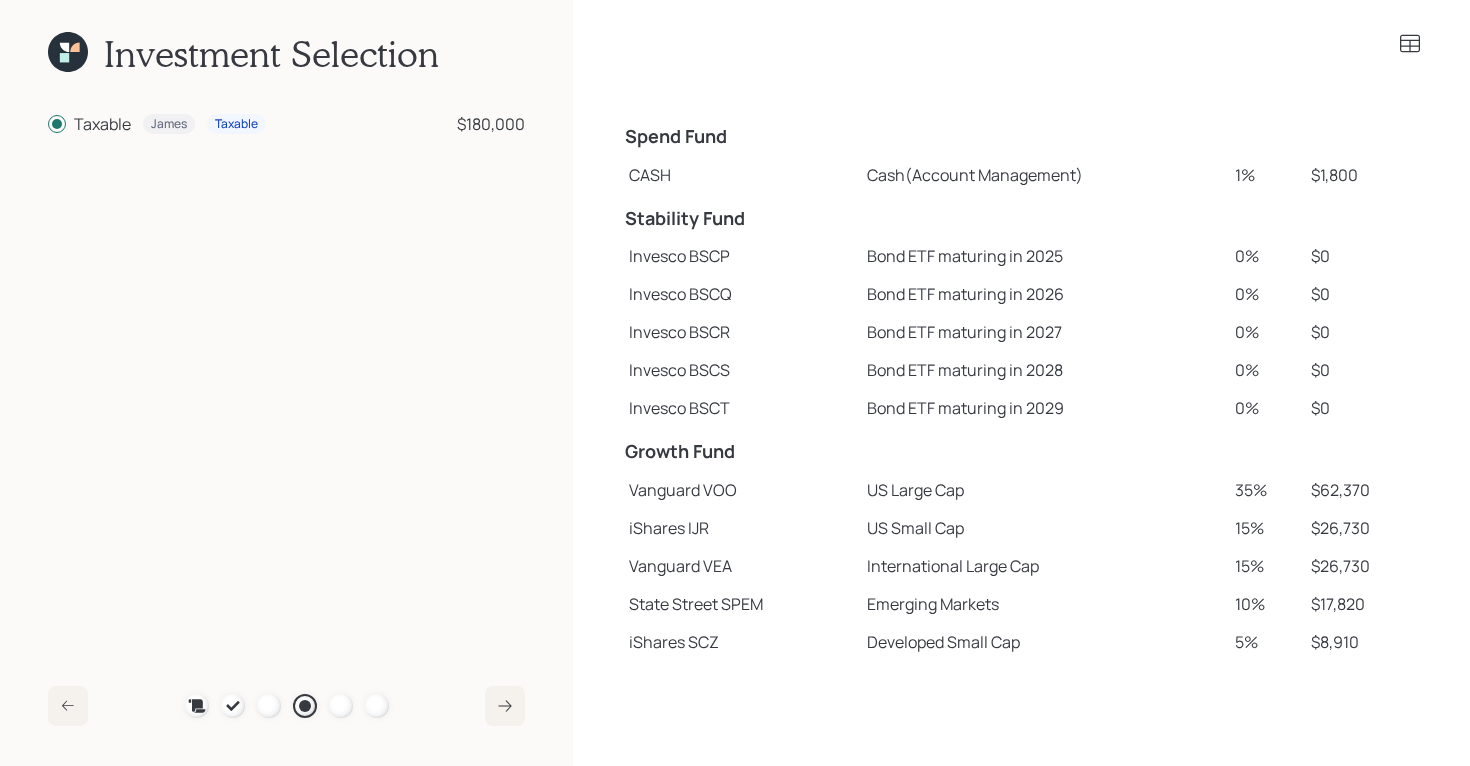 scroll, scrollTop: 273, scrollLeft: 0, axis: vertical 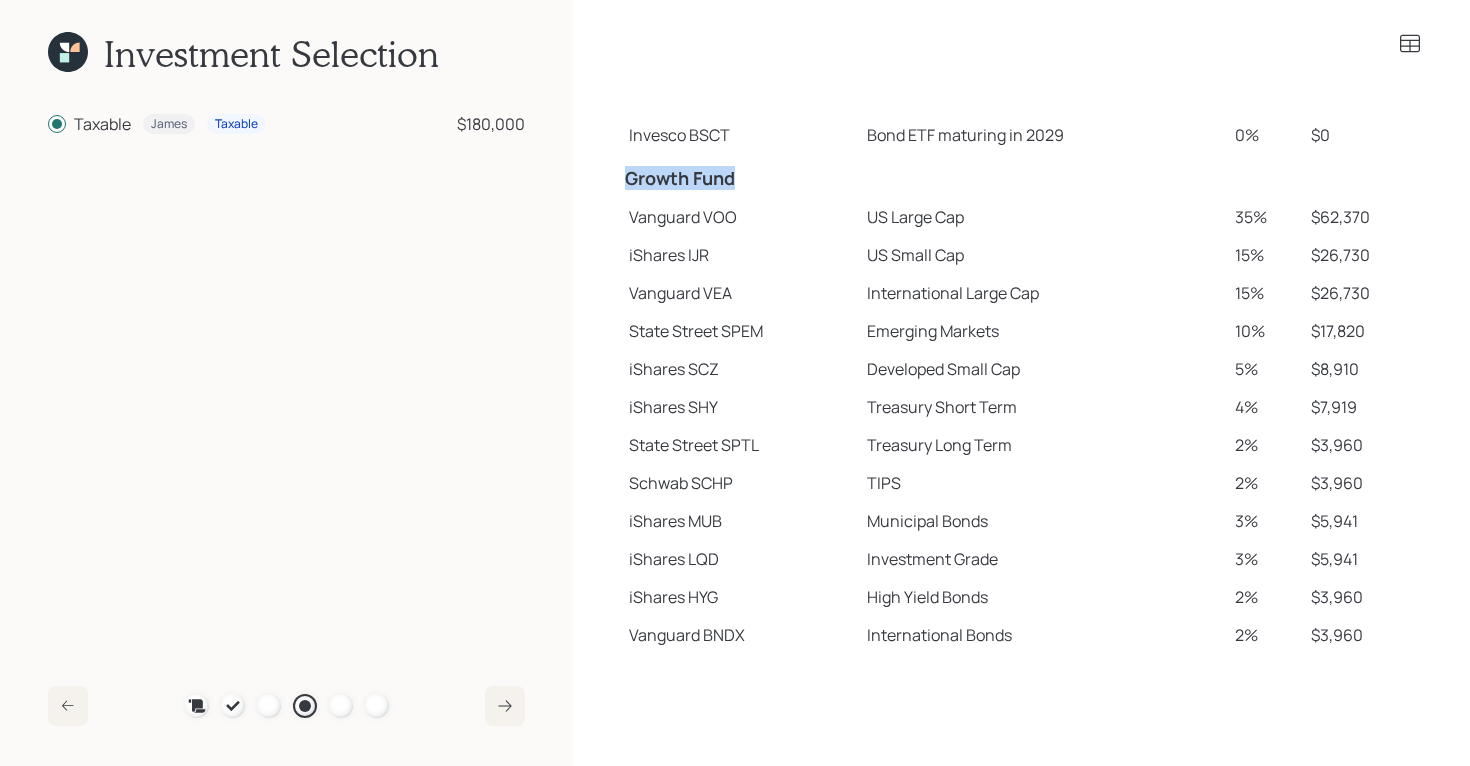 drag, startPoint x: 630, startPoint y: 182, endPoint x: 757, endPoint y: 173, distance: 127.3185 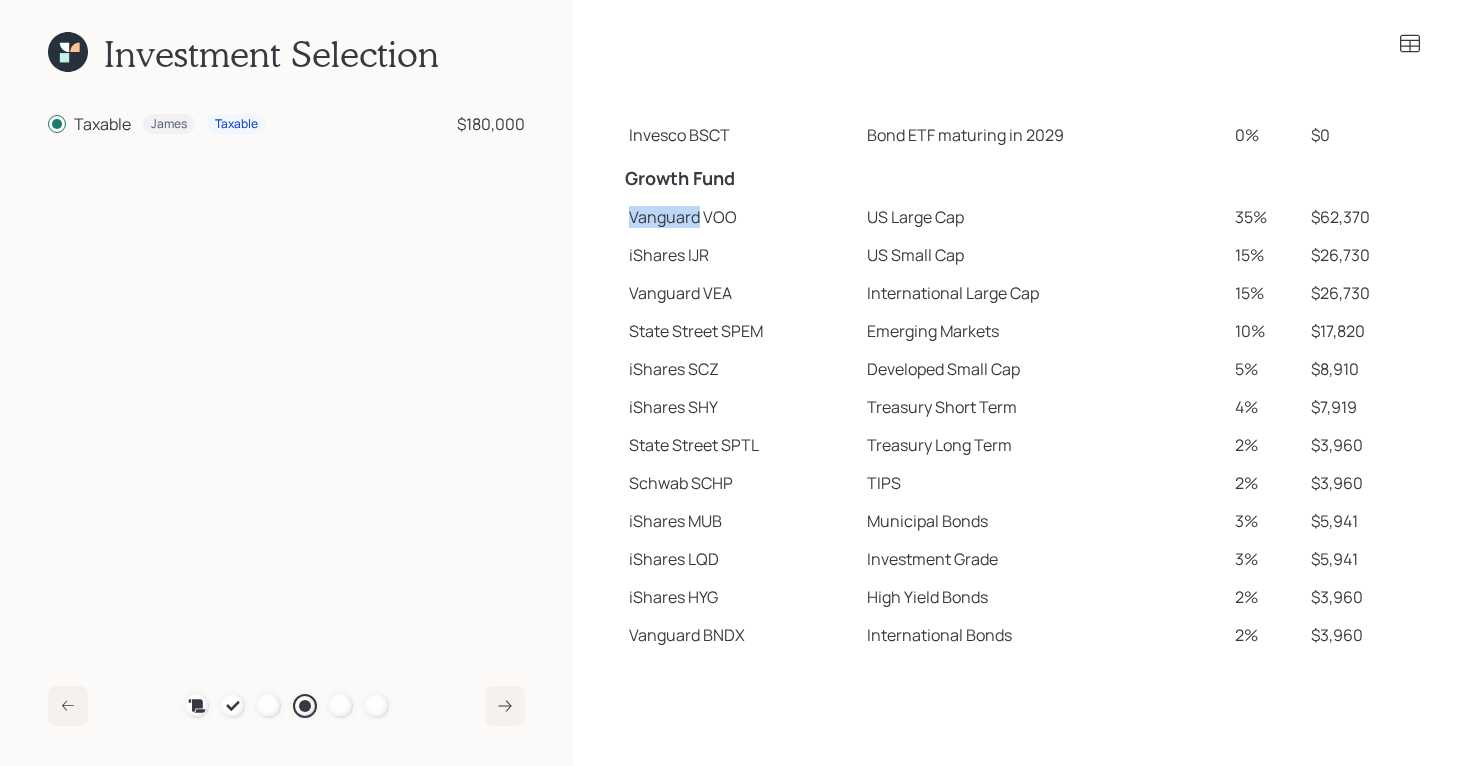 drag, startPoint x: 629, startPoint y: 218, endPoint x: 698, endPoint y: 218, distance: 69 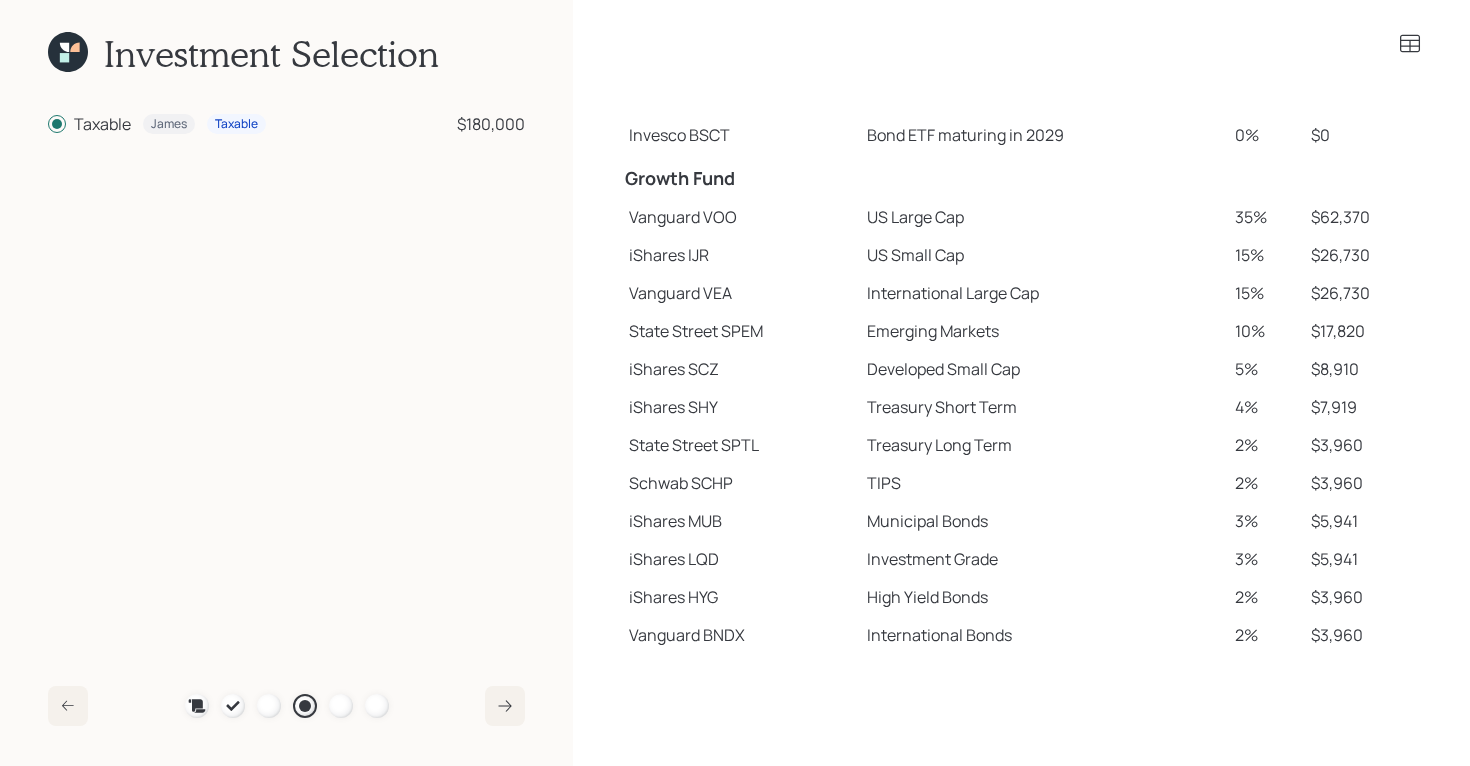 click on "iShares   IJR" at bounding box center (740, 255) 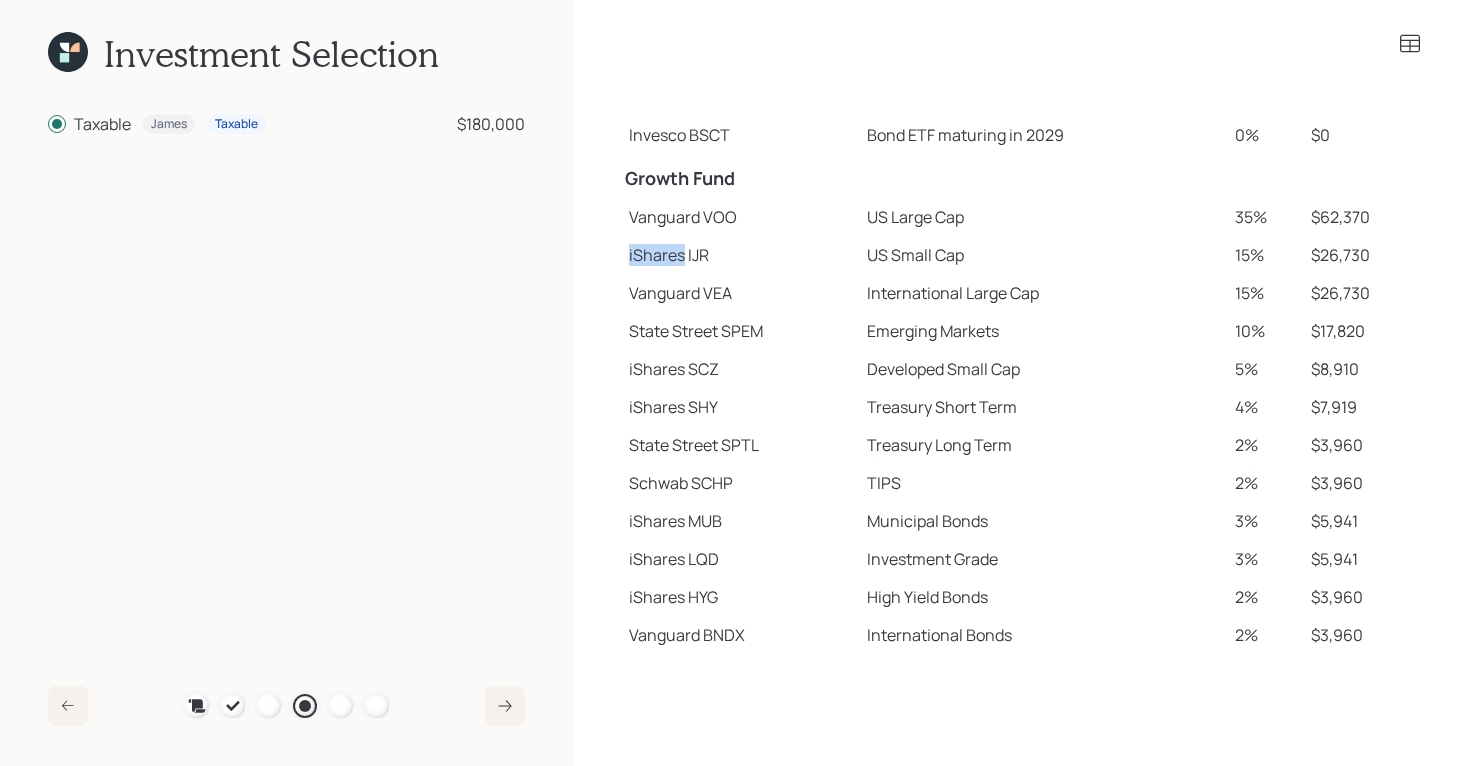 click on "iShares   IJR" at bounding box center (740, 255) 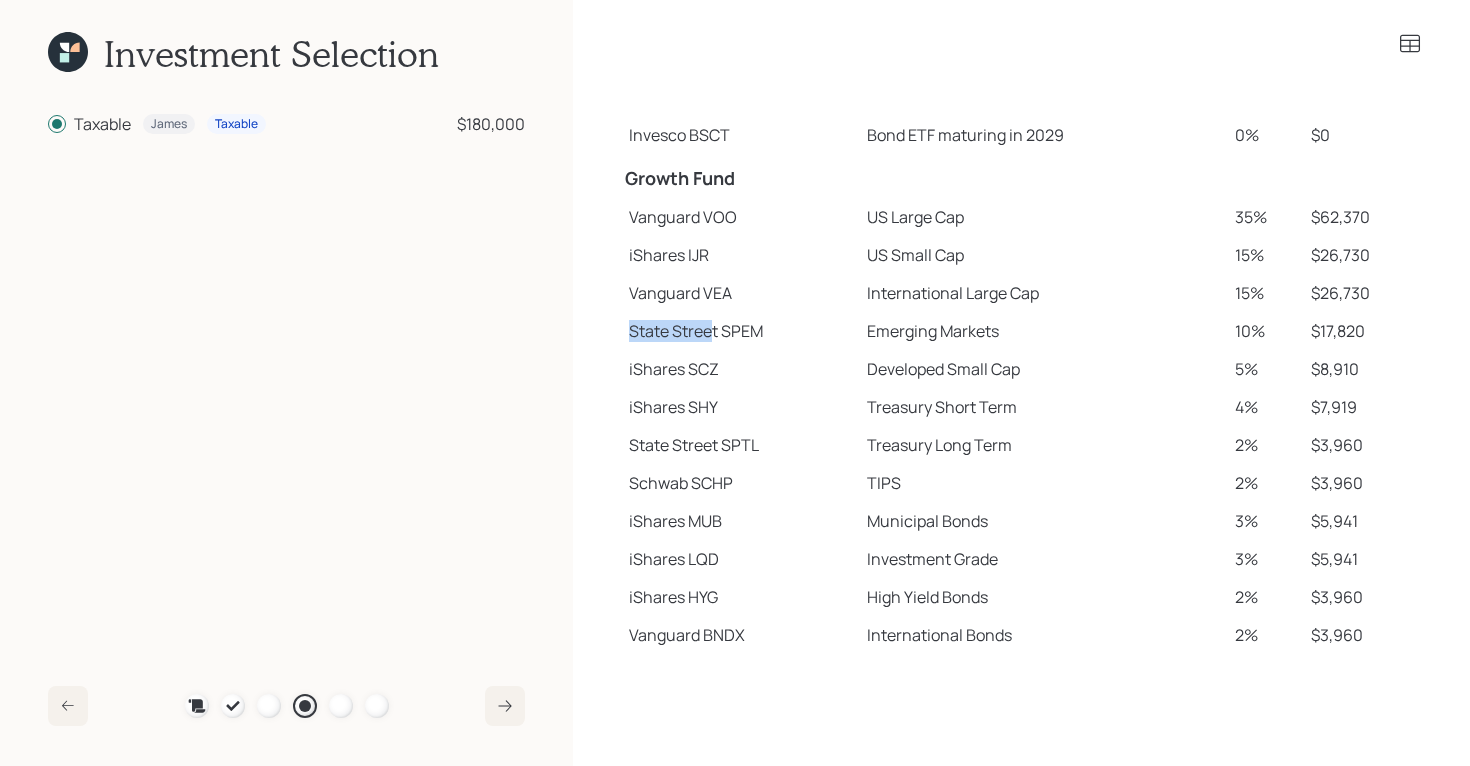 drag, startPoint x: 630, startPoint y: 333, endPoint x: 717, endPoint y: 340, distance: 87.28116 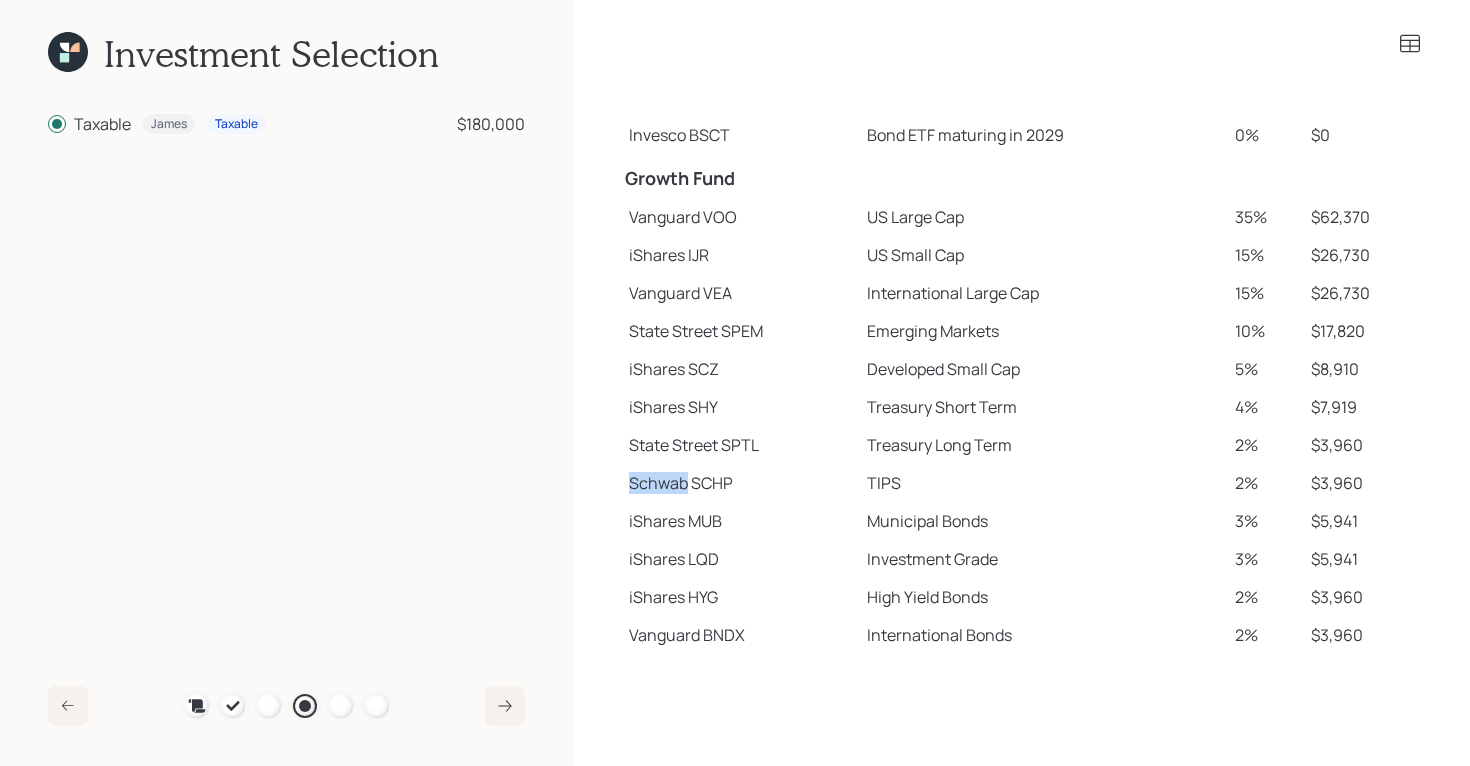 drag, startPoint x: 631, startPoint y: 479, endPoint x: 687, endPoint y: 481, distance: 56.0357 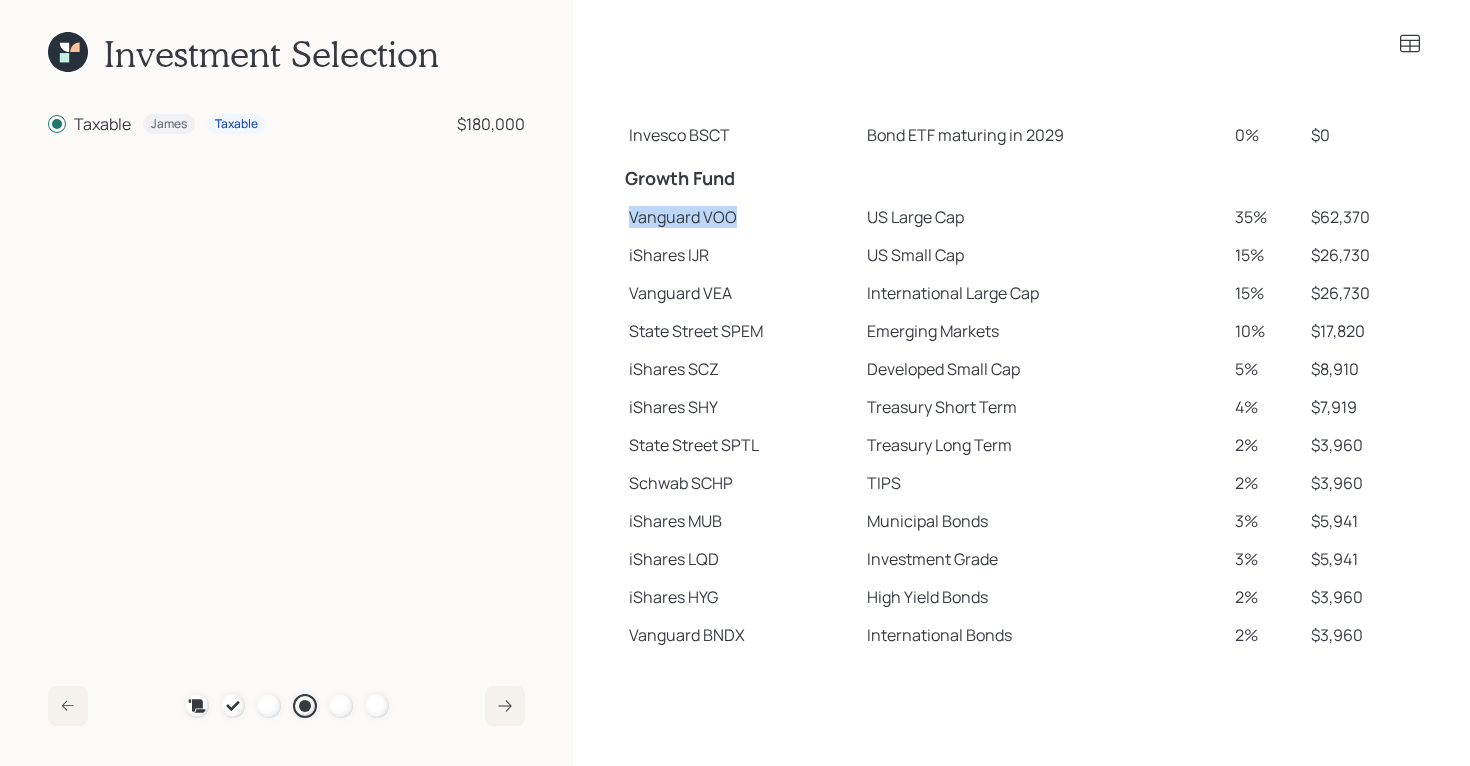 drag, startPoint x: 630, startPoint y: 220, endPoint x: 743, endPoint y: 221, distance: 113.004425 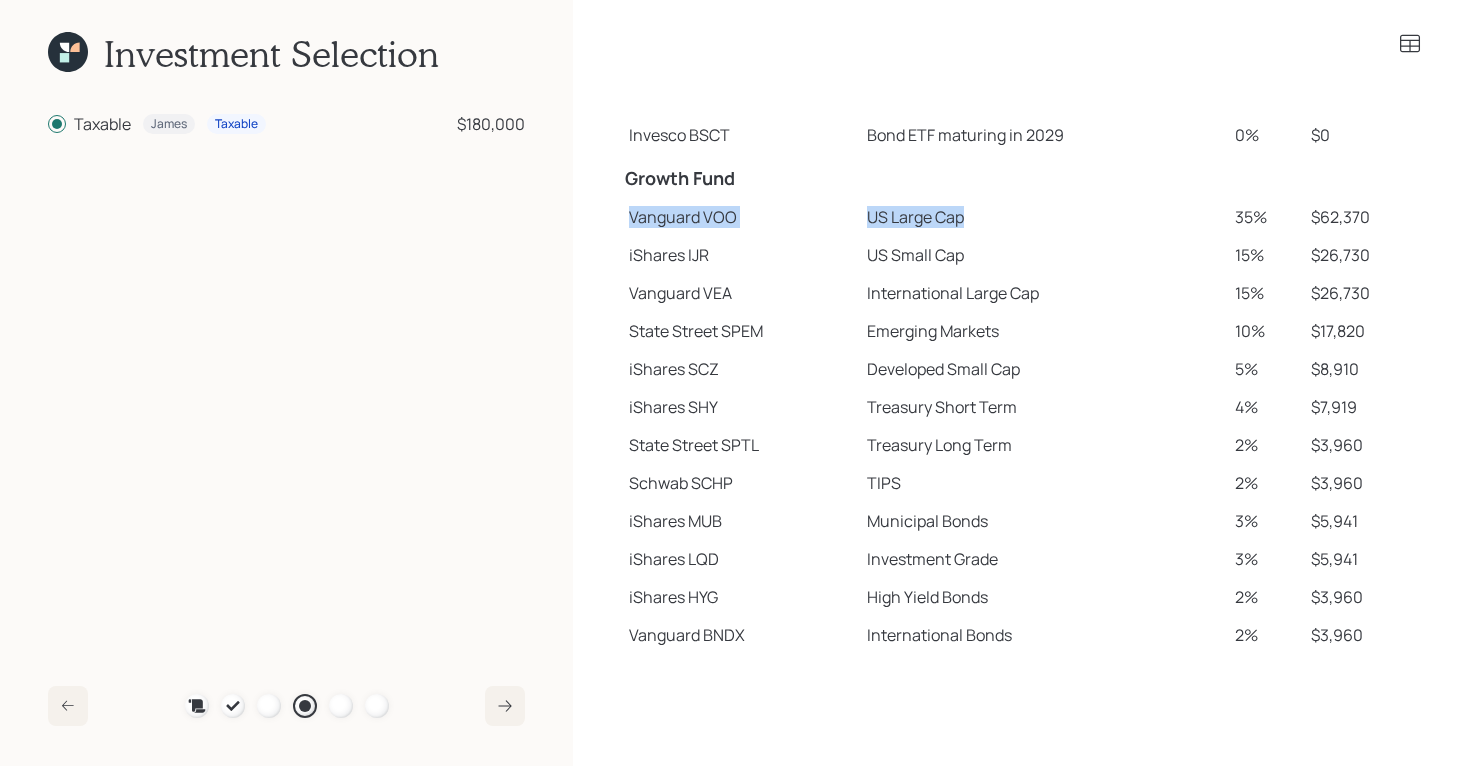 drag, startPoint x: 627, startPoint y: 218, endPoint x: 970, endPoint y: 220, distance: 343.00583 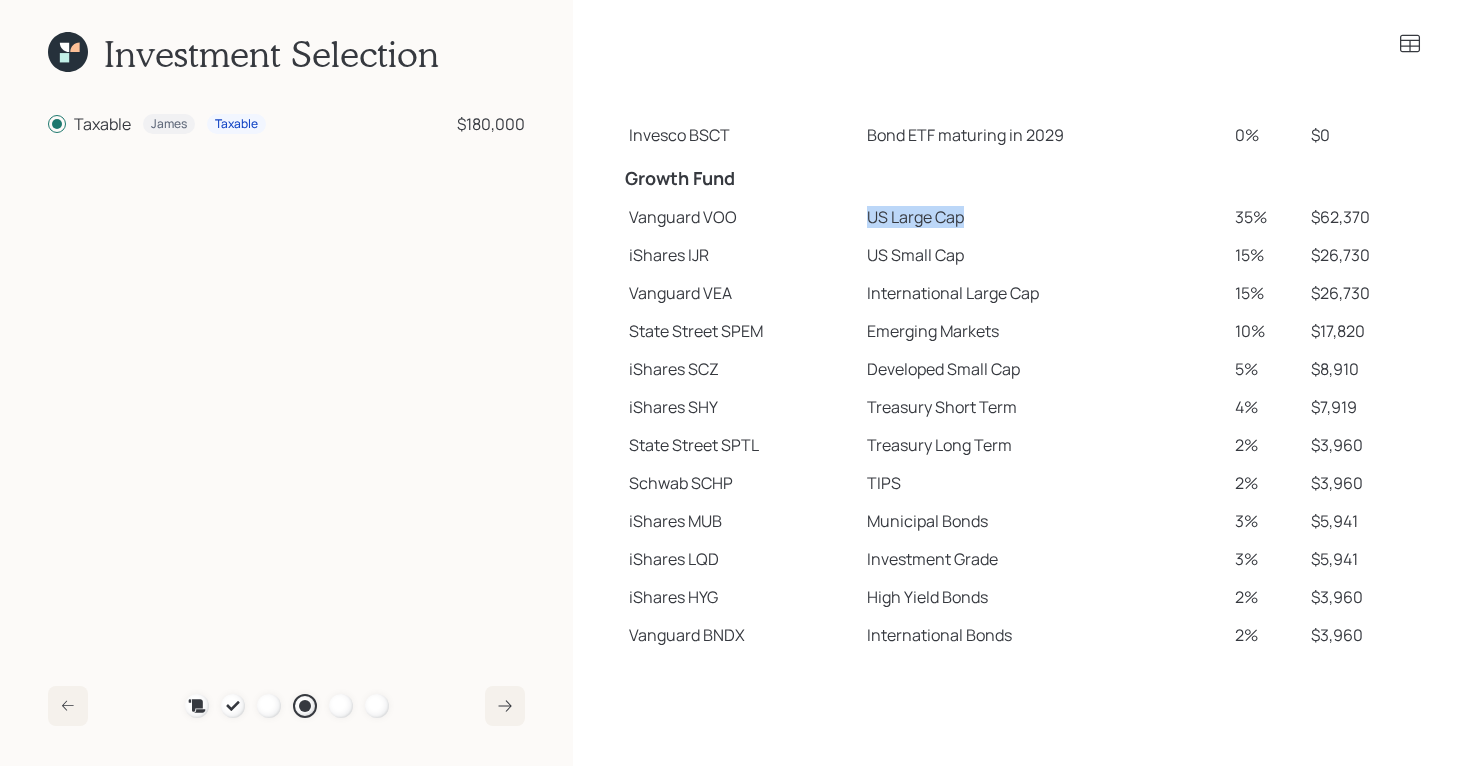 drag, startPoint x: 867, startPoint y: 219, endPoint x: 967, endPoint y: 219, distance: 100 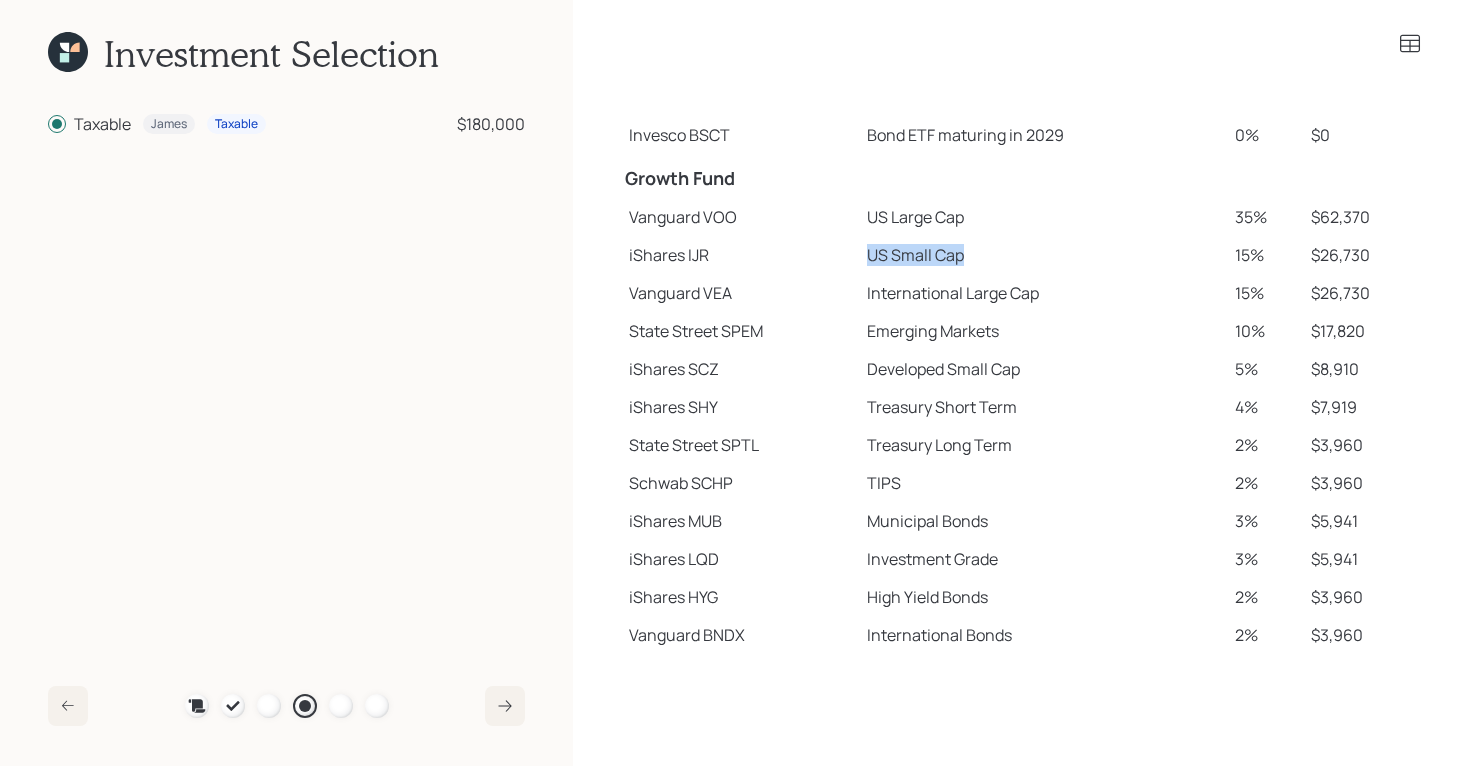 drag, startPoint x: 871, startPoint y: 251, endPoint x: 964, endPoint y: 250, distance: 93.00538 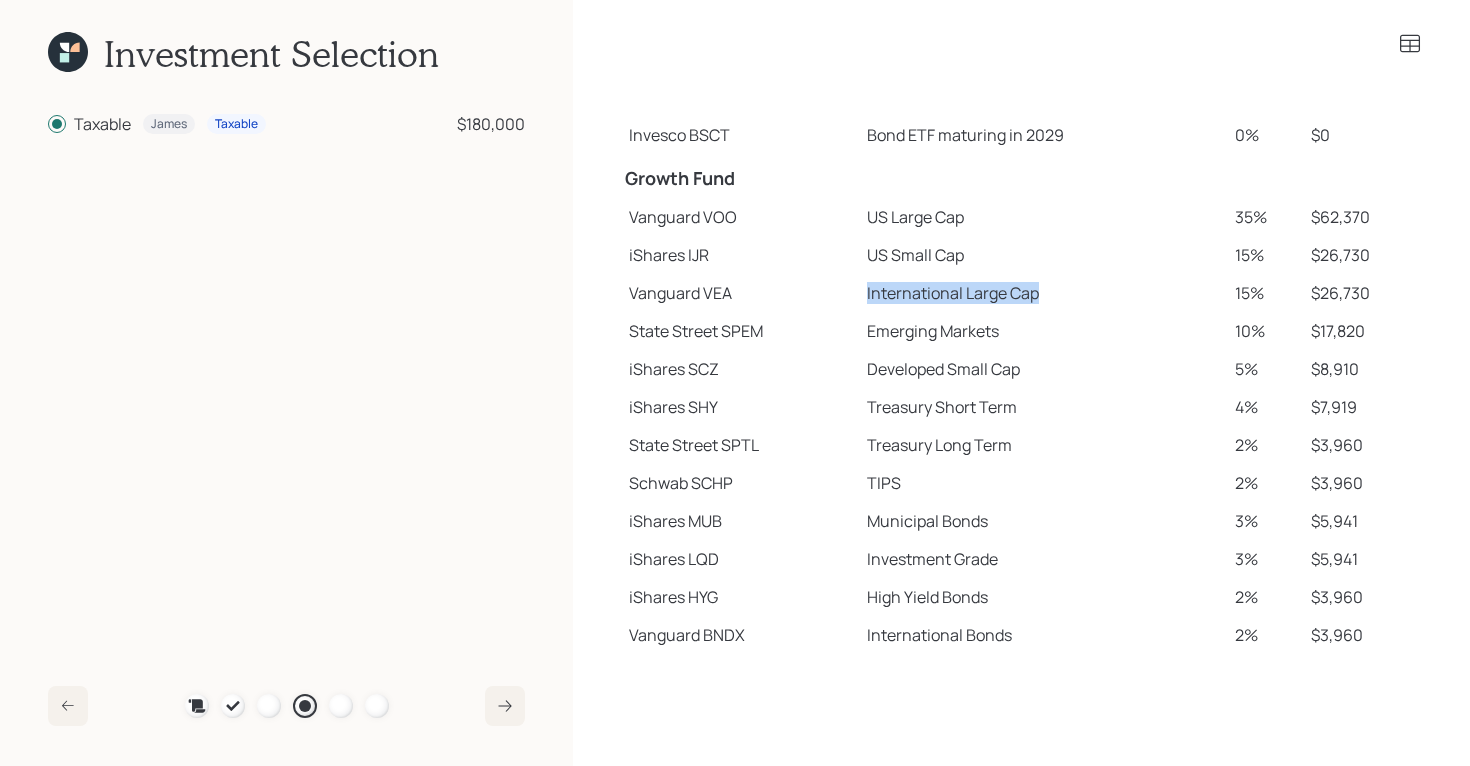 drag, startPoint x: 866, startPoint y: 298, endPoint x: 1042, endPoint y: 297, distance: 176.00284 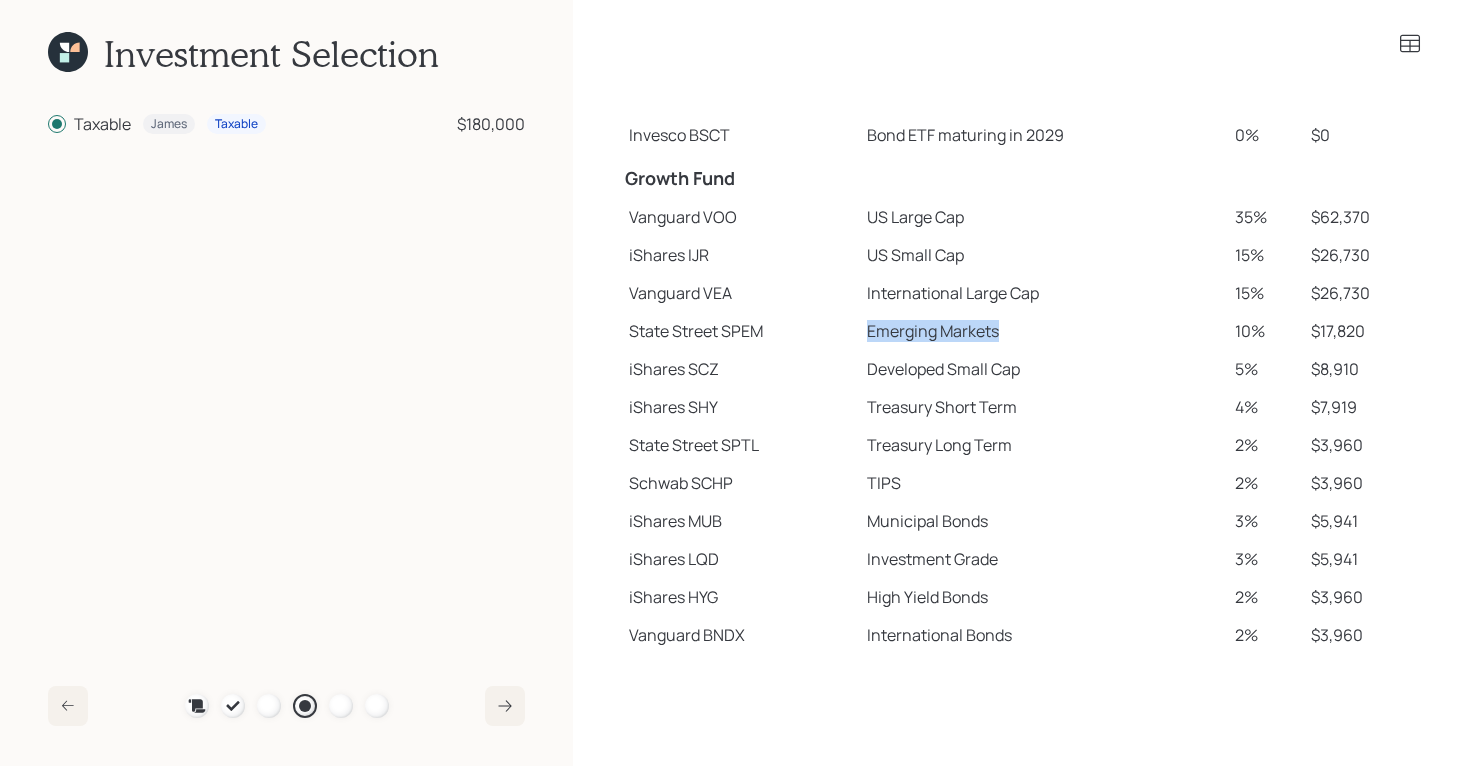 drag, startPoint x: 867, startPoint y: 335, endPoint x: 999, endPoint y: 337, distance: 132.01515 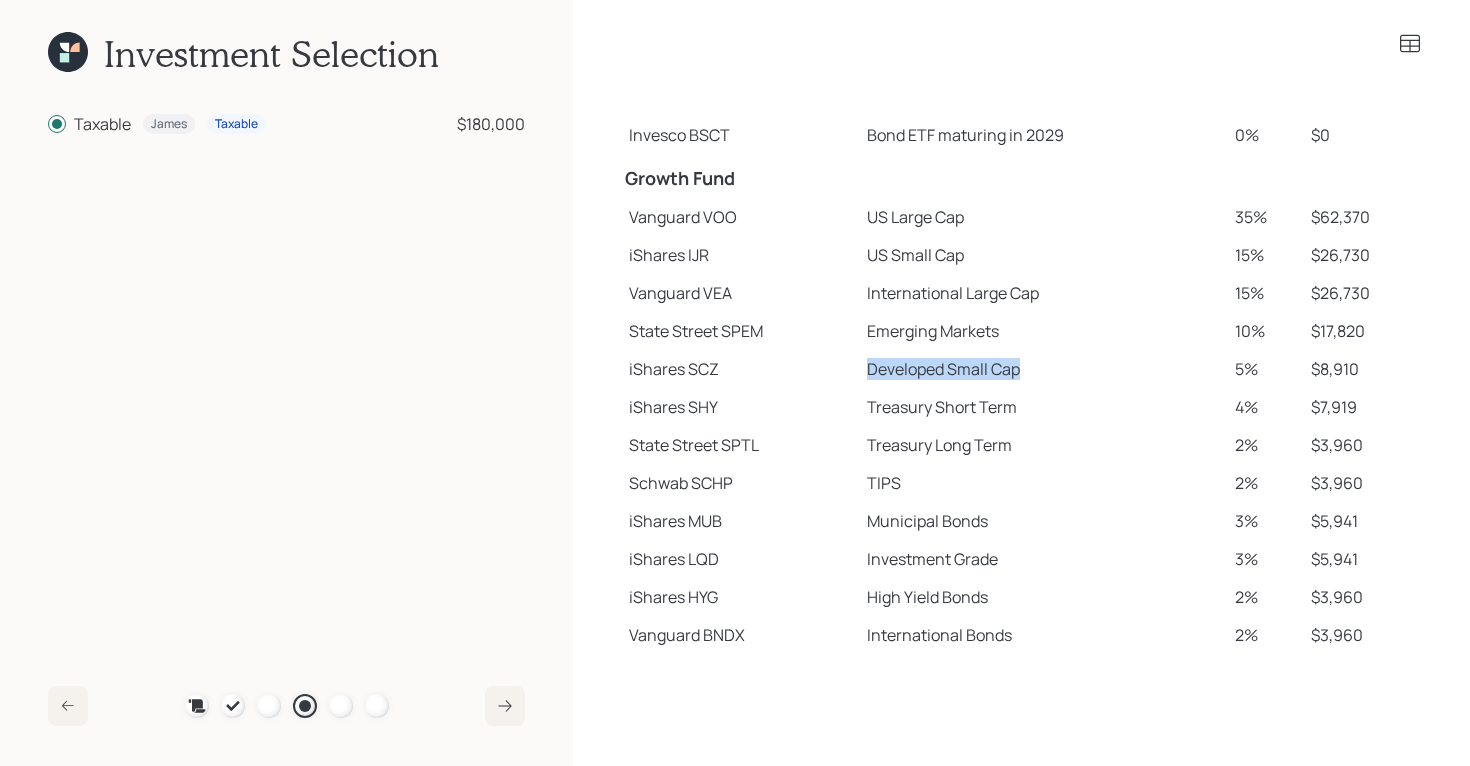 drag, startPoint x: 871, startPoint y: 374, endPoint x: 1031, endPoint y: 366, distance: 160.19987 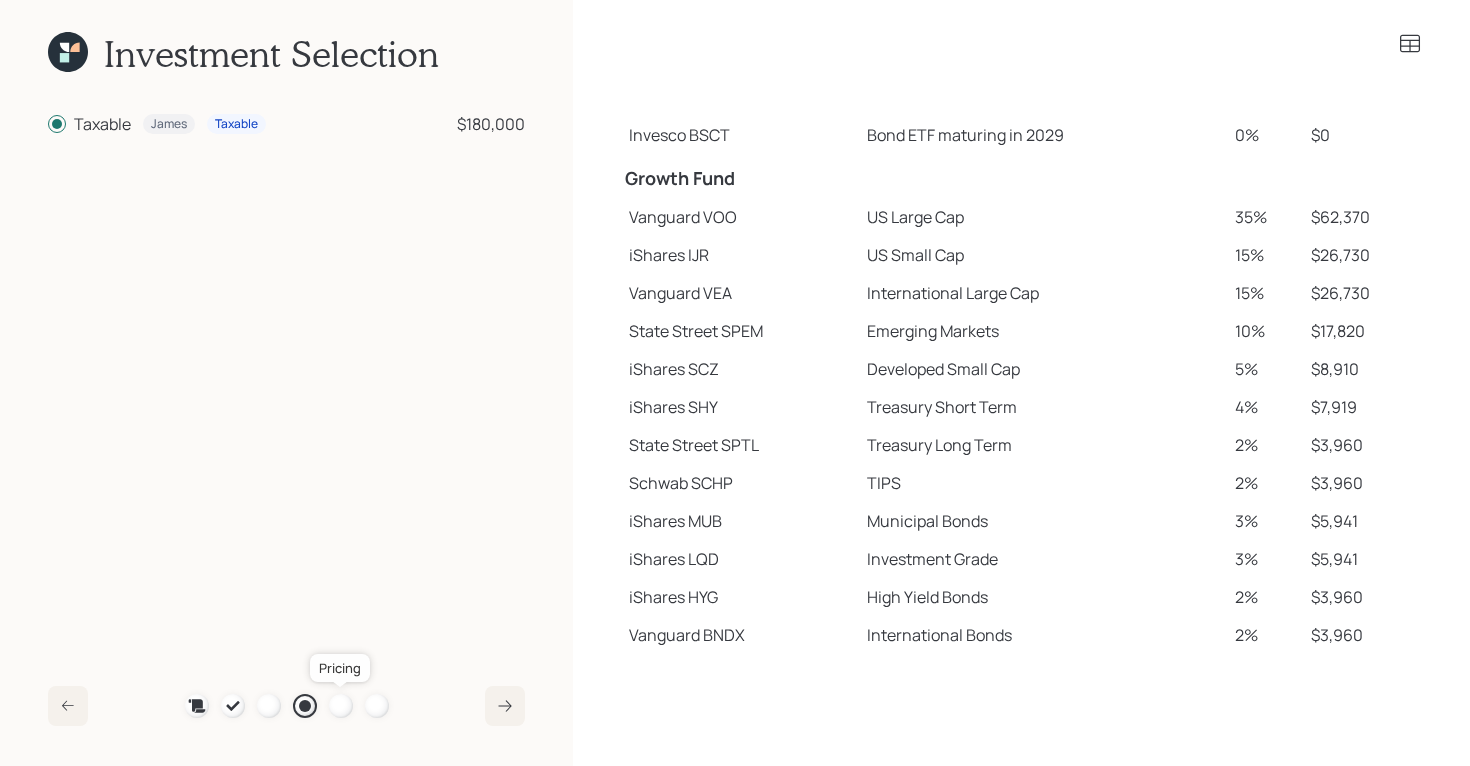 click at bounding box center (341, 706) 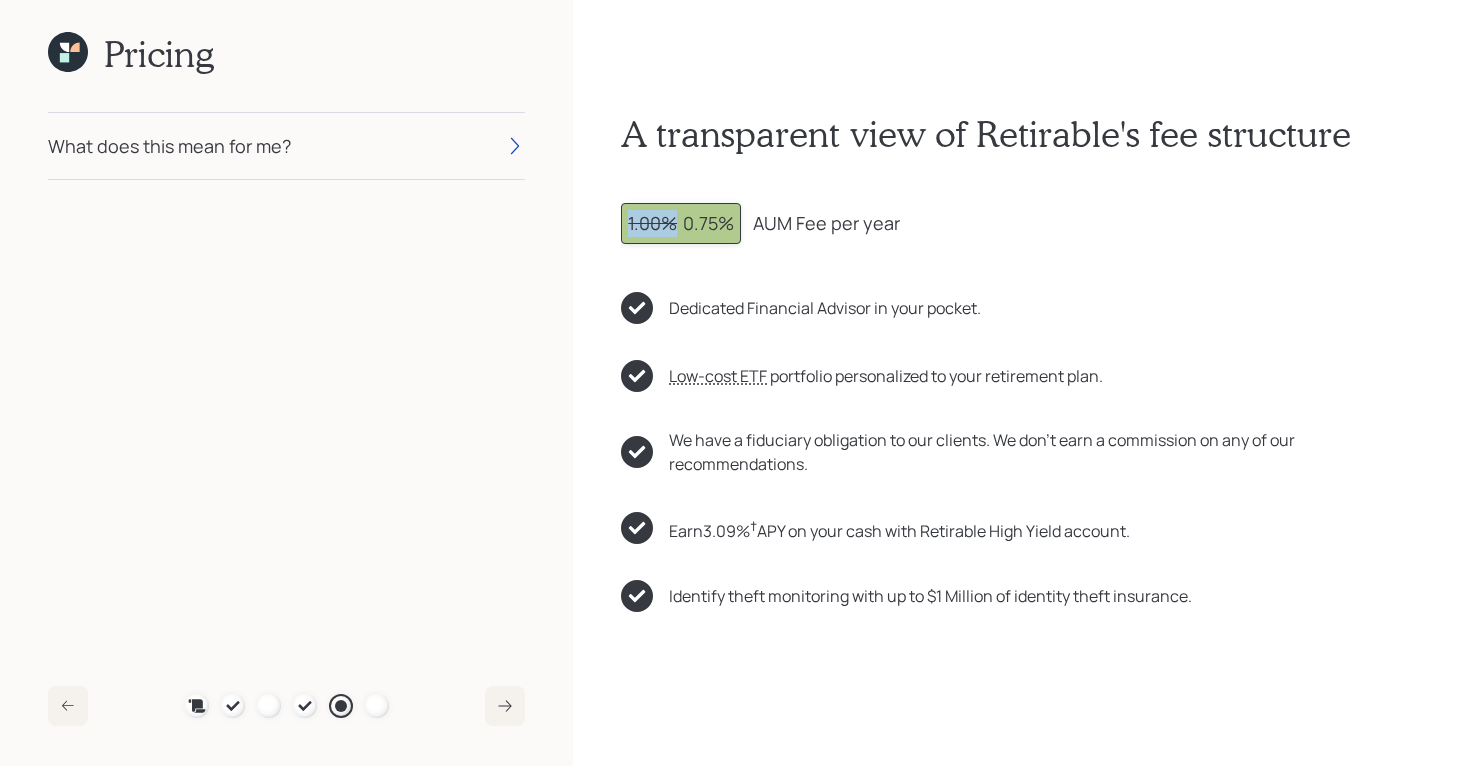 drag, startPoint x: 679, startPoint y: 226, endPoint x: 607, endPoint y: 226, distance: 72 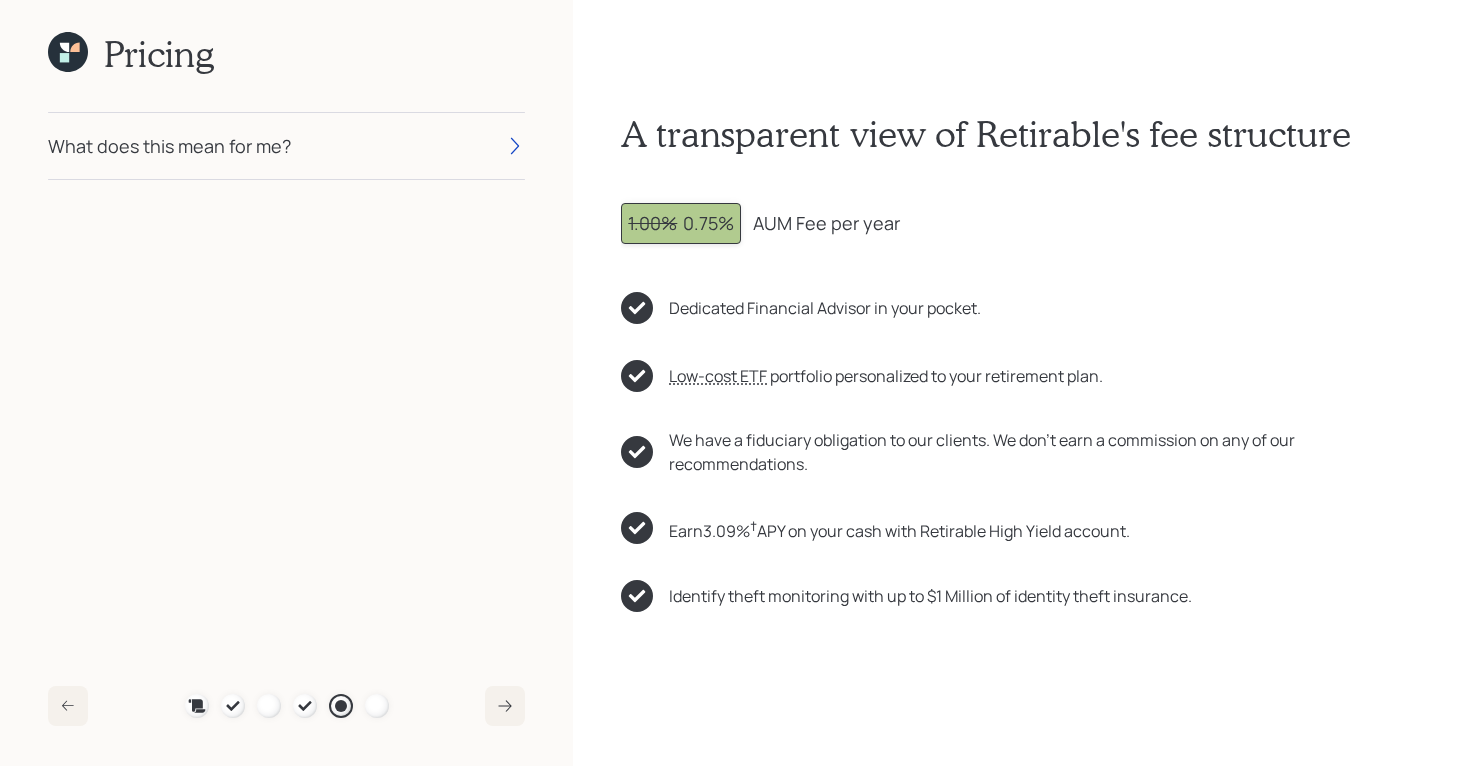 click on "1.00% 0.75%" at bounding box center [681, 223] 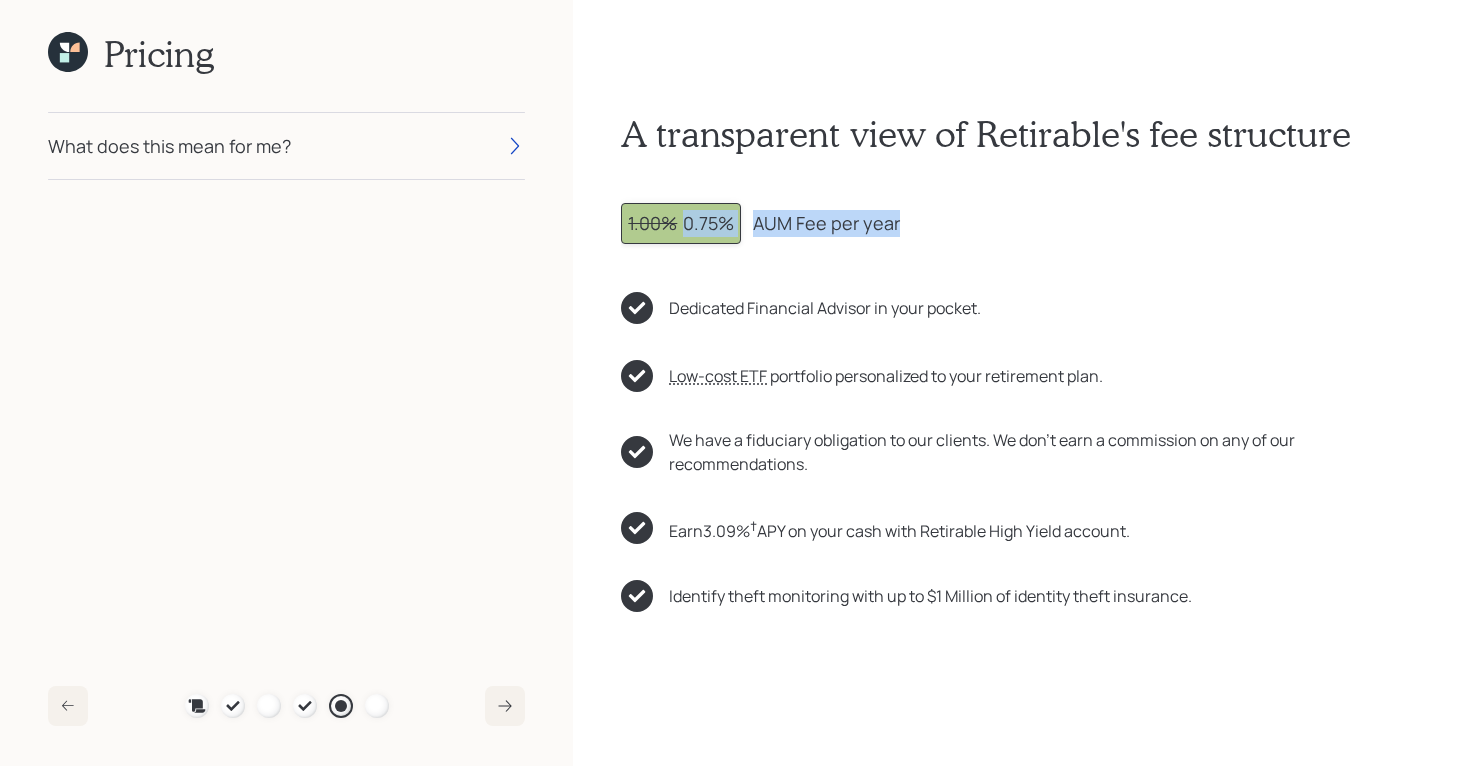 drag, startPoint x: 681, startPoint y: 224, endPoint x: 901, endPoint y: 232, distance: 220.1454 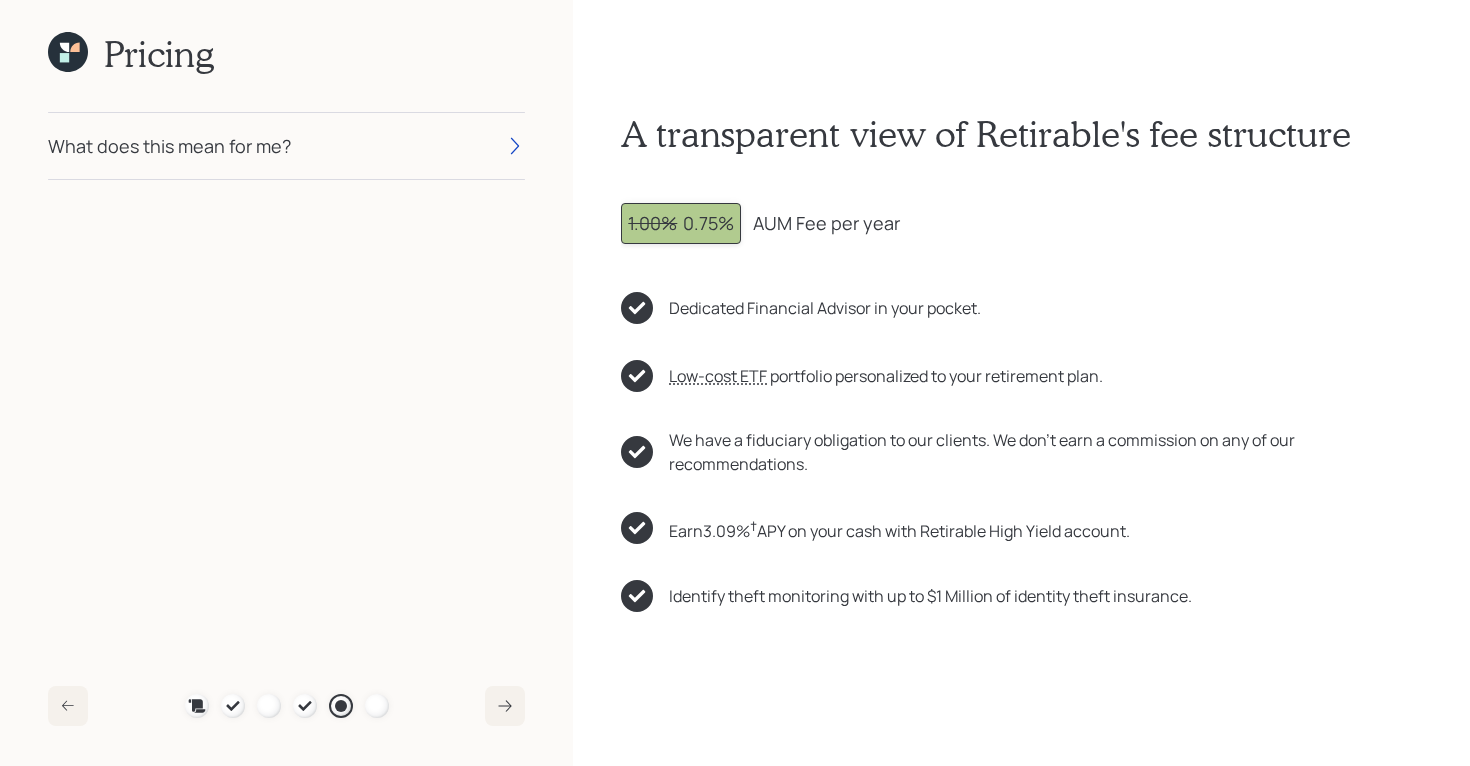 click 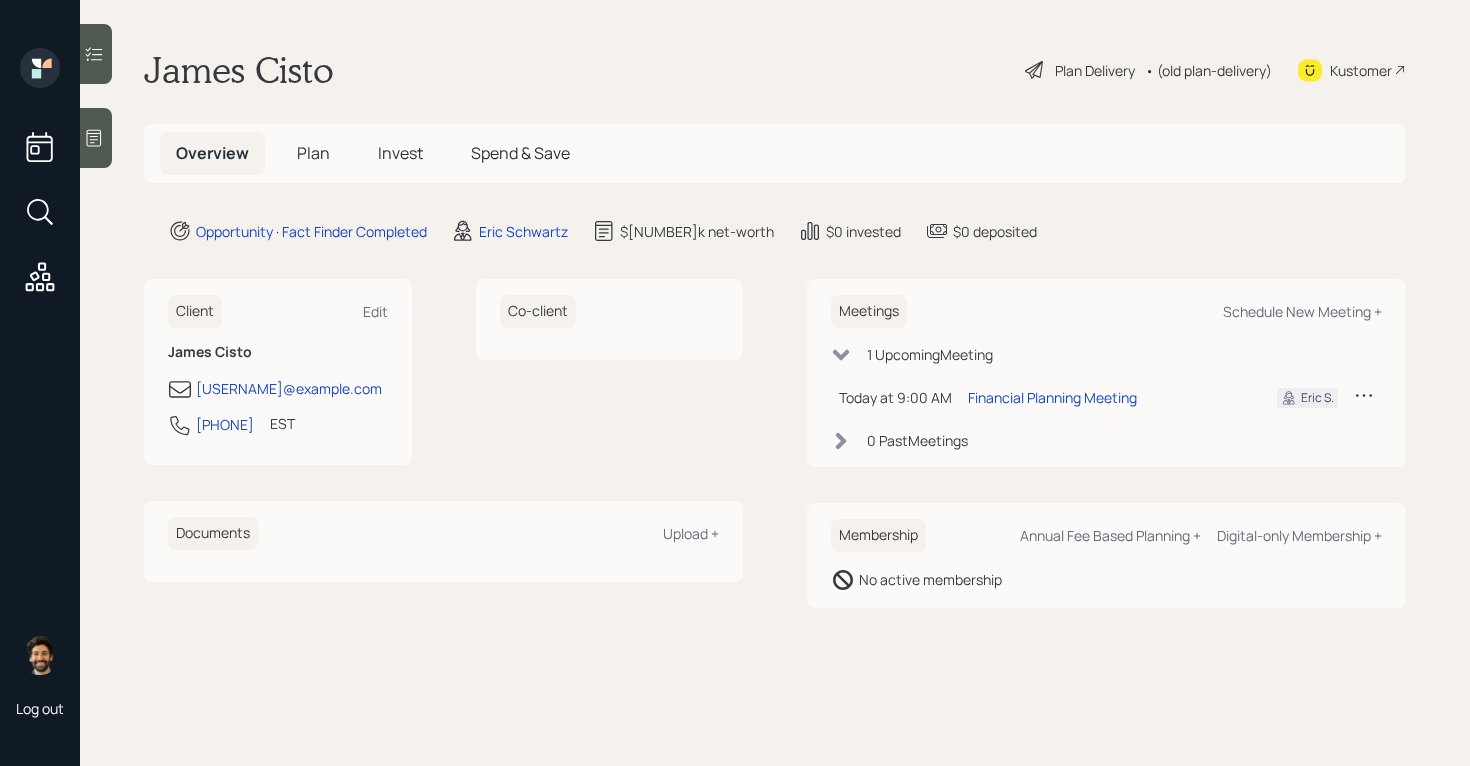 click on "Plan" at bounding box center [313, 153] 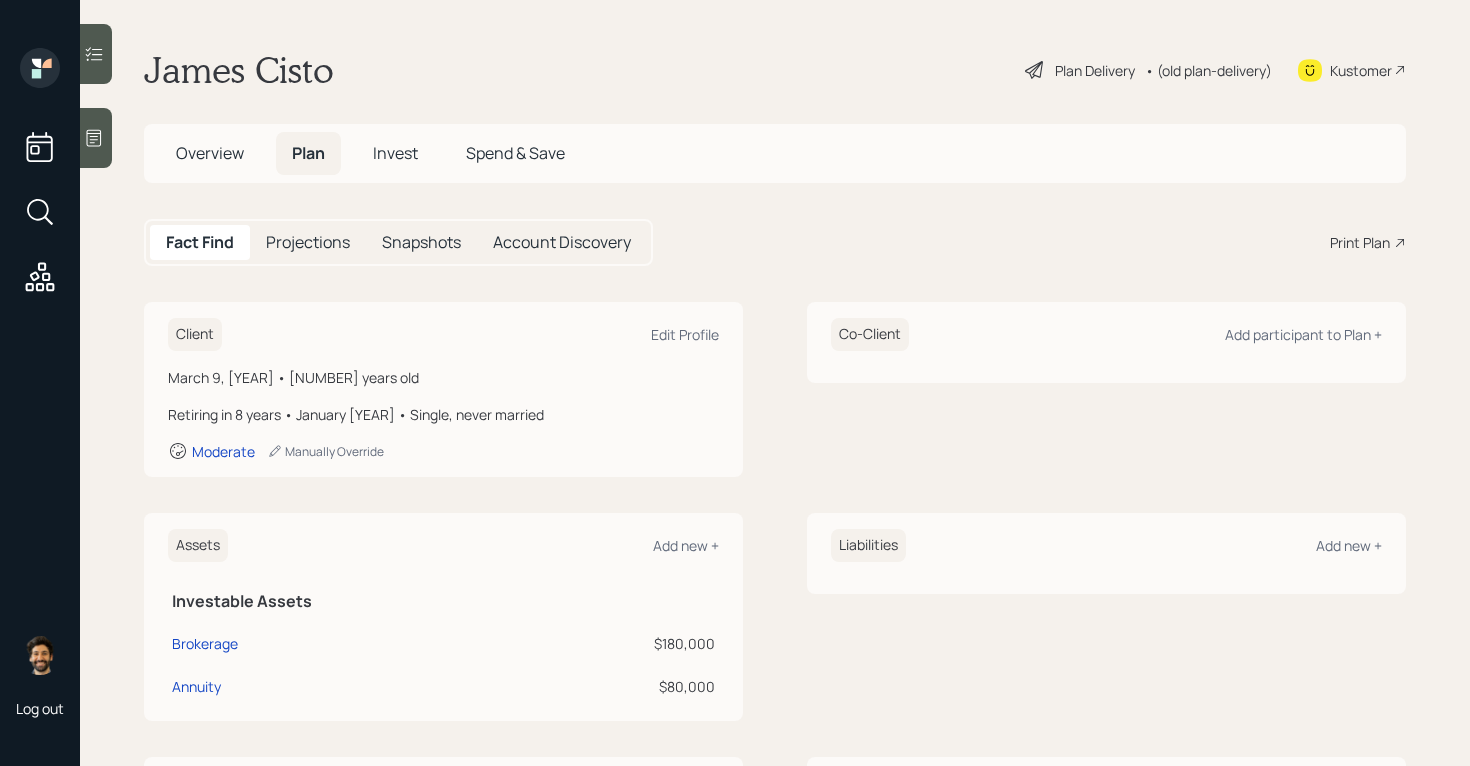 click on "Print Plan" at bounding box center (1360, 242) 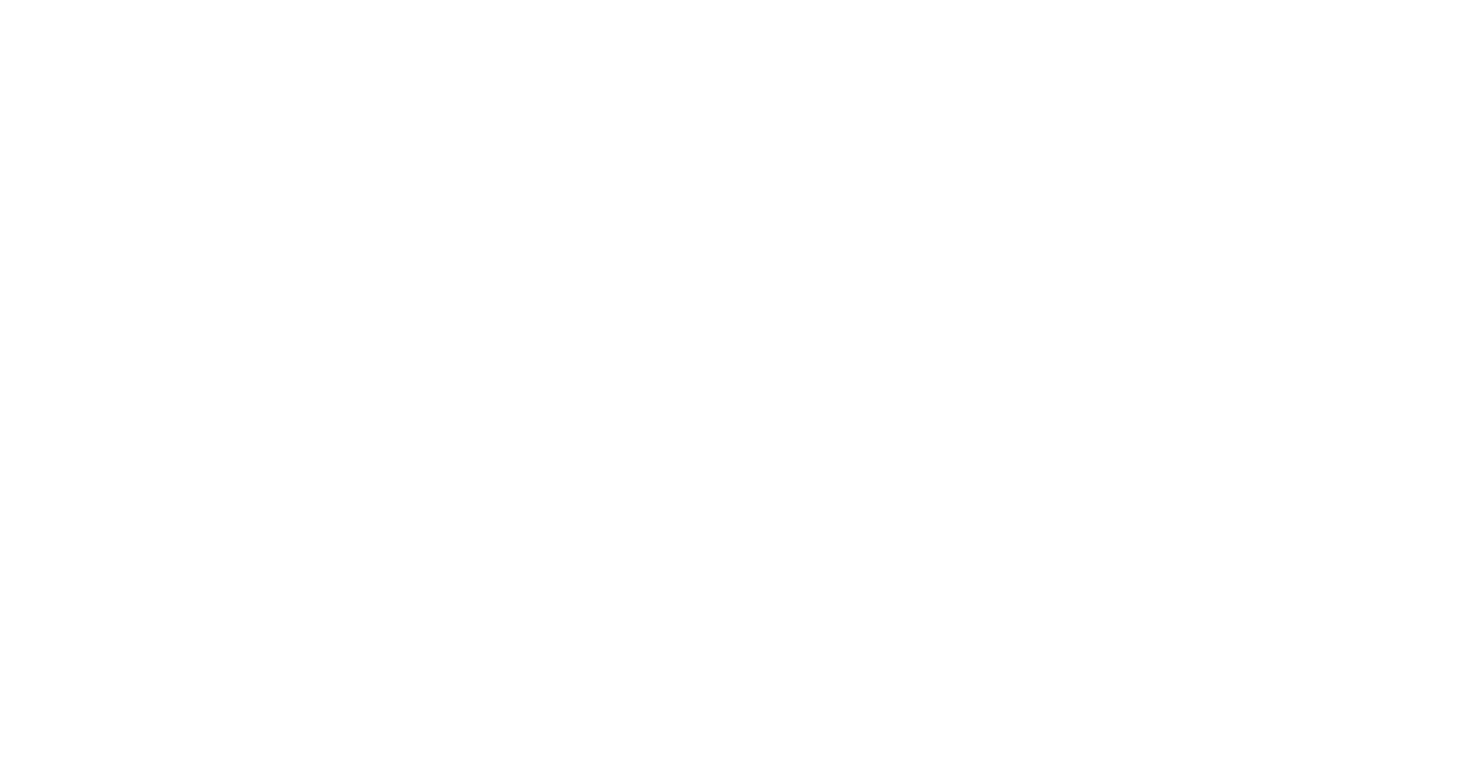 scroll, scrollTop: 0, scrollLeft: 0, axis: both 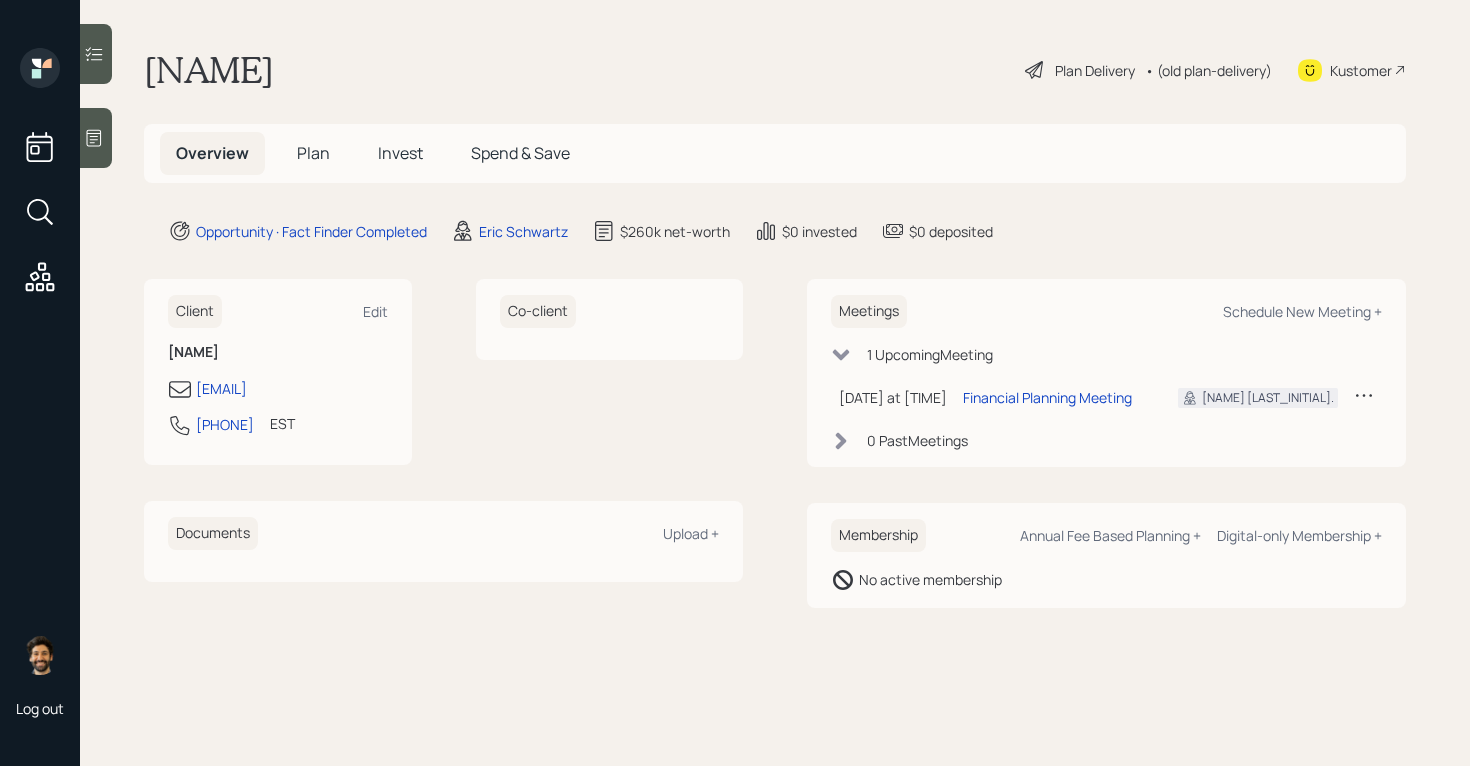 click on "• (old plan-delivery)" at bounding box center [1208, 70] 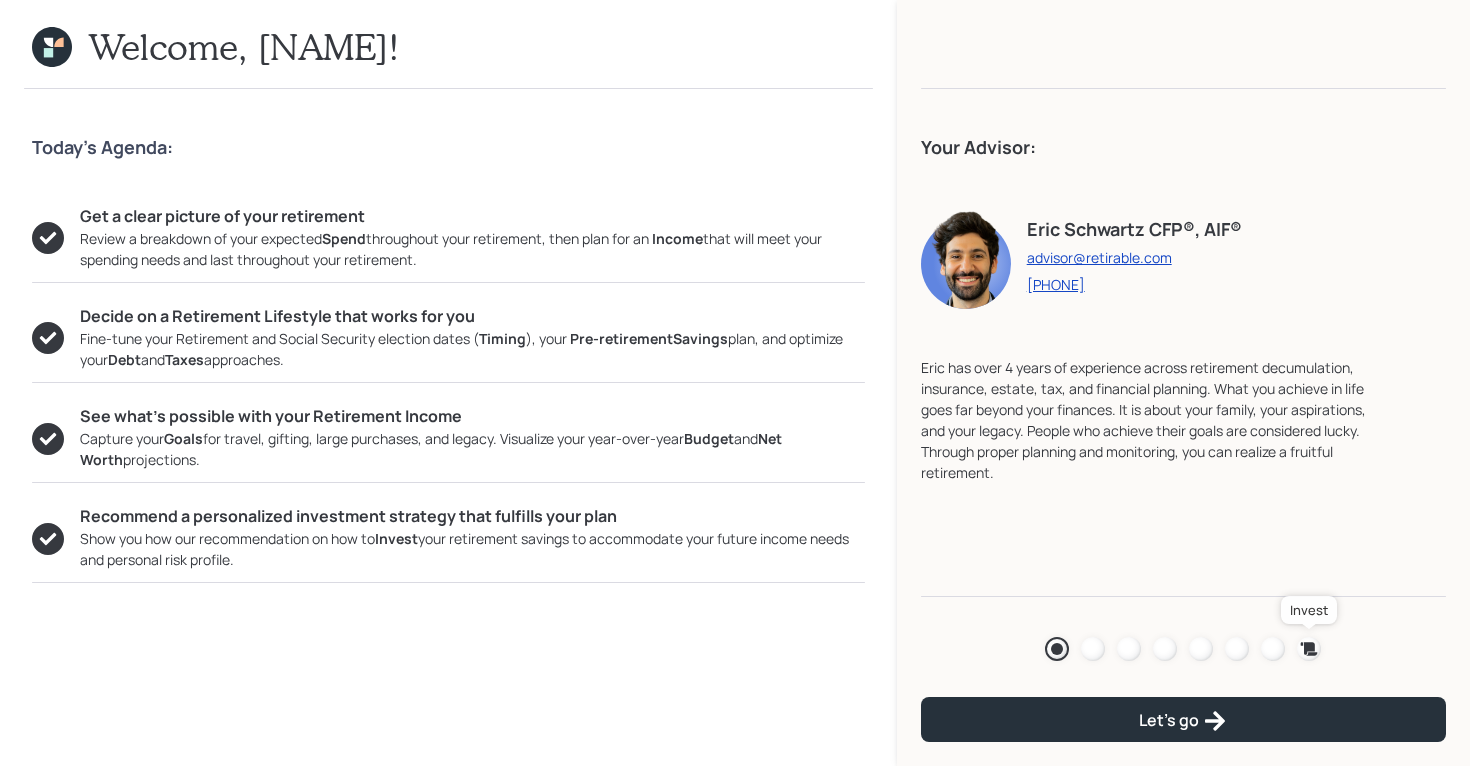 click 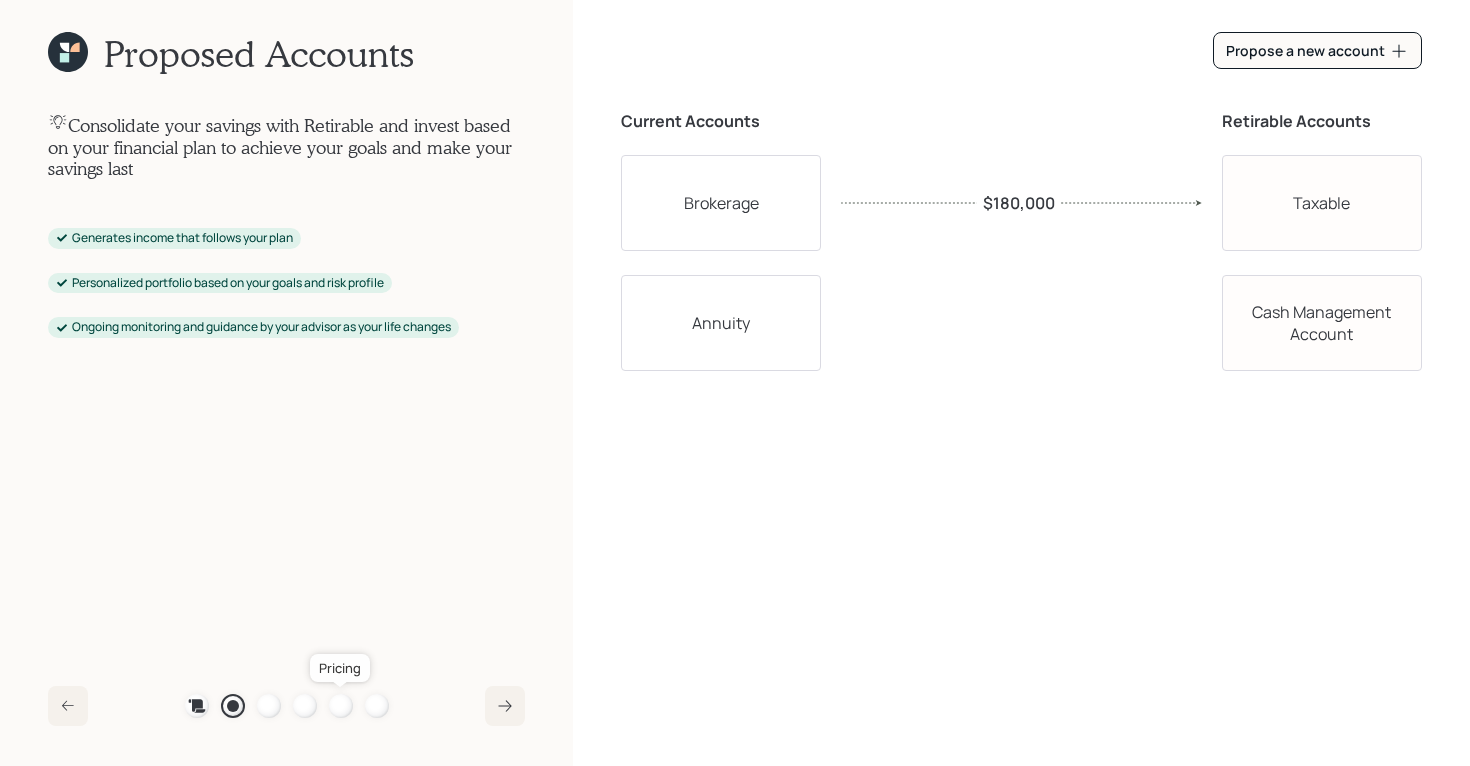 click at bounding box center (341, 706) 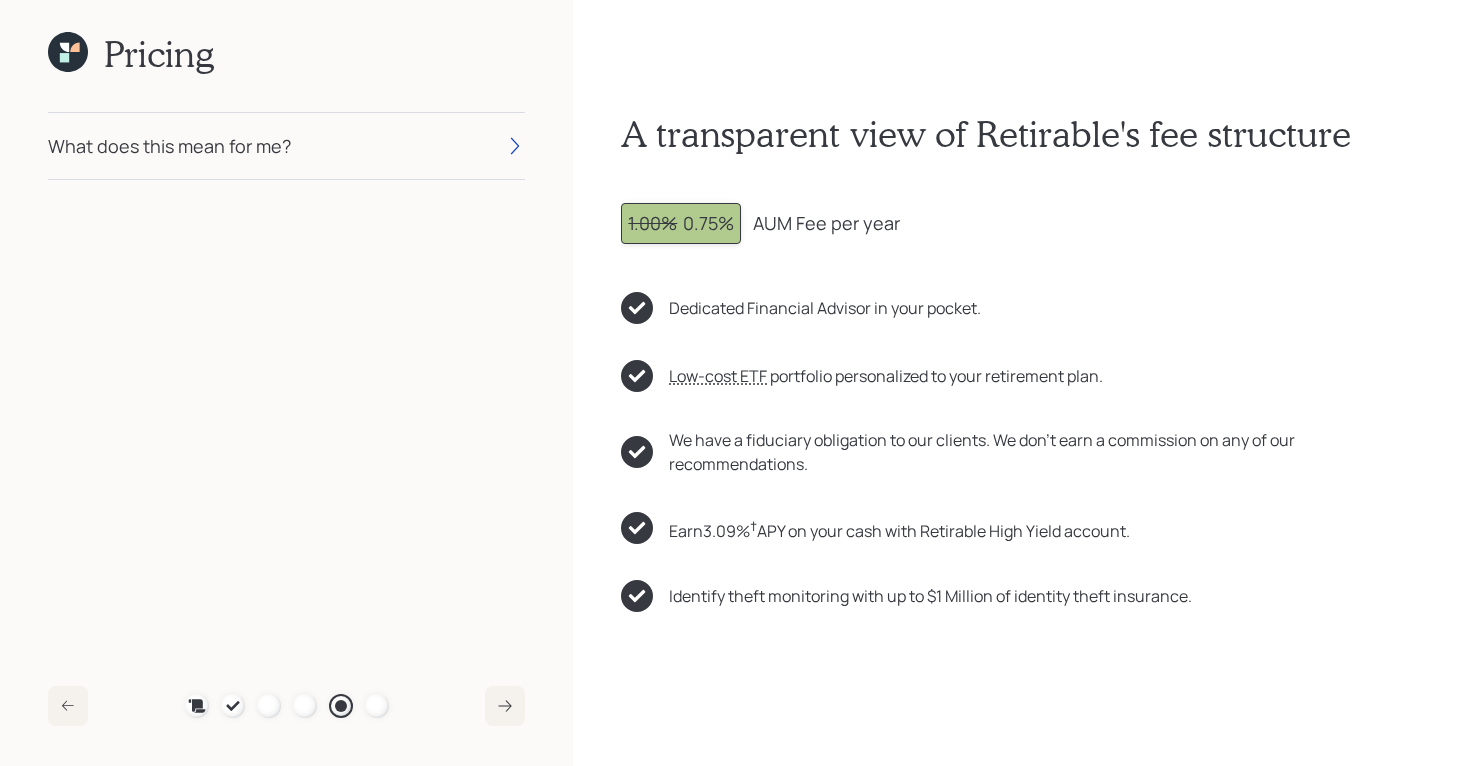 click on "What does this mean for me?" at bounding box center (286, 146) 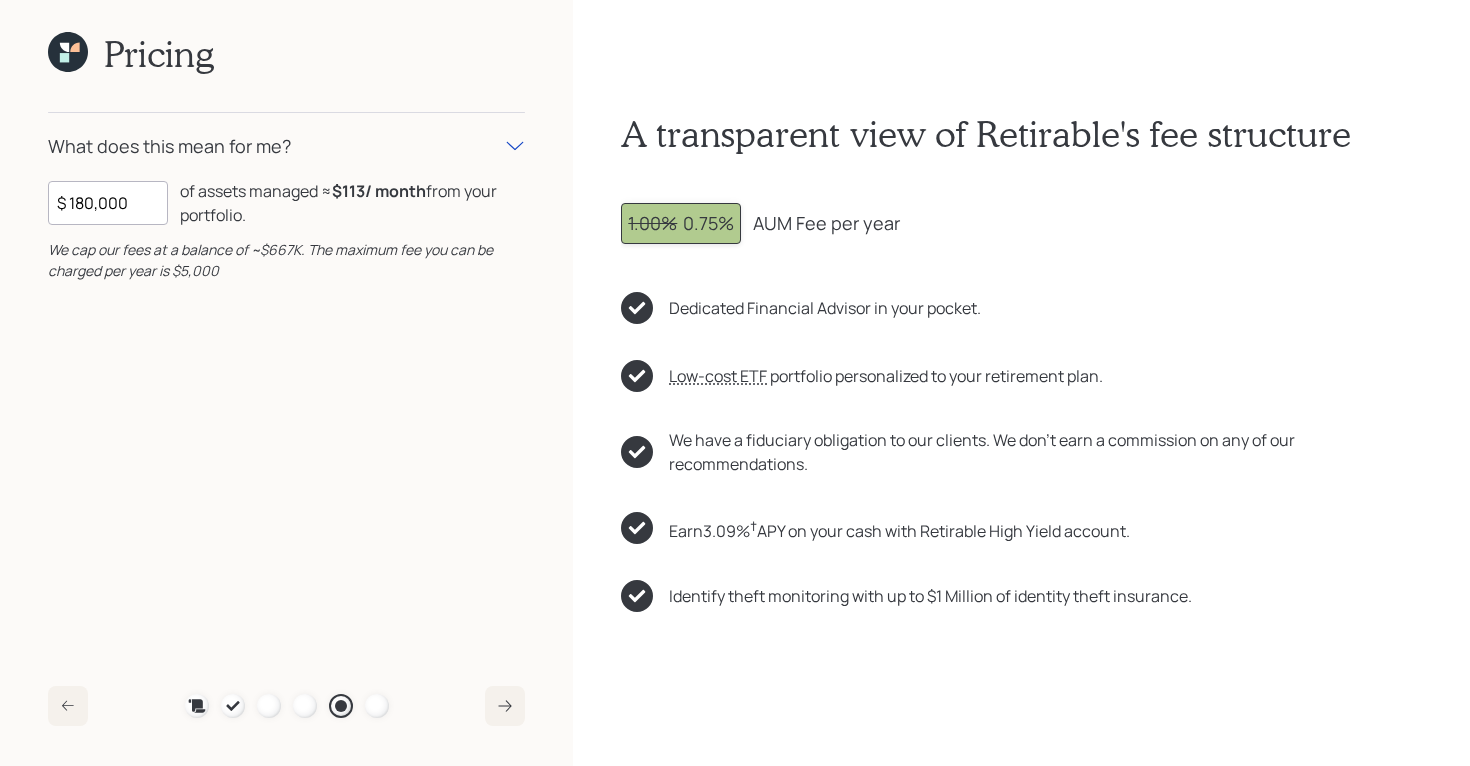 drag, startPoint x: 143, startPoint y: 206, endPoint x: 26, endPoint y: 195, distance: 117.51595 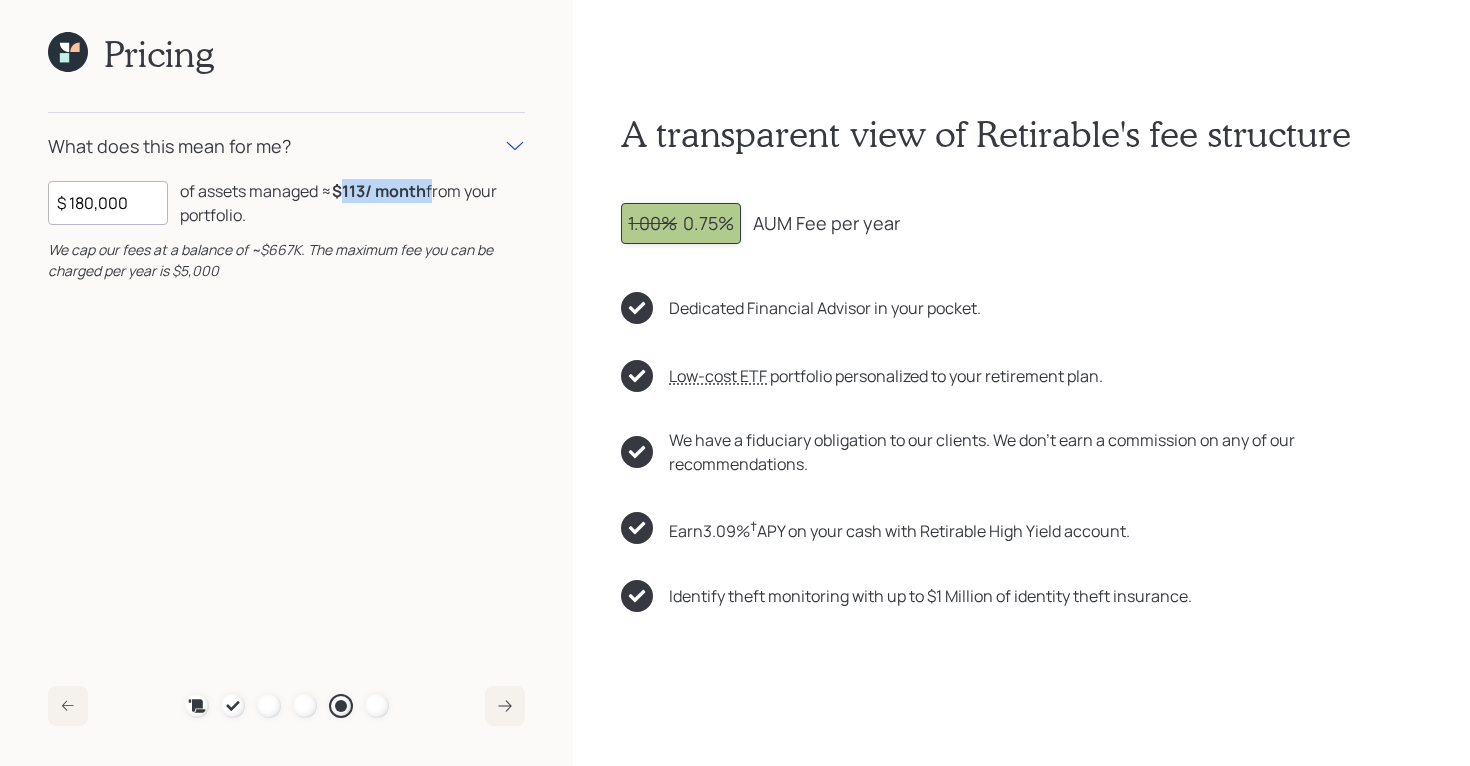 drag, startPoint x: 341, startPoint y: 190, endPoint x: 436, endPoint y: 192, distance: 95.02105 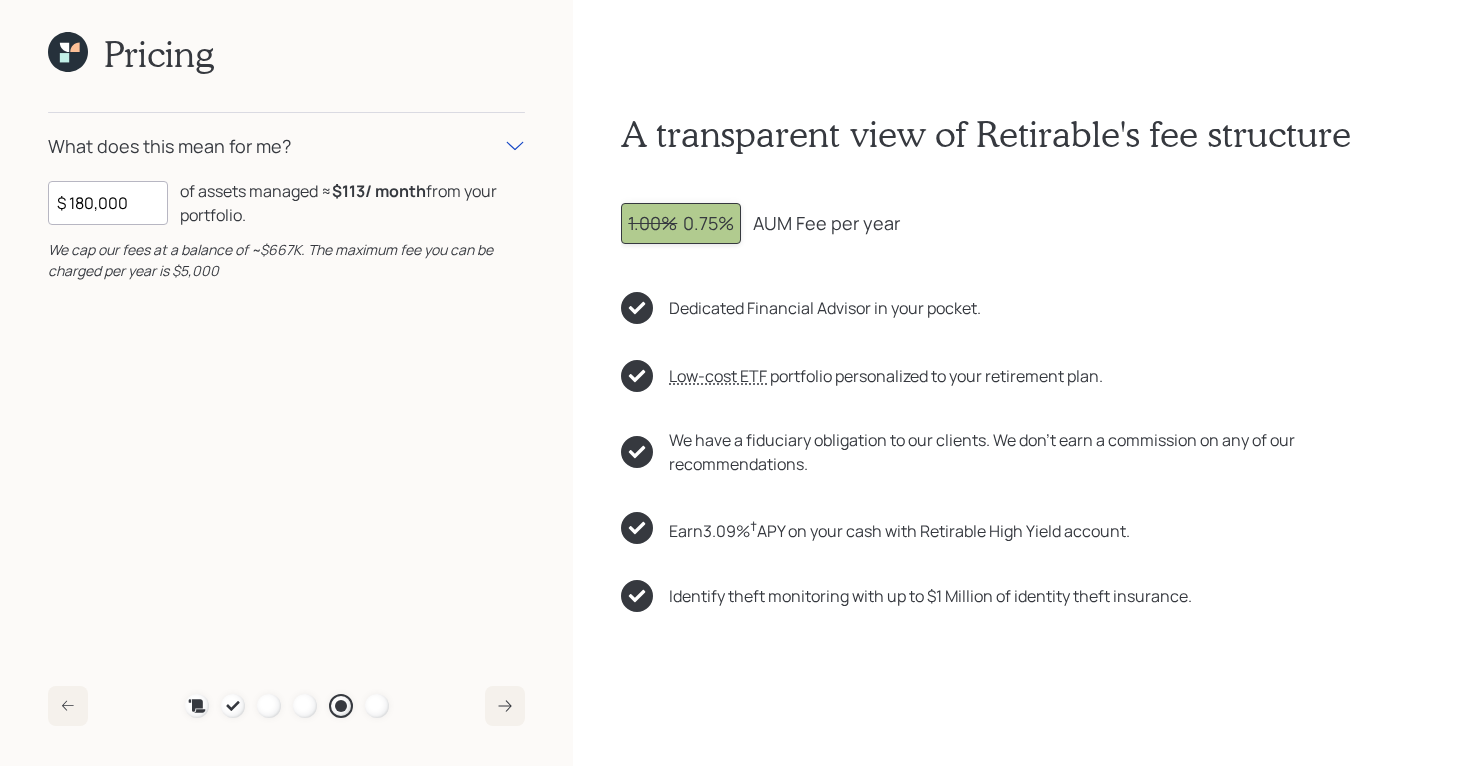 click 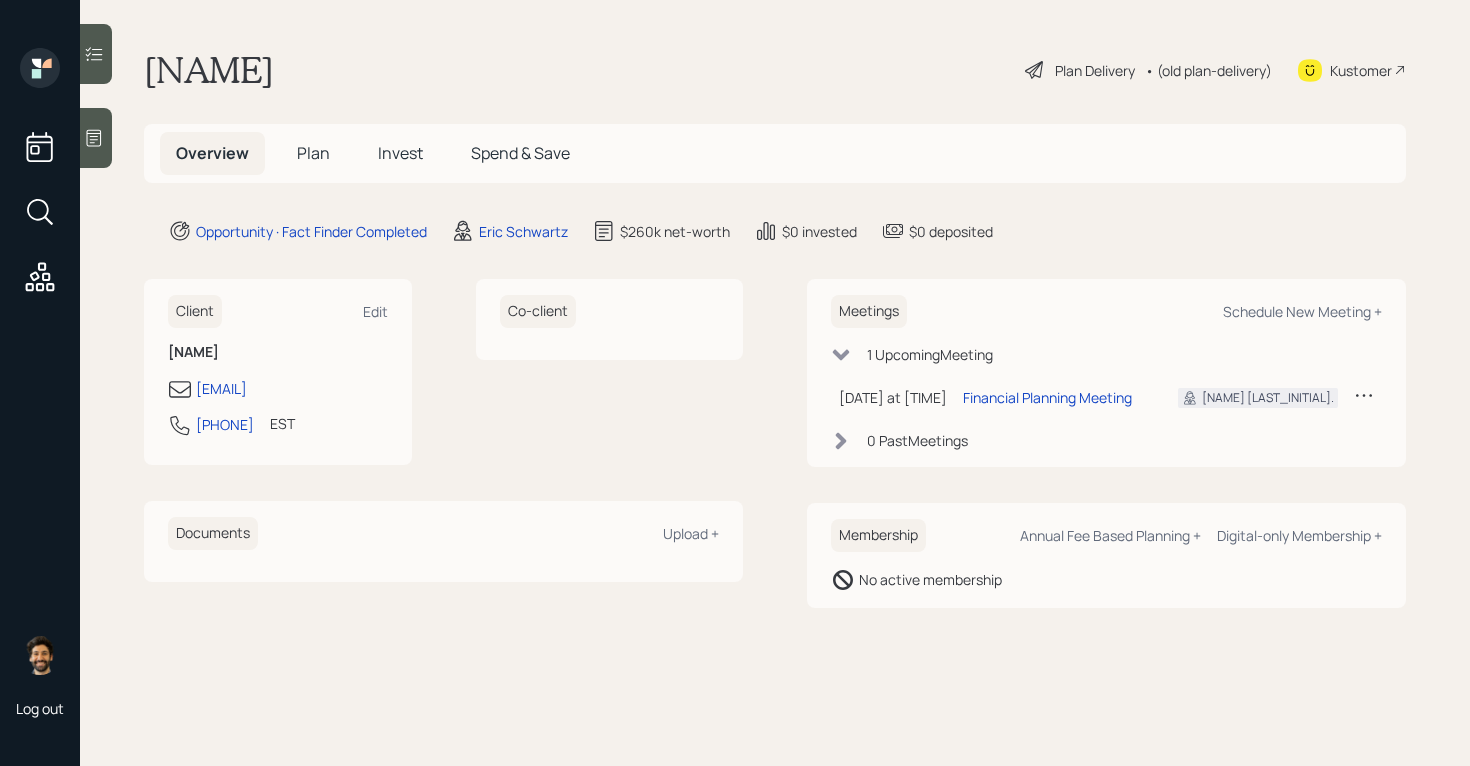 click on "Plan" at bounding box center [313, 153] 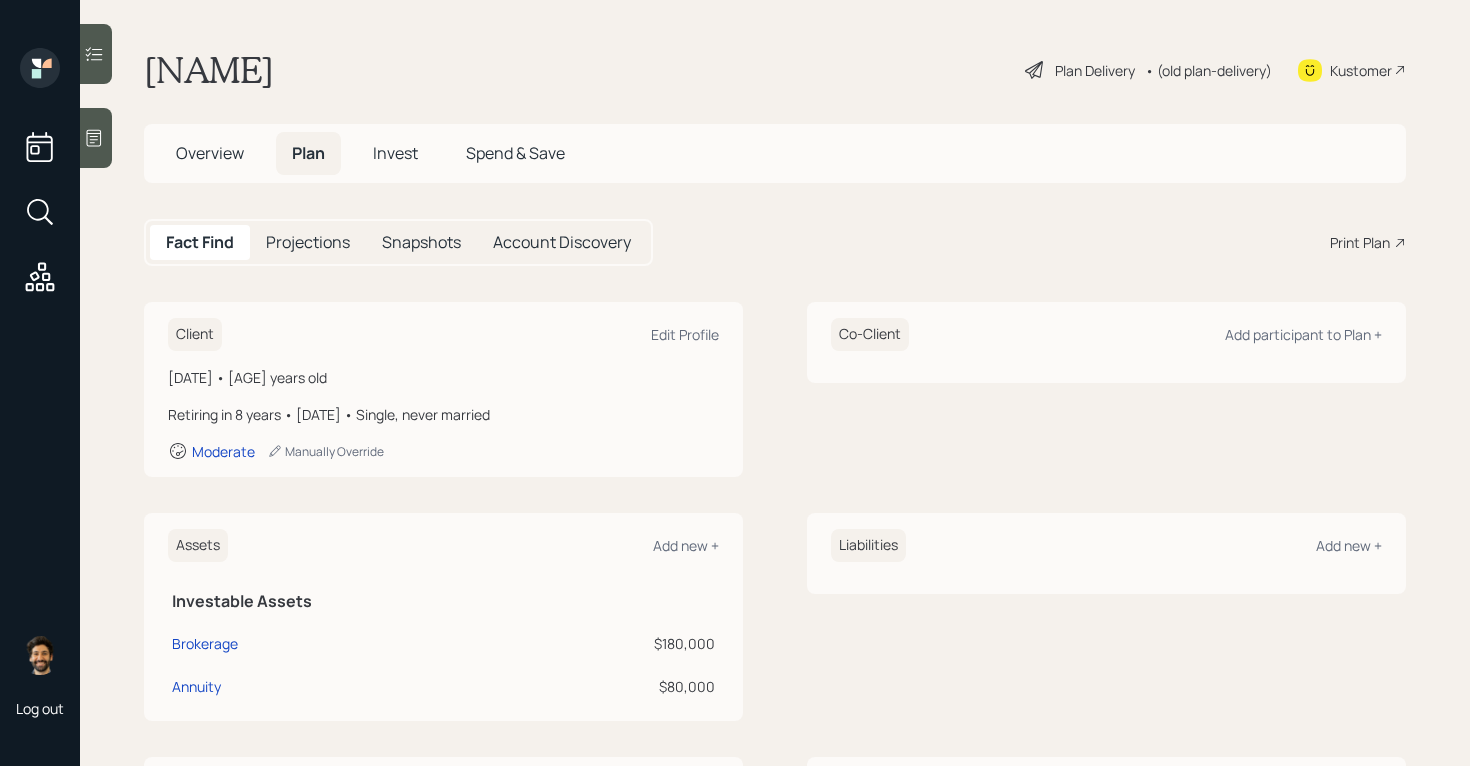 click on "Overview" at bounding box center (210, 153) 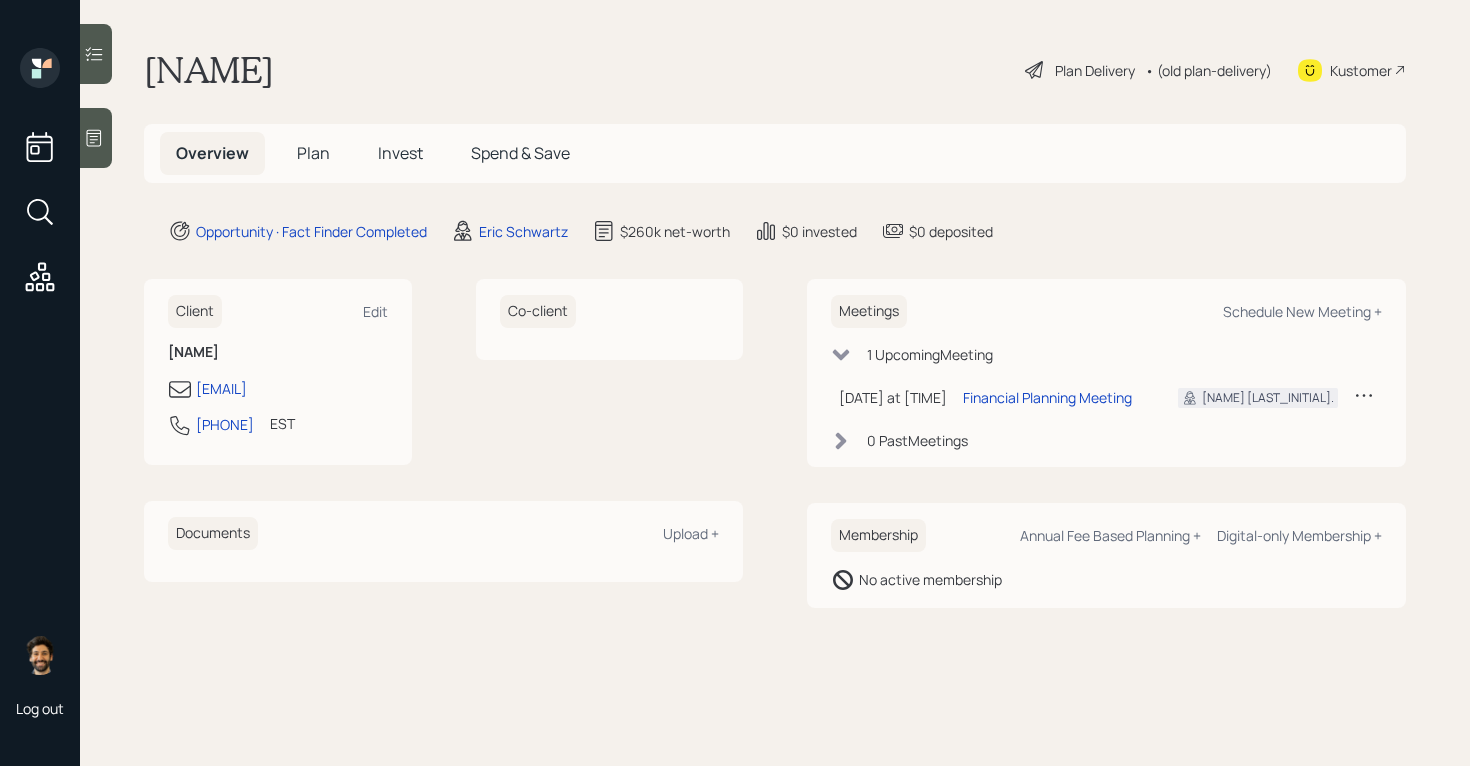 click on "Plan" at bounding box center (313, 153) 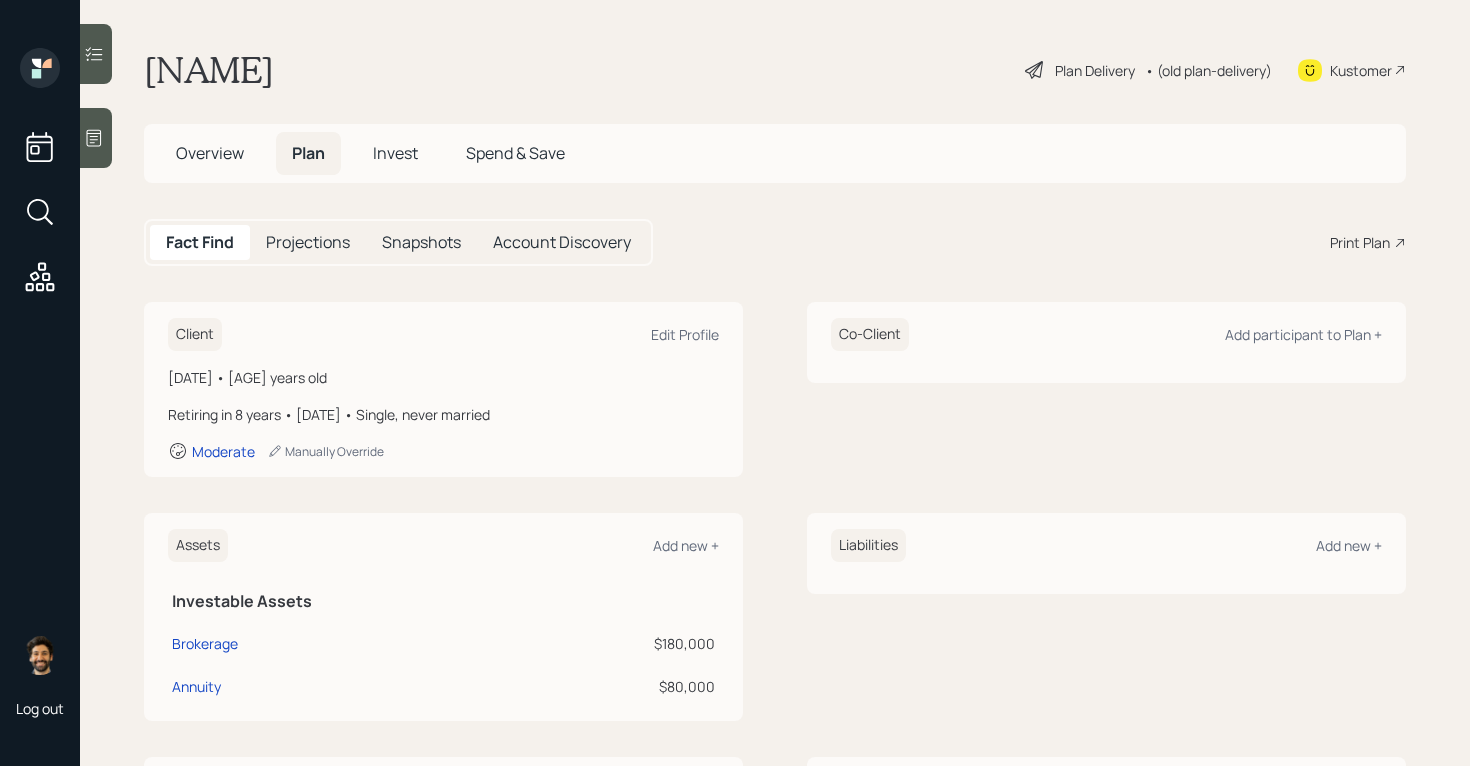 click on "Overview" at bounding box center [210, 153] 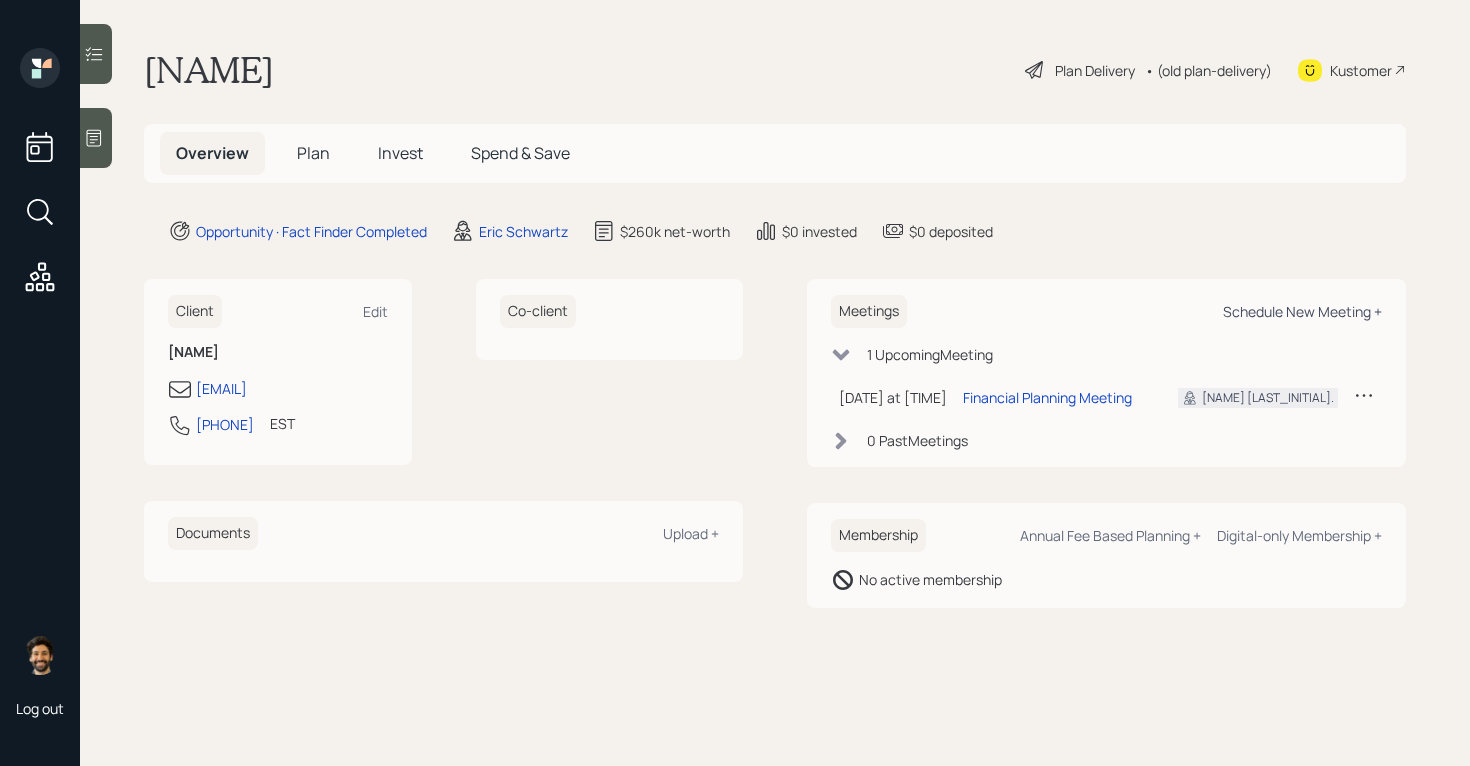 click on "Schedule New Meeting +" at bounding box center (1302, 311) 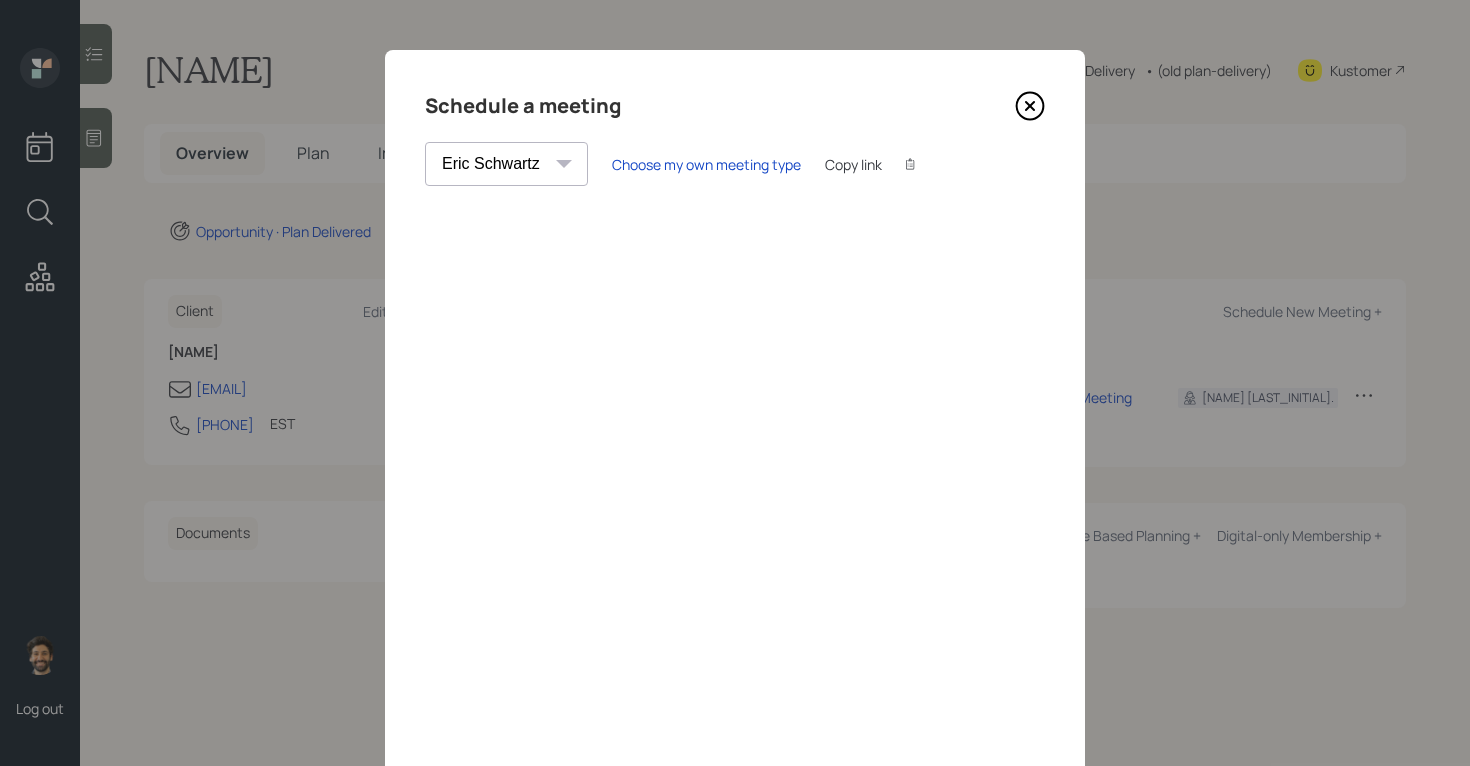 click 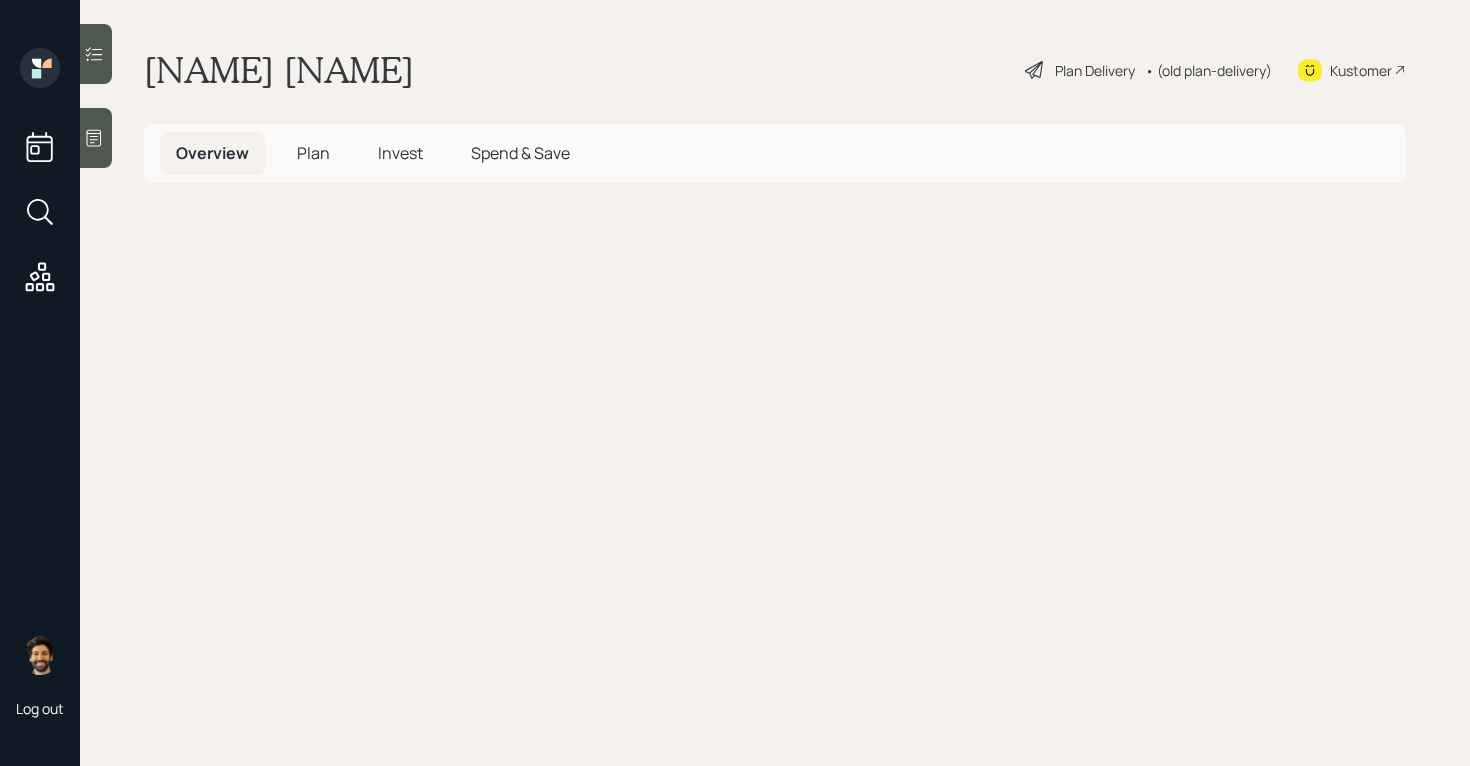 scroll, scrollTop: 0, scrollLeft: 0, axis: both 